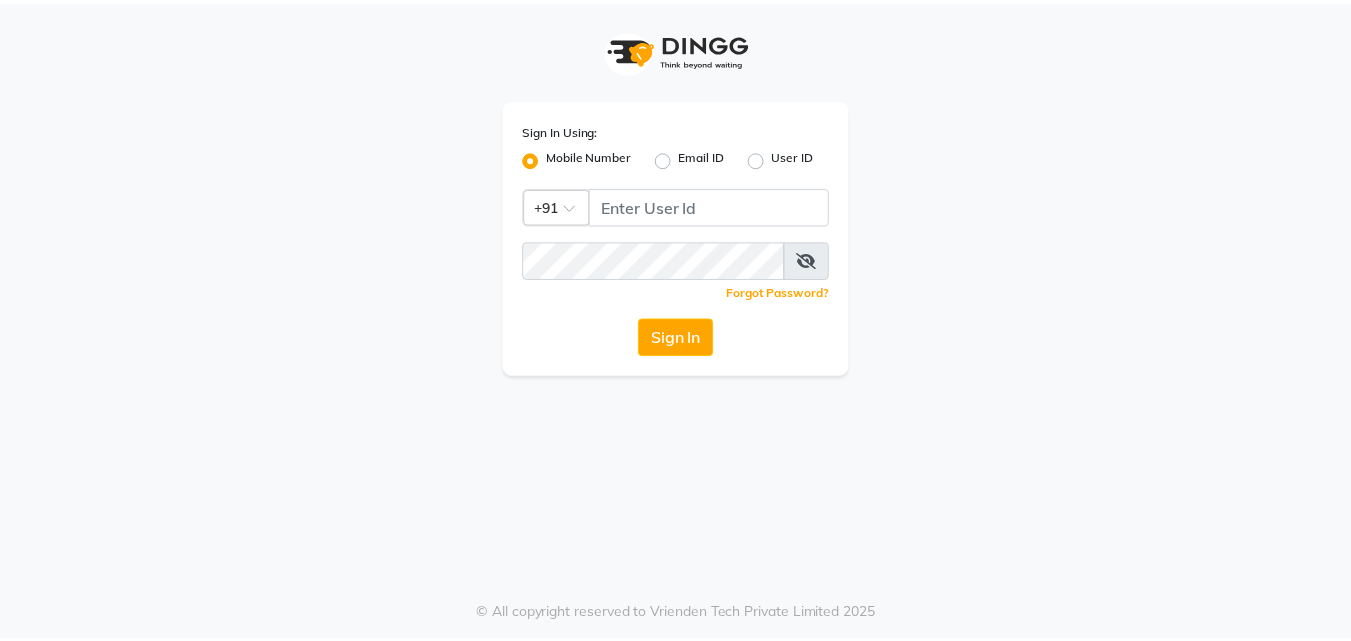 scroll, scrollTop: 0, scrollLeft: 0, axis: both 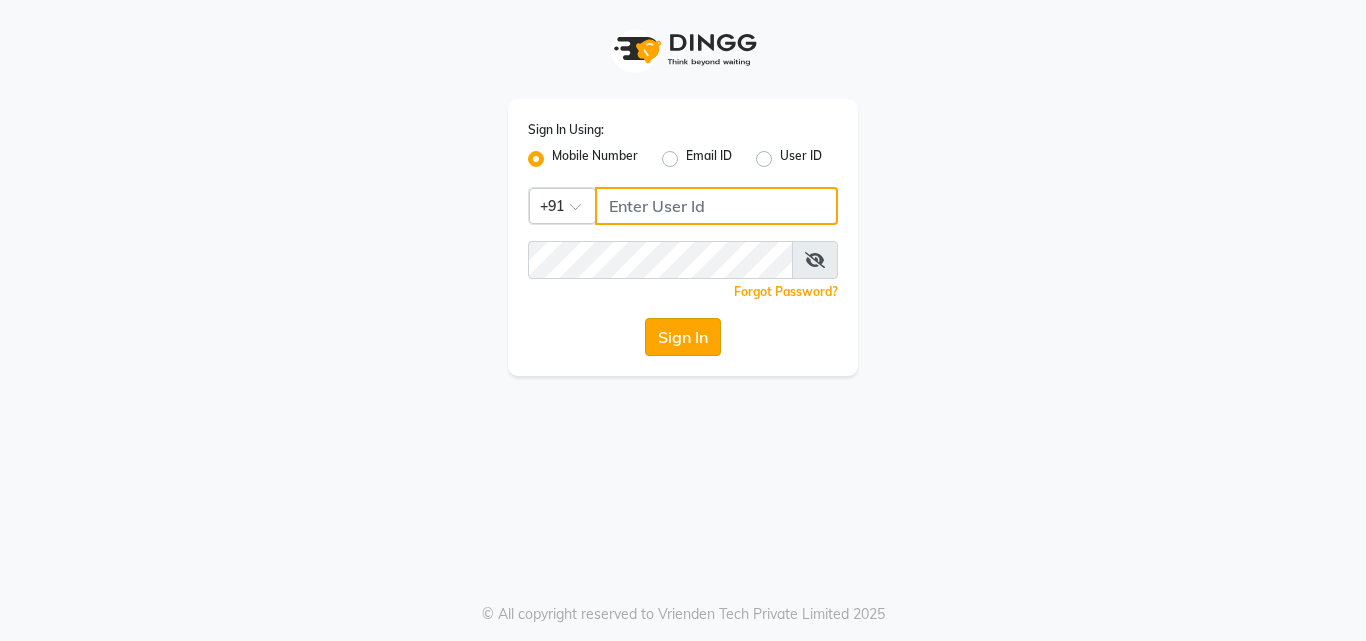 type on "8263956805" 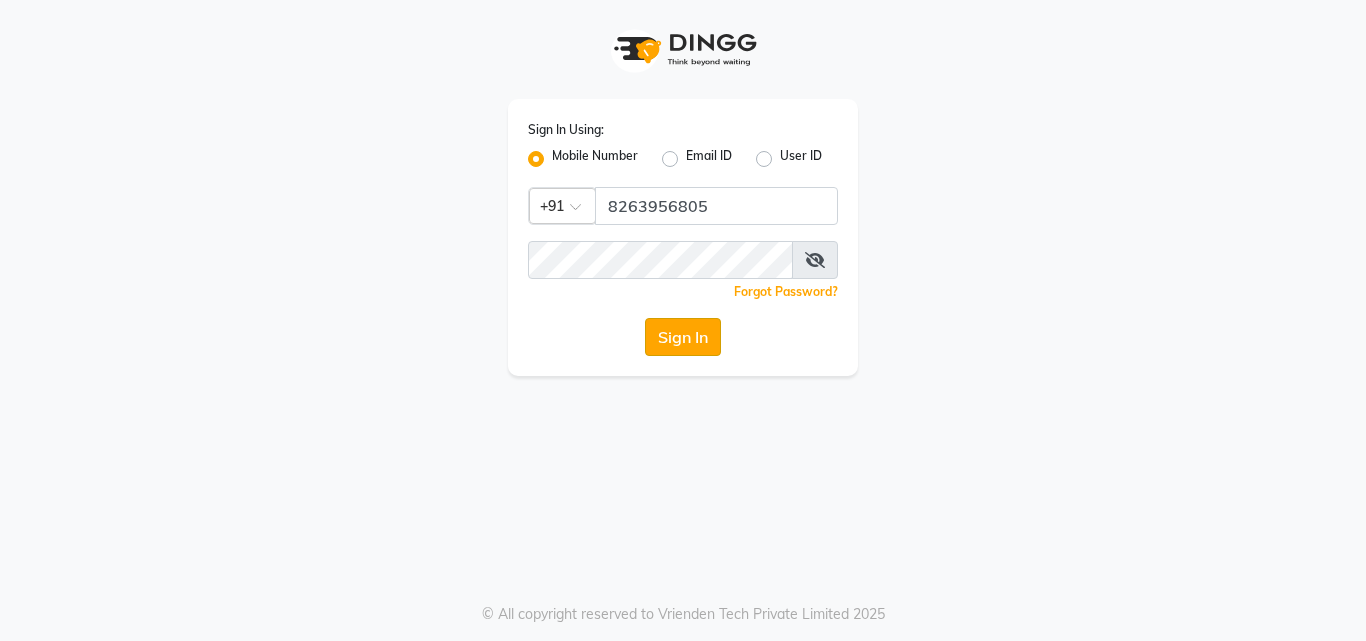 click on "Sign In" 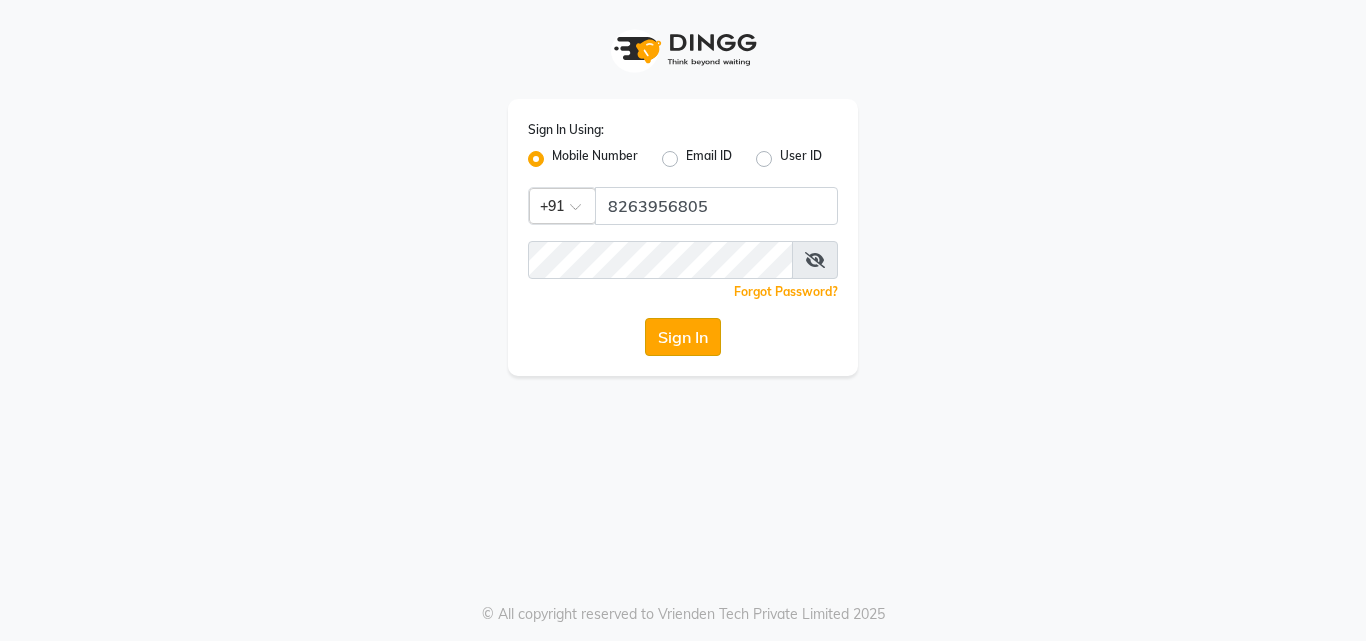 click on "Sign In" 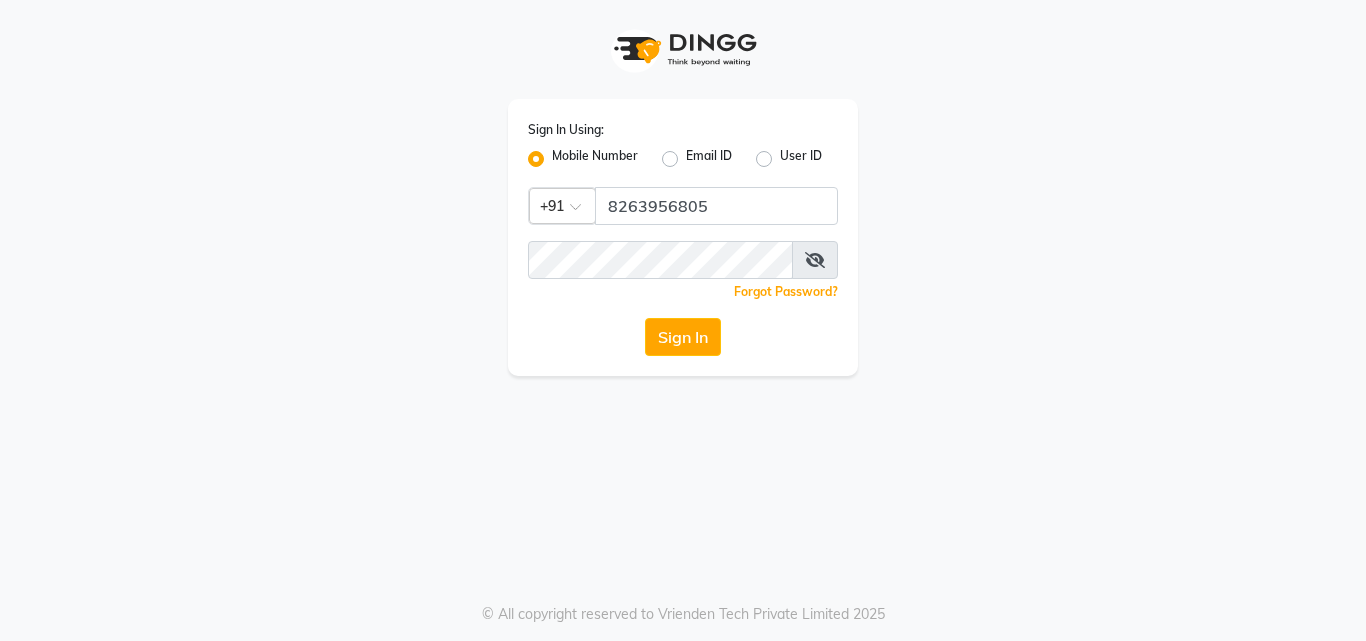 click on "Sign In" 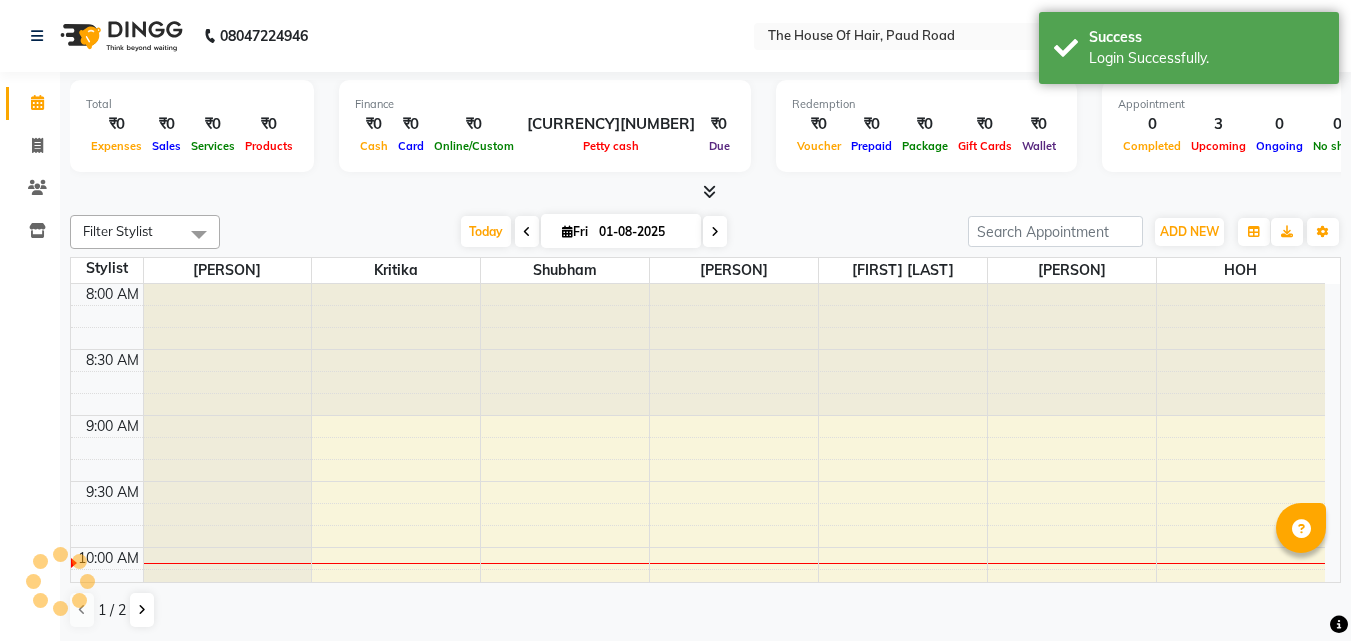 scroll, scrollTop: 0, scrollLeft: 0, axis: both 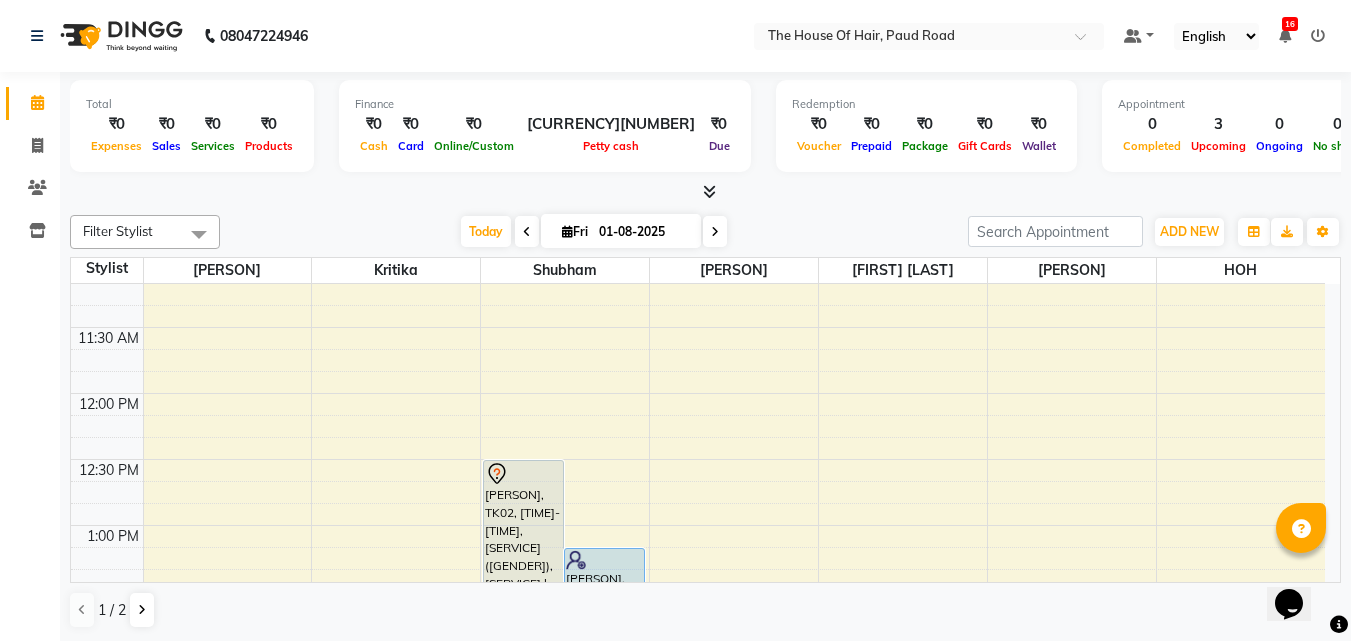 click on "[TIME] [TIME] [TIME] [TIME] [TIME] [TIME] [TIME] [TIME] [TIME] [TIME] [TIME] [TIME] [TIME] [TIME] [TIME] [TIME] [TIME] [TIME] [TIME] [TIME] [TIME] [TIME] [TIME] [TIME] [TIME] [TIME] [TIME] [TIME] [TIME]     [PERSON], TK01, [TIME]-[TIME], [SERVICE] ([GENDER])             [PERSON], TK02, [TIME]-[TIME], [SERVICE]([GENDER]),[SERVICE] by [PERSON] ([GENDER])     [PERSON], TK03, [TIME]-[TIME], [SERVICE] by [PERSON] ([GENDER]),[SERVICE] &[SERVICE]([GENDER])" at bounding box center [698, 789] 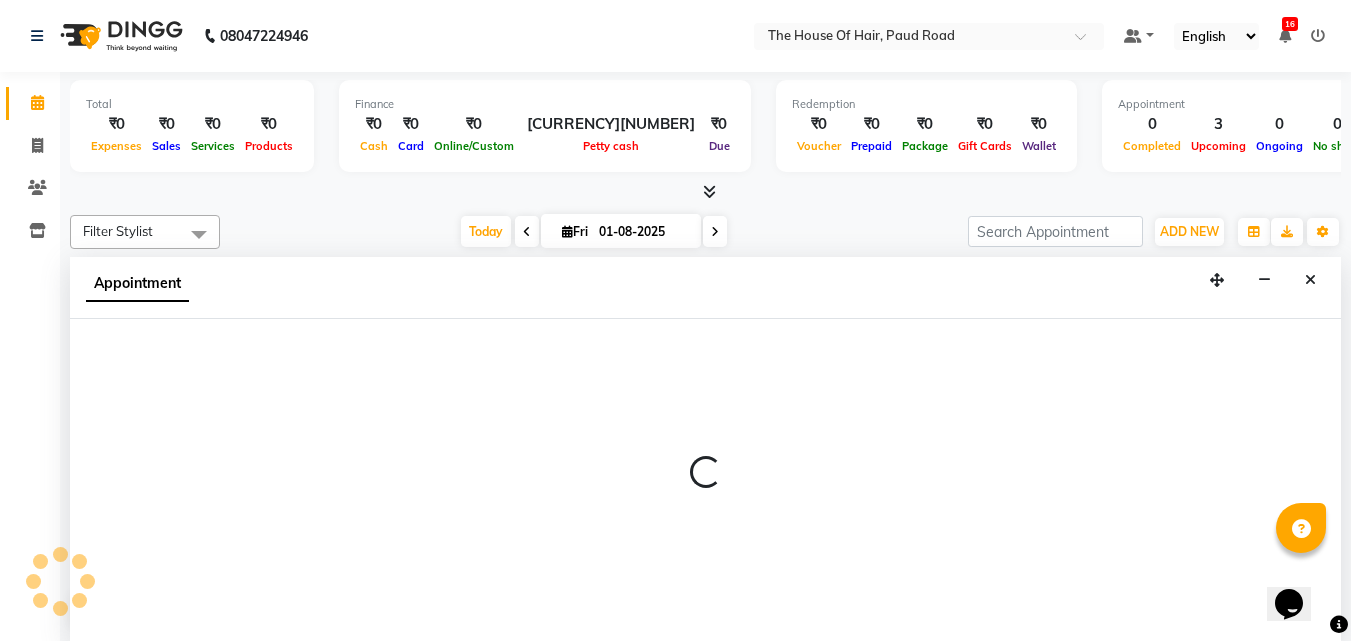 scroll, scrollTop: 1, scrollLeft: 0, axis: vertical 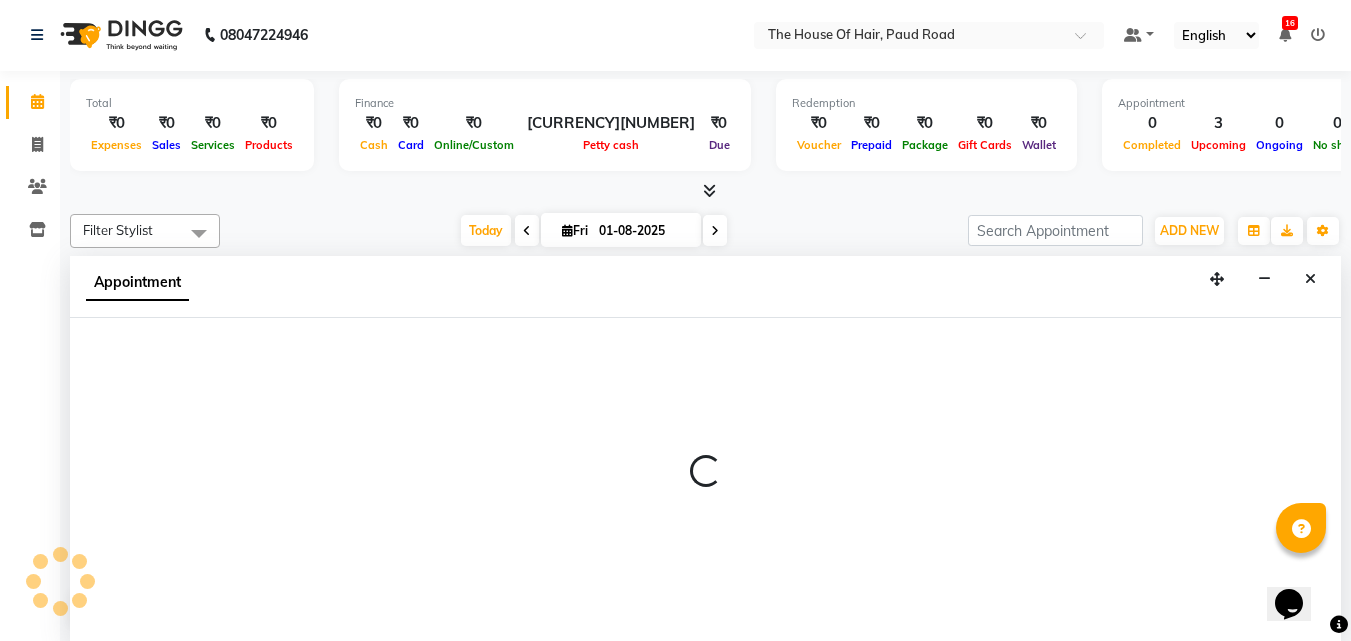 select on "57808" 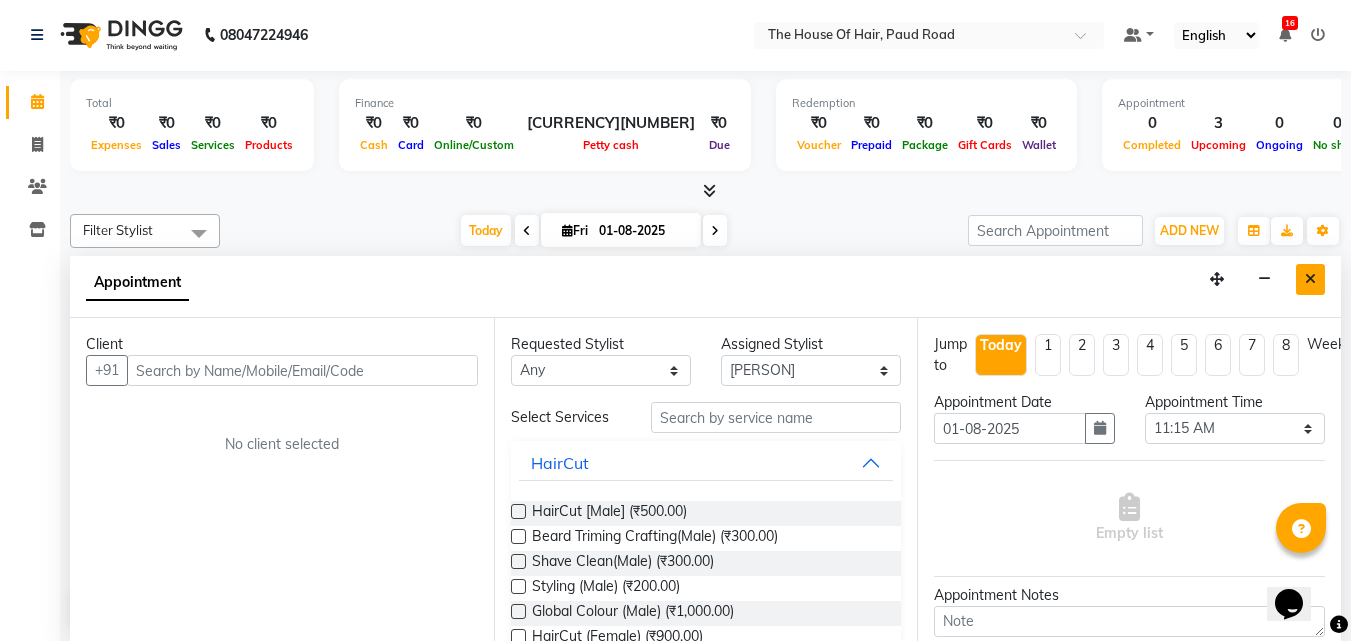 click at bounding box center [1310, 279] 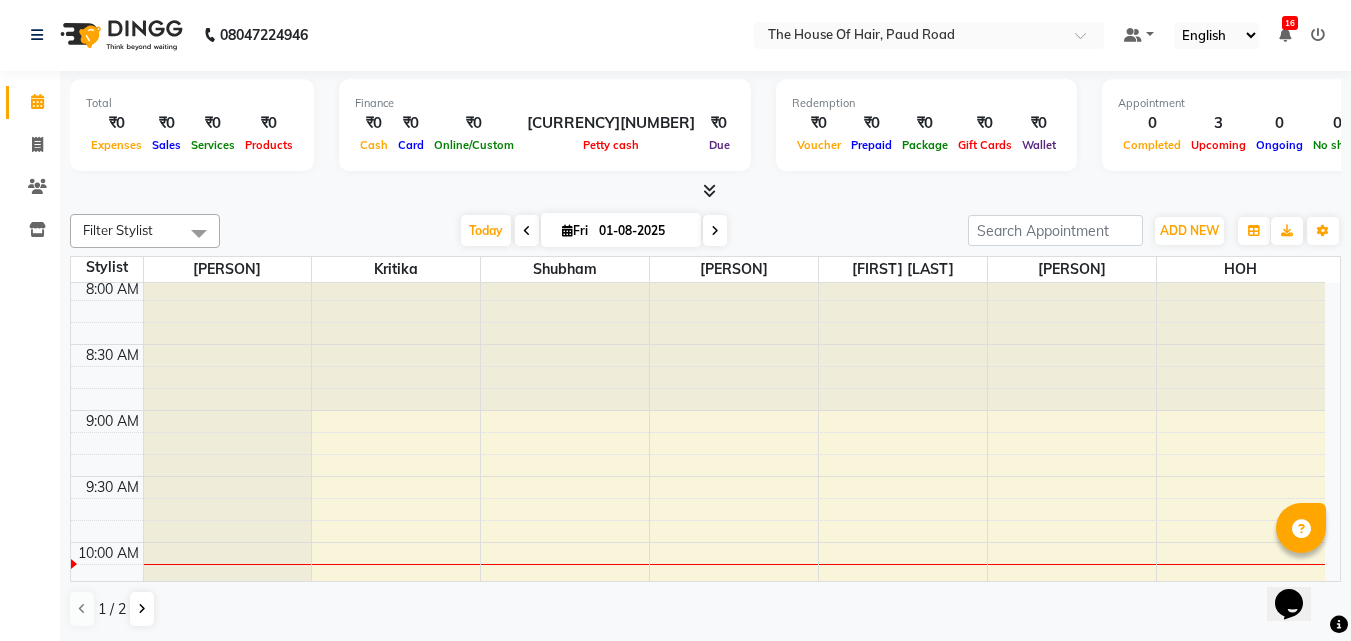 scroll, scrollTop: 0, scrollLeft: 0, axis: both 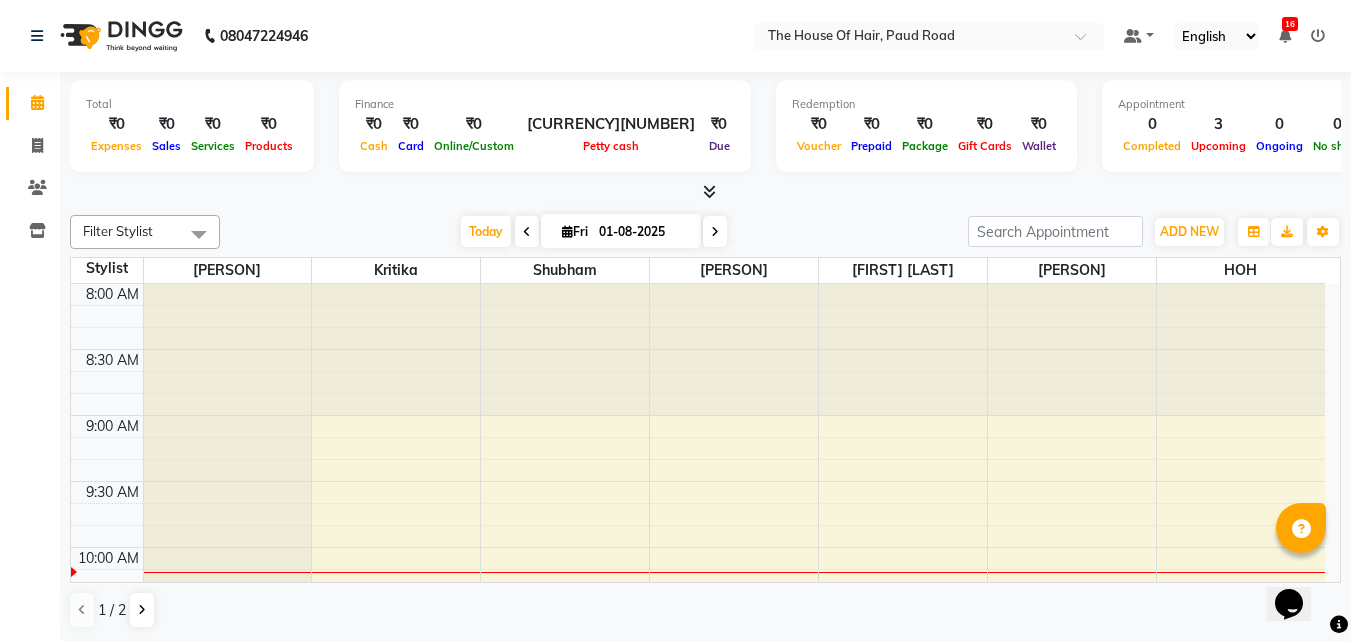 click at bounding box center [527, 231] 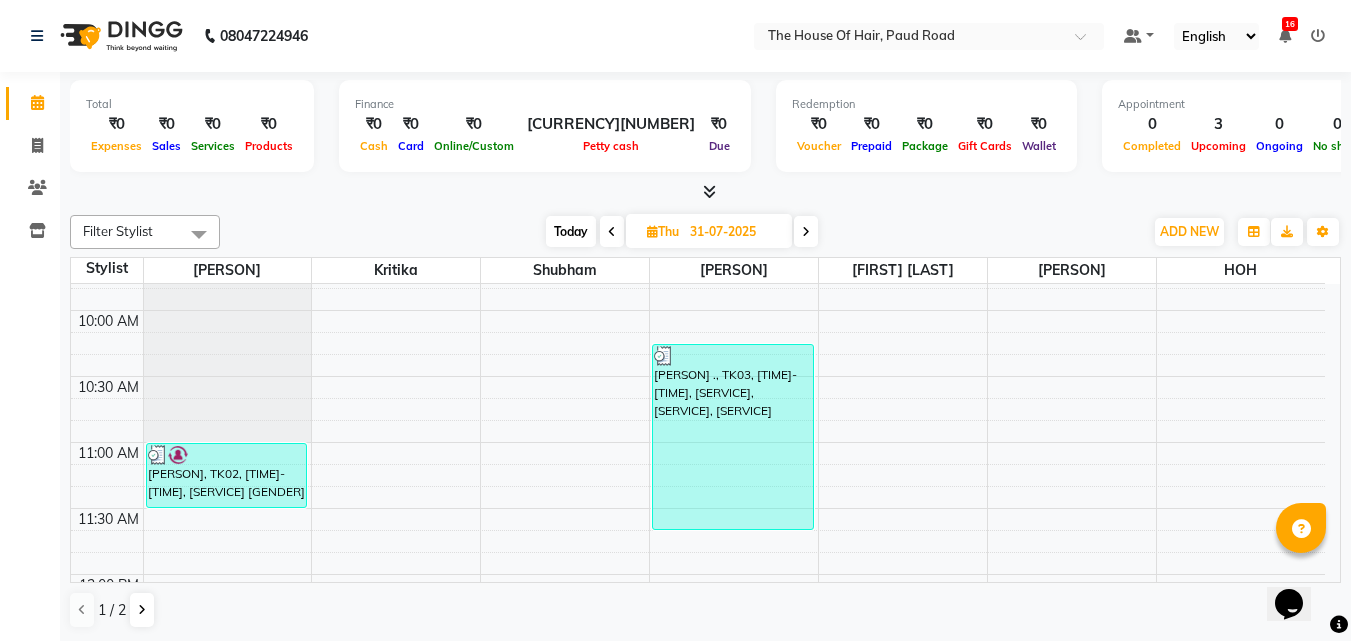 scroll, scrollTop: 387, scrollLeft: 0, axis: vertical 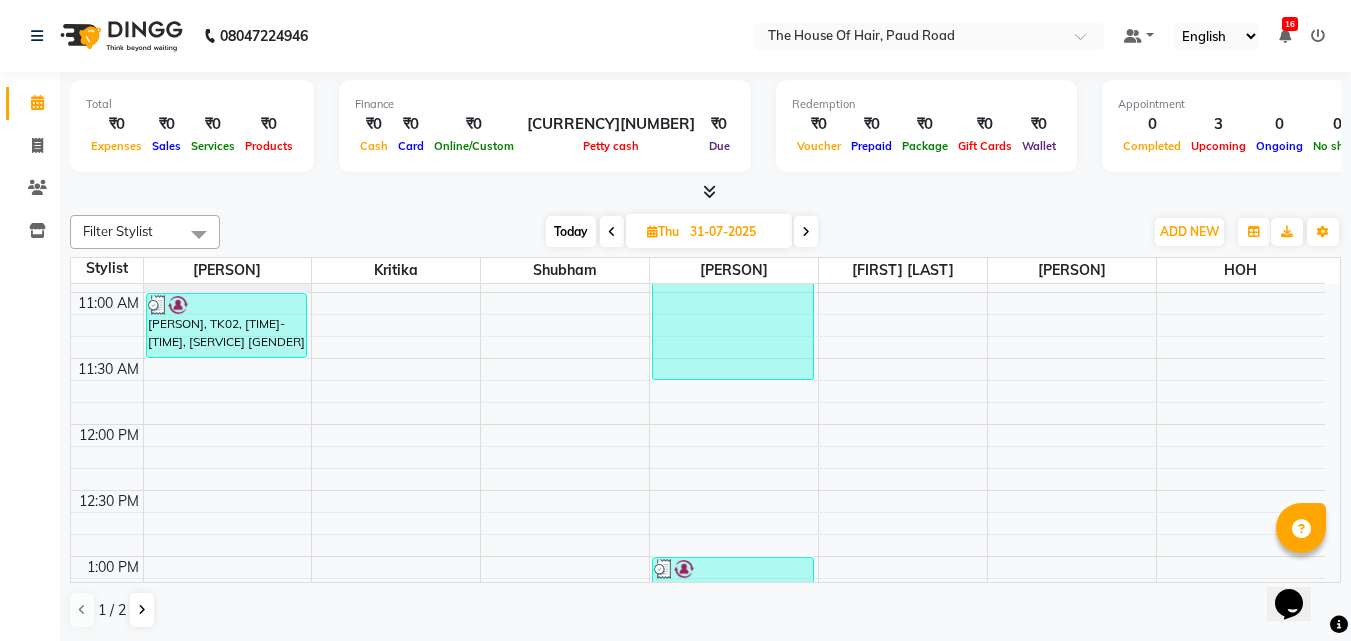 click at bounding box center (806, 232) 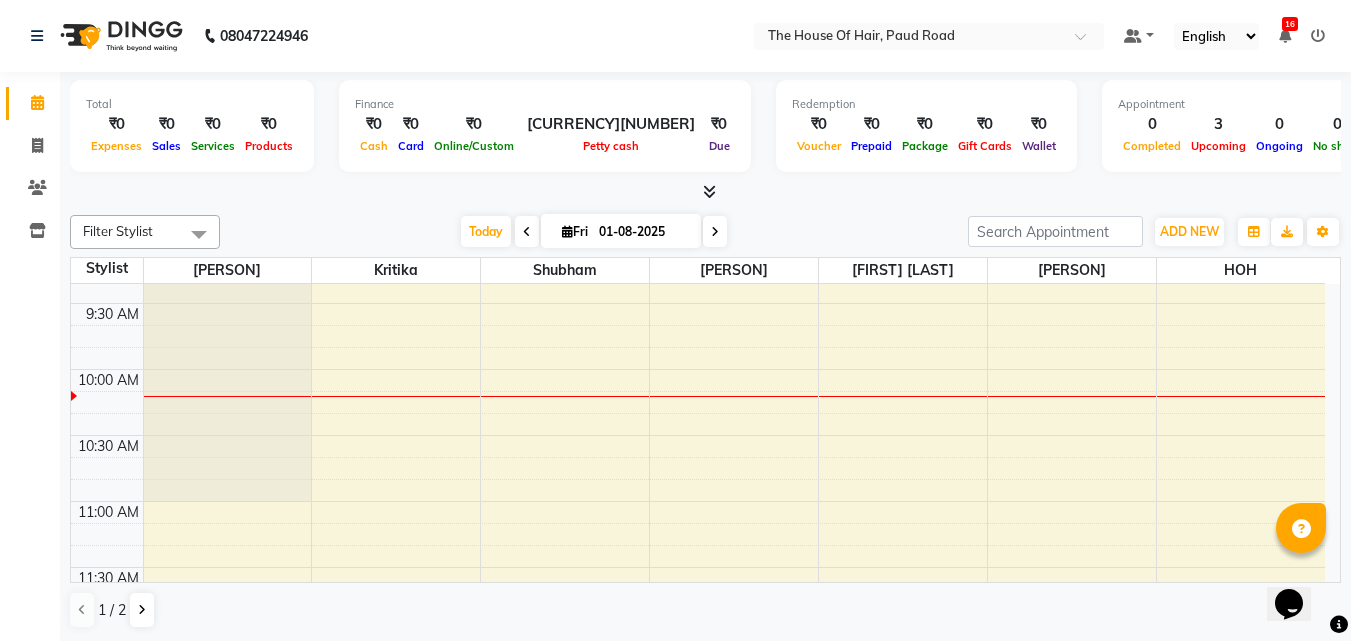 scroll, scrollTop: 179, scrollLeft: 0, axis: vertical 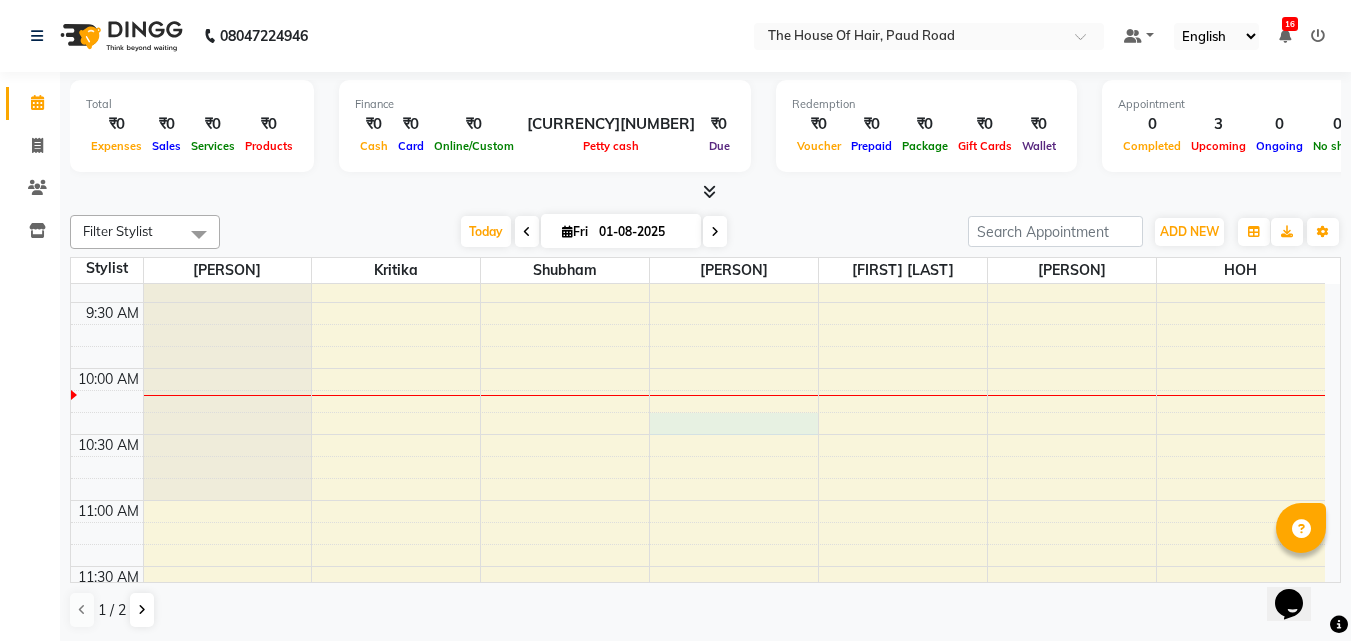 click on "[TIME] [TIME] [TIME] [TIME] [TIME] [TIME] [TIME] [TIME] [TIME] [TIME] [TIME] [TIME] [TIME] [TIME] [TIME] [TIME] [TIME] [TIME] [TIME] [TIME] [TIME] [TIME] [TIME] [TIME] [TIME] [TIME] [TIME] [TIME] [TIME]     [PERSON], TK01, [TIME]-[TIME], [SERVICE] ([GENDER])             [PERSON], TK02, [TIME]-[TIME], [SERVICE]([GENDER]),[SERVICE] by [PERSON] ([GENDER])     [PERSON], TK03, [TIME]-[TIME], [SERVICE] by [PERSON] ([GENDER]),[SERVICE] &[SERVICE]([GENDER])" at bounding box center (698, 1028) 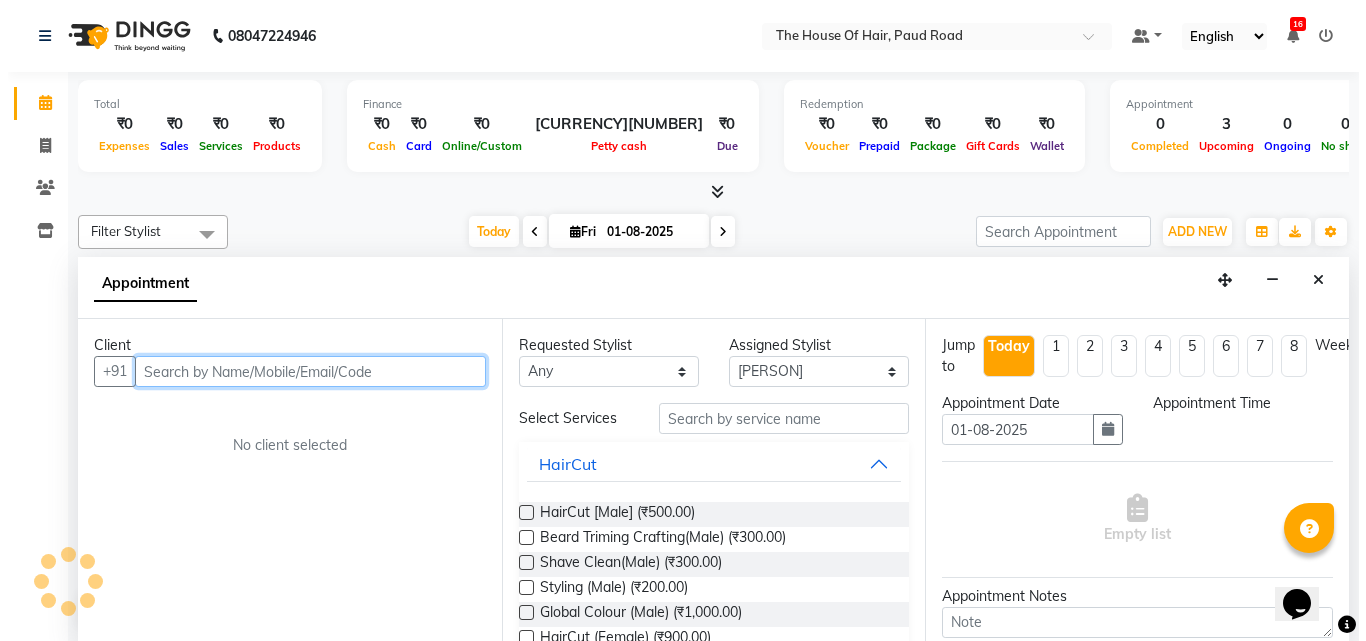 scroll, scrollTop: 1, scrollLeft: 0, axis: vertical 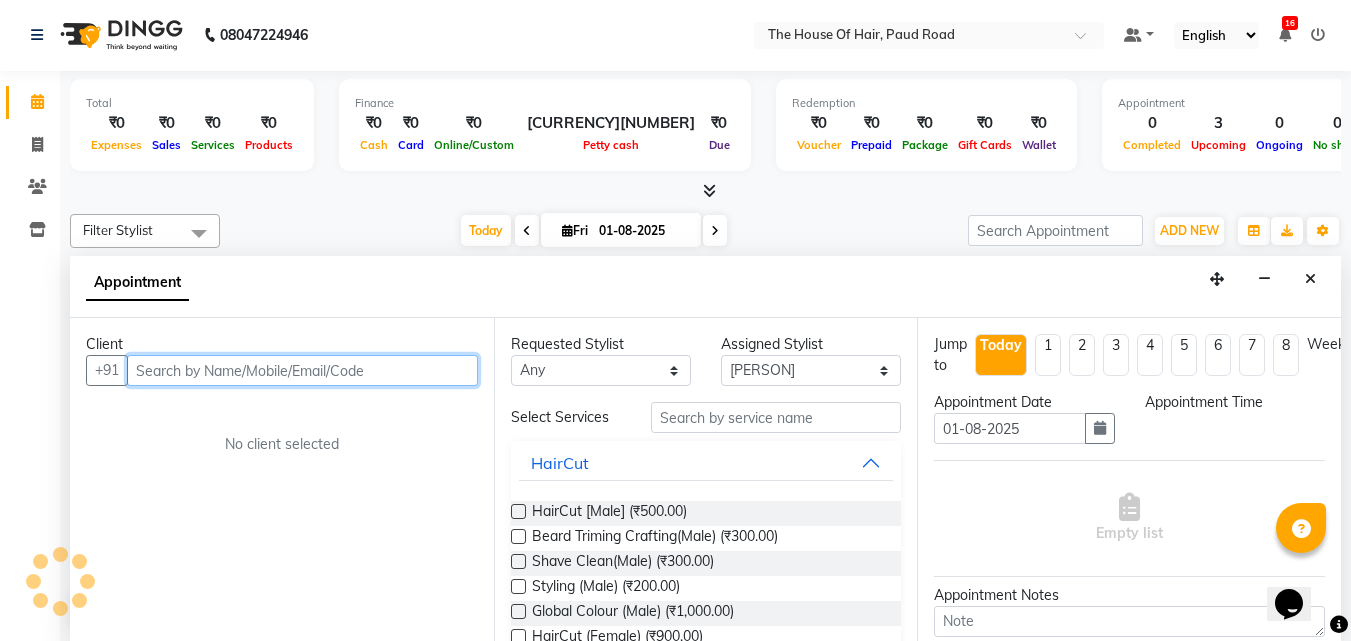 select on "615" 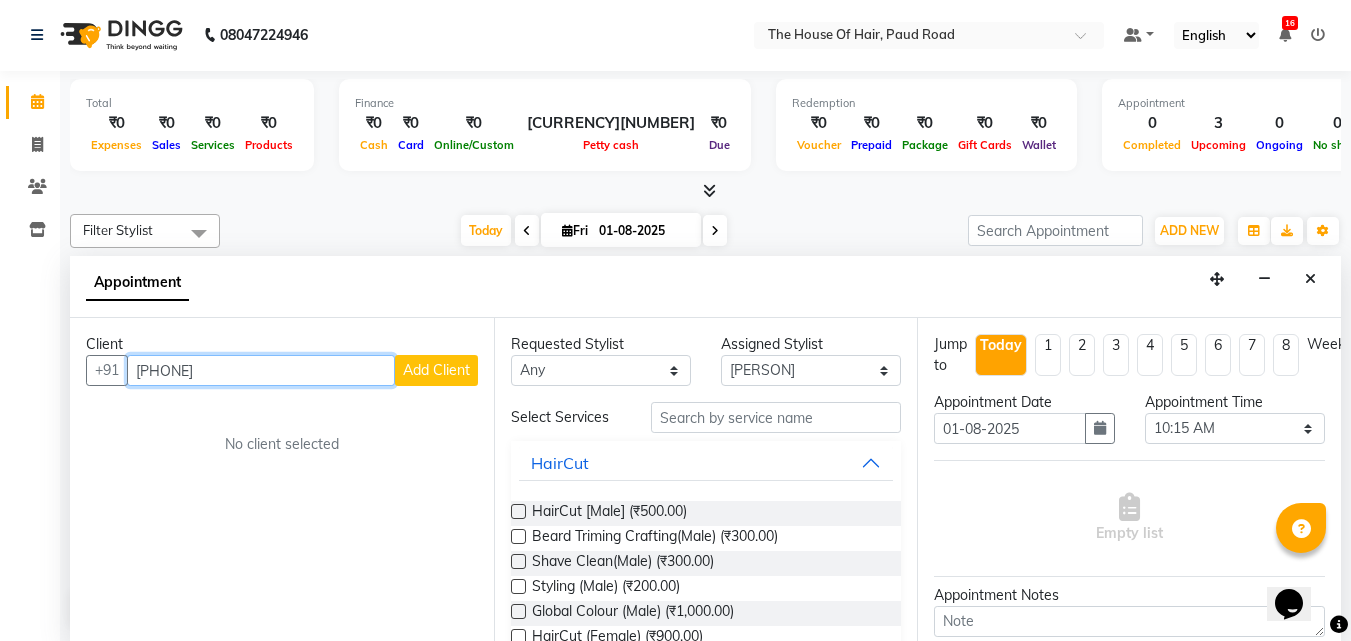type on "[PHONE]" 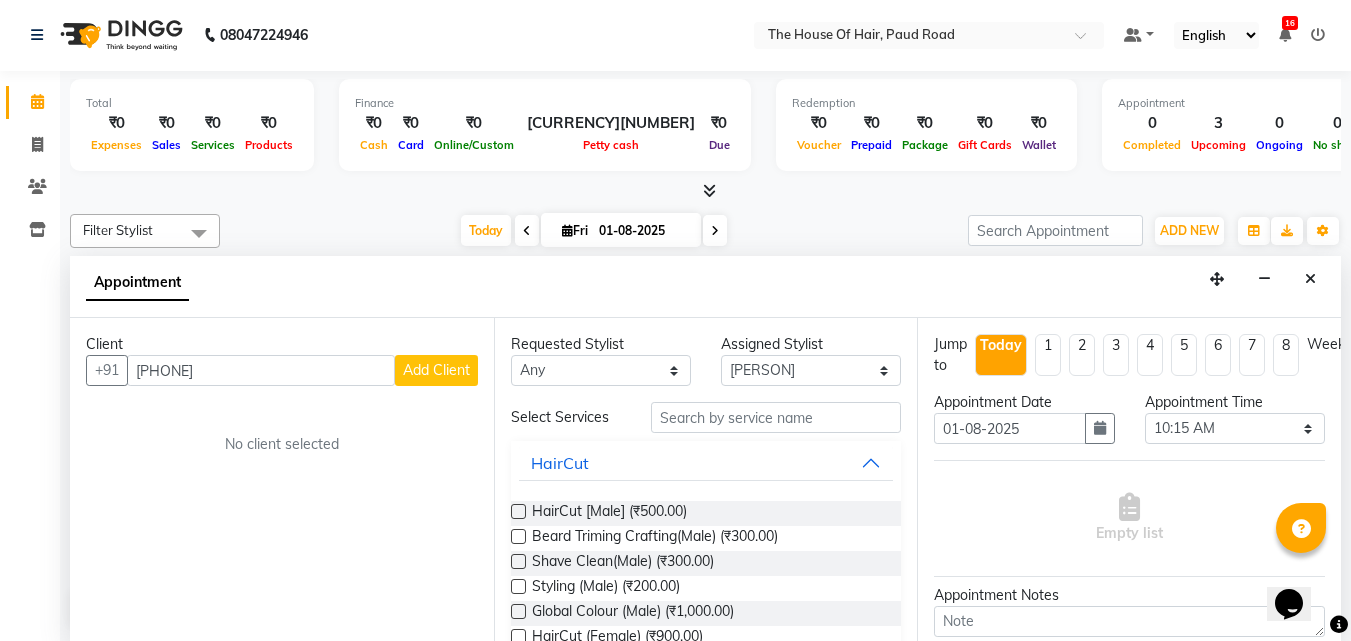 click on "Add Client" at bounding box center [436, 370] 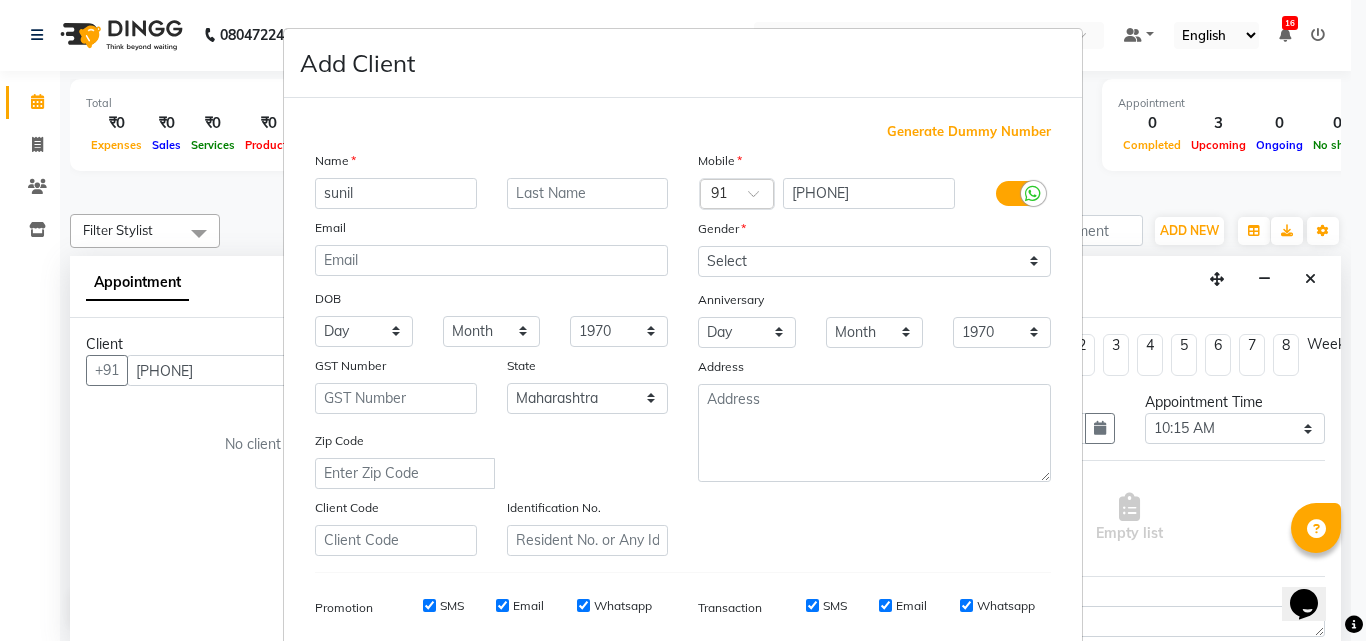type on "sunil" 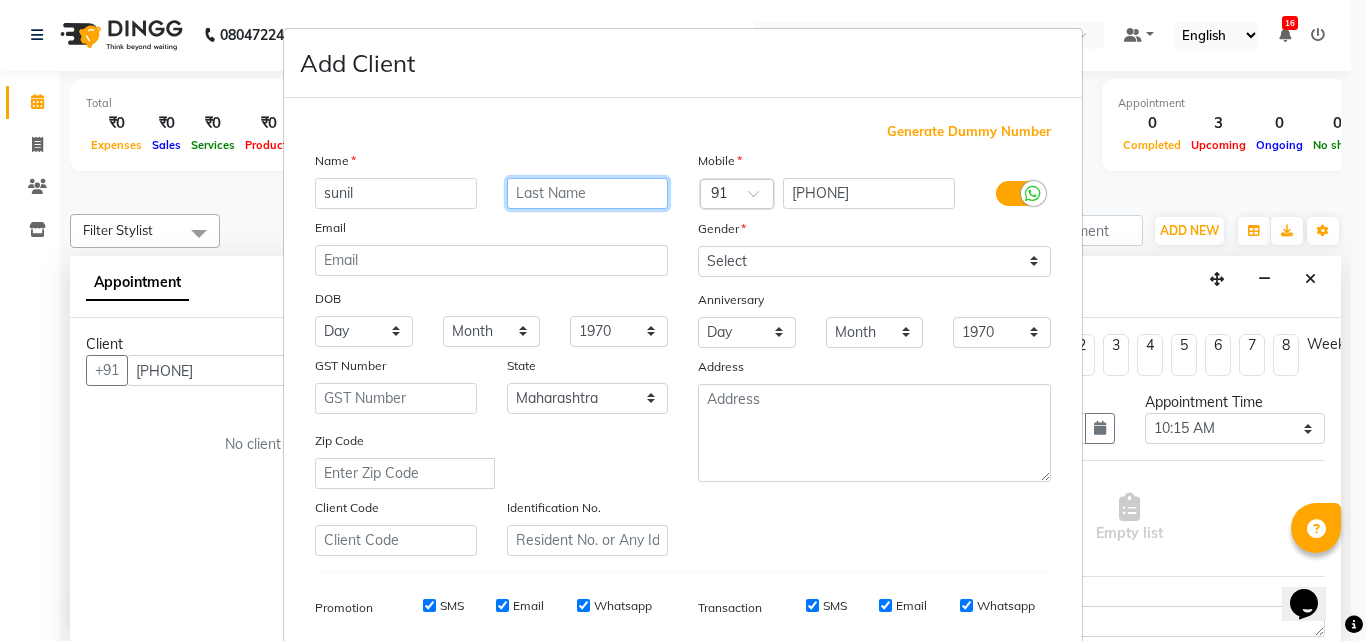click at bounding box center [588, 193] 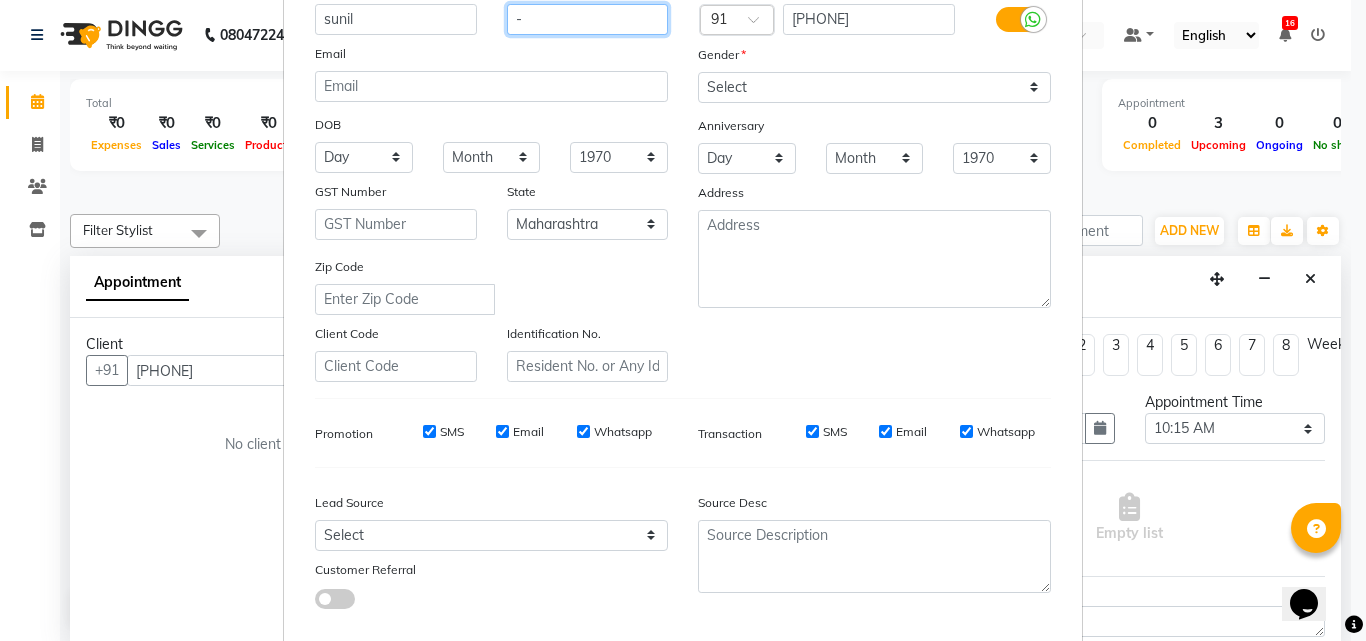 scroll, scrollTop: 282, scrollLeft: 0, axis: vertical 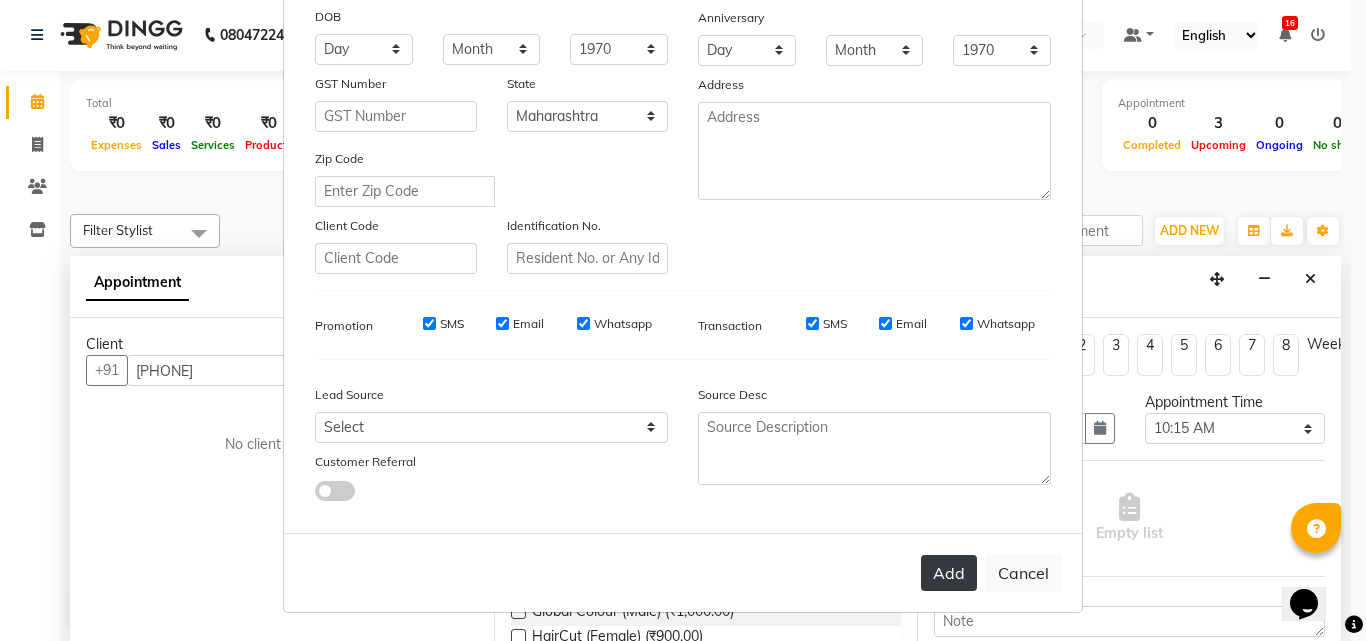 type on "-" 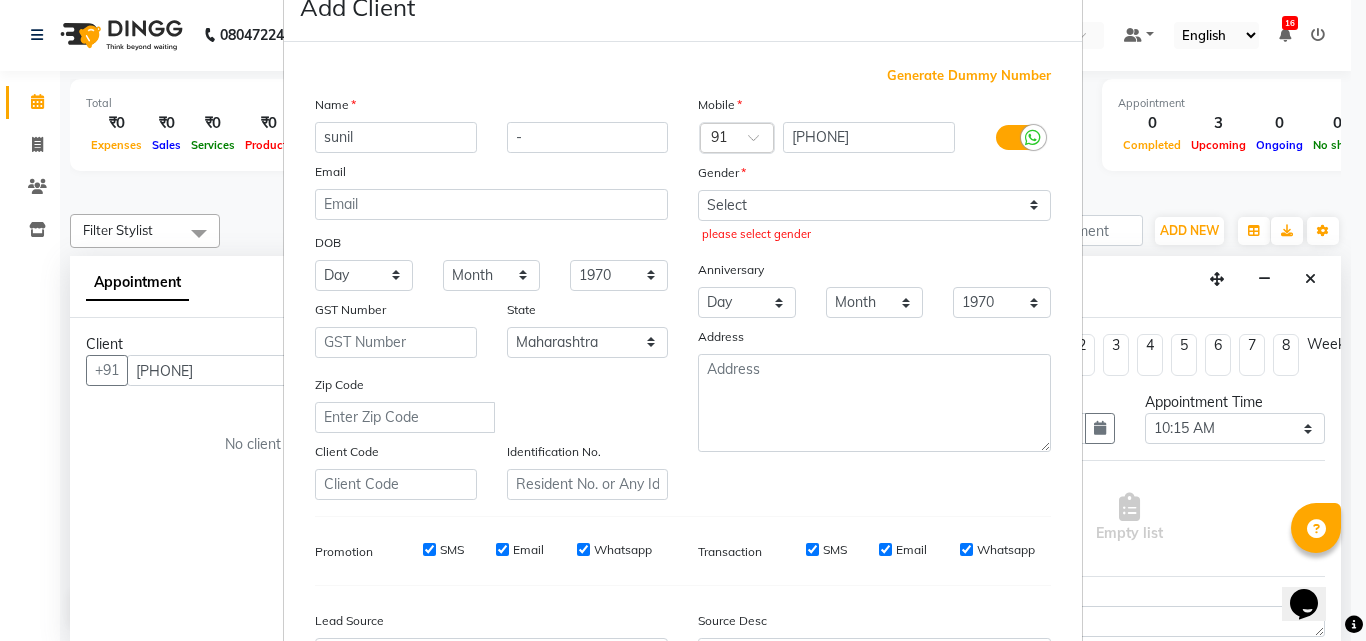 scroll, scrollTop: 0, scrollLeft: 0, axis: both 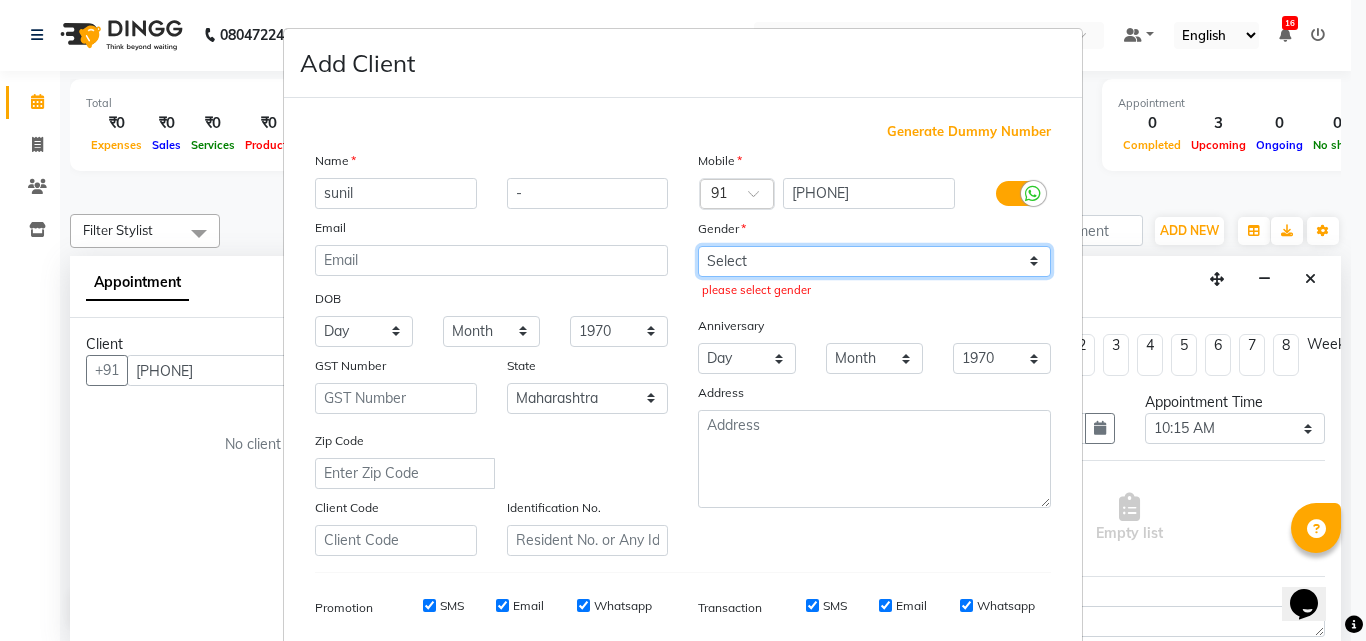 click on "Select Male Female Other Prefer Not To Say" at bounding box center [874, 261] 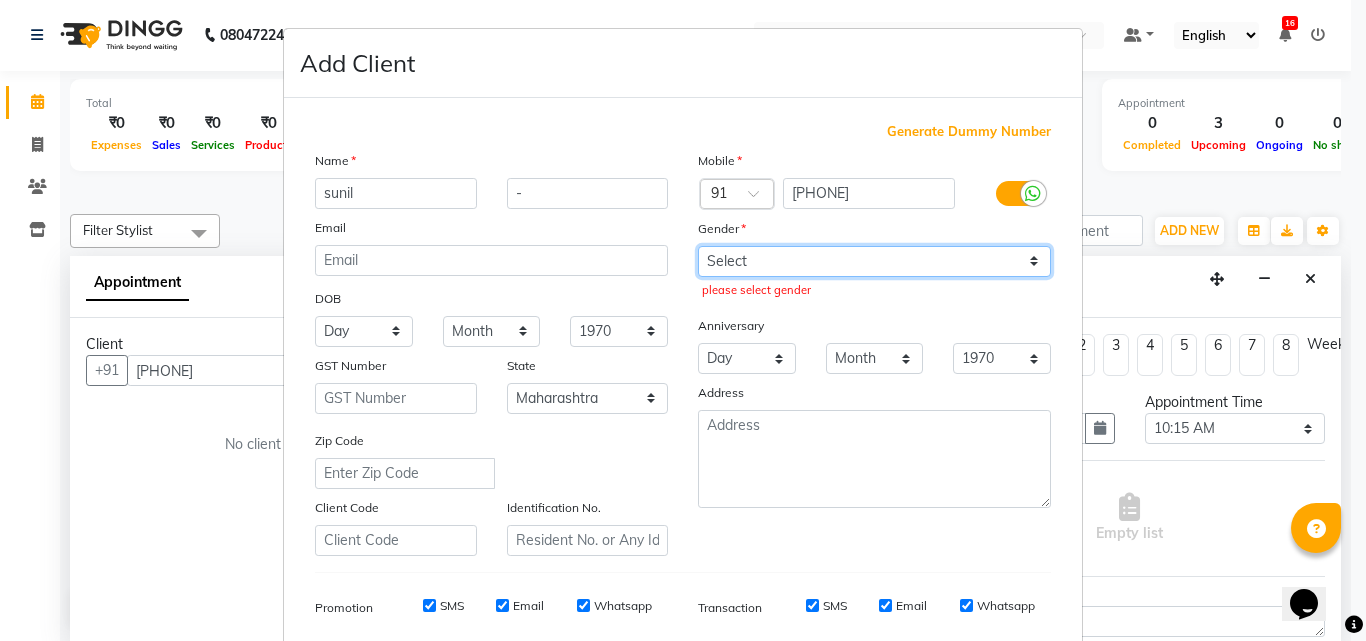 select on "male" 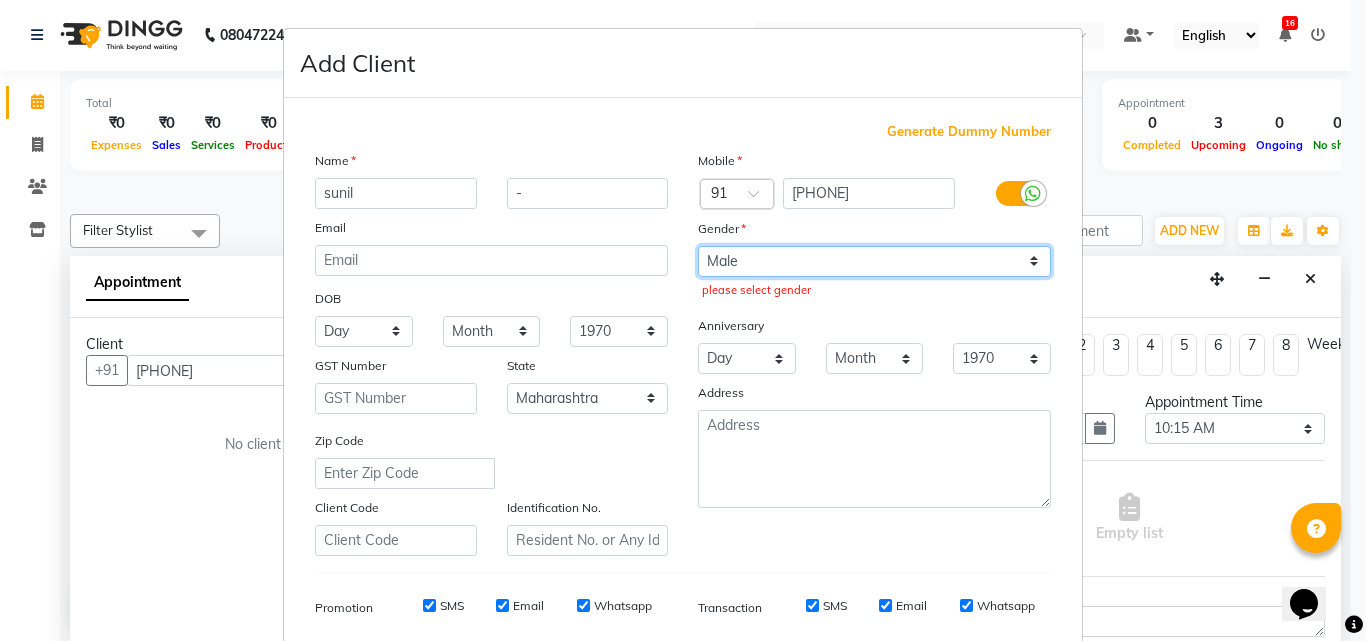 click on "Select Male Female Other Prefer Not To Say" at bounding box center (874, 261) 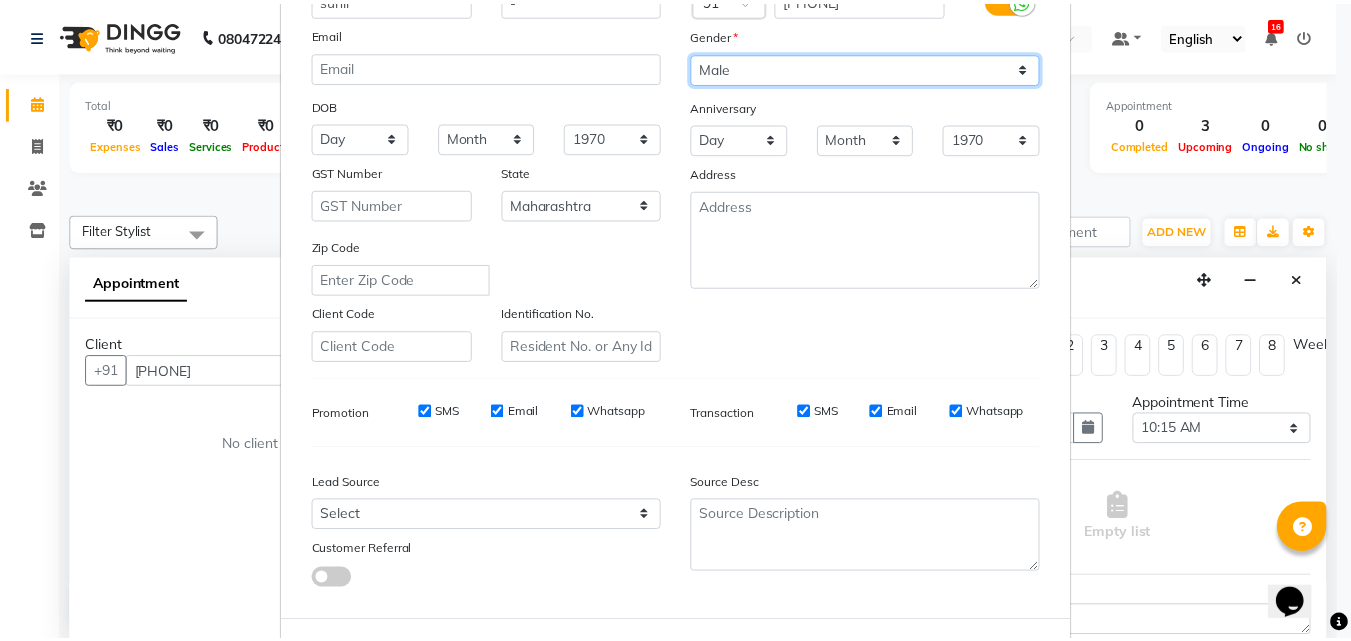 scroll, scrollTop: 282, scrollLeft: 0, axis: vertical 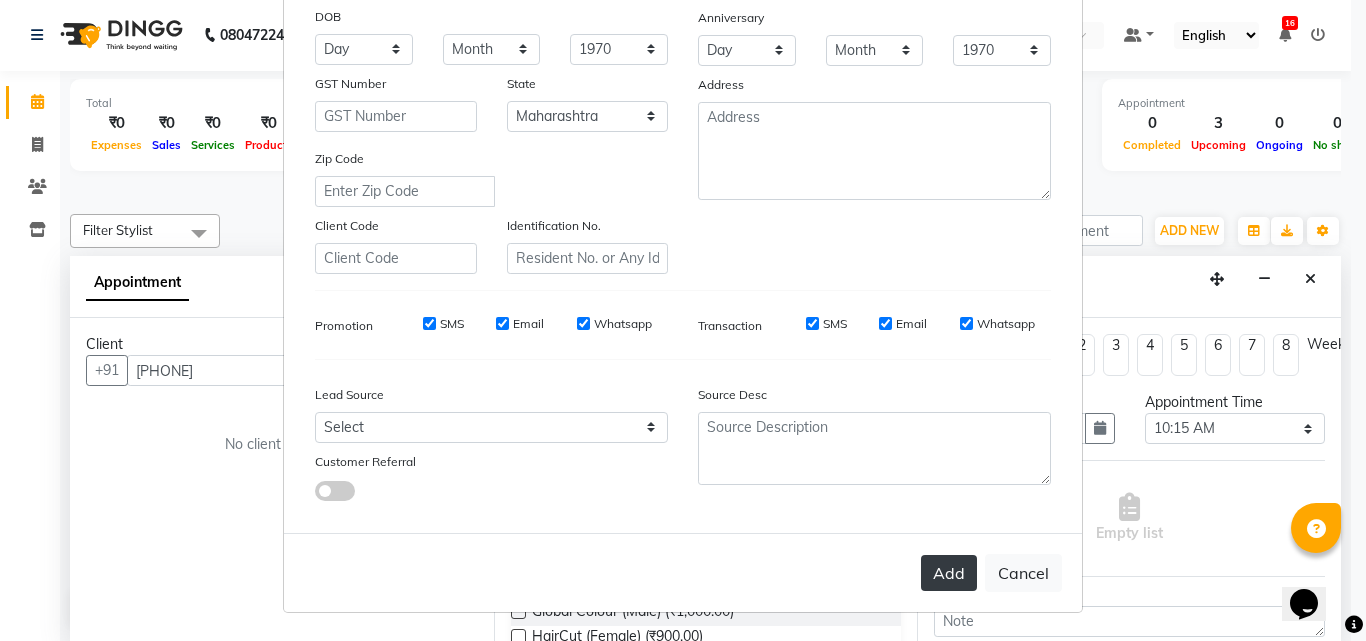 click on "Add" at bounding box center [949, 573] 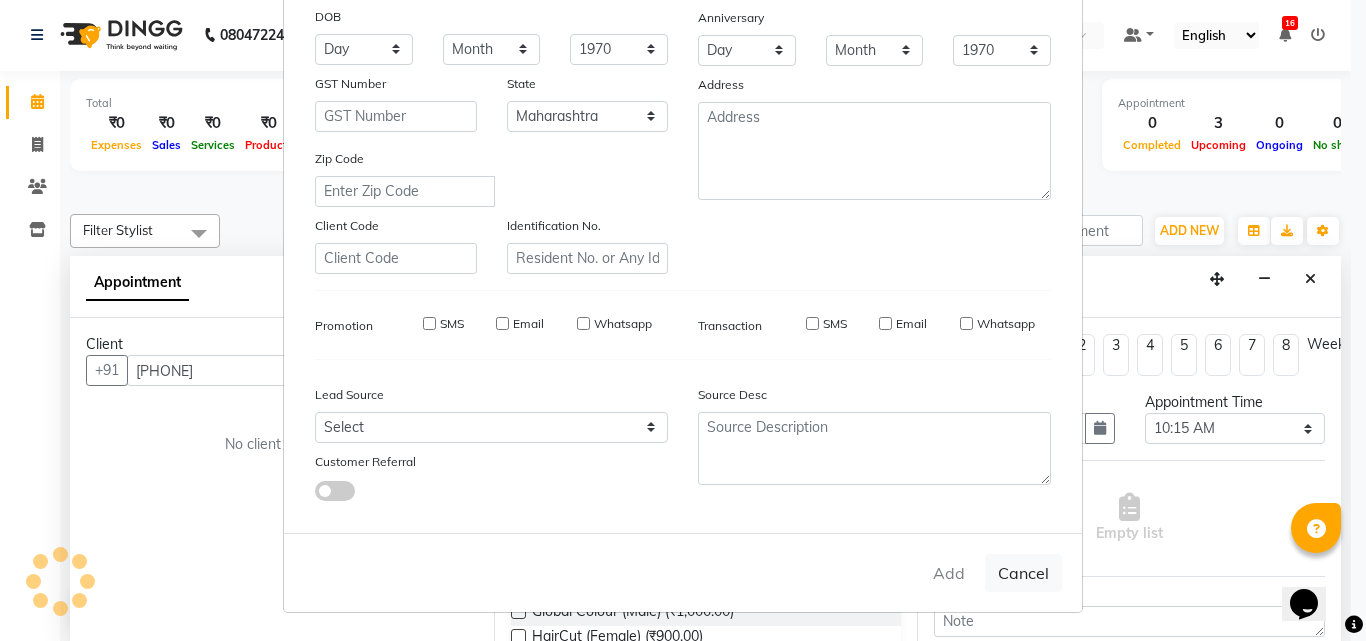 type 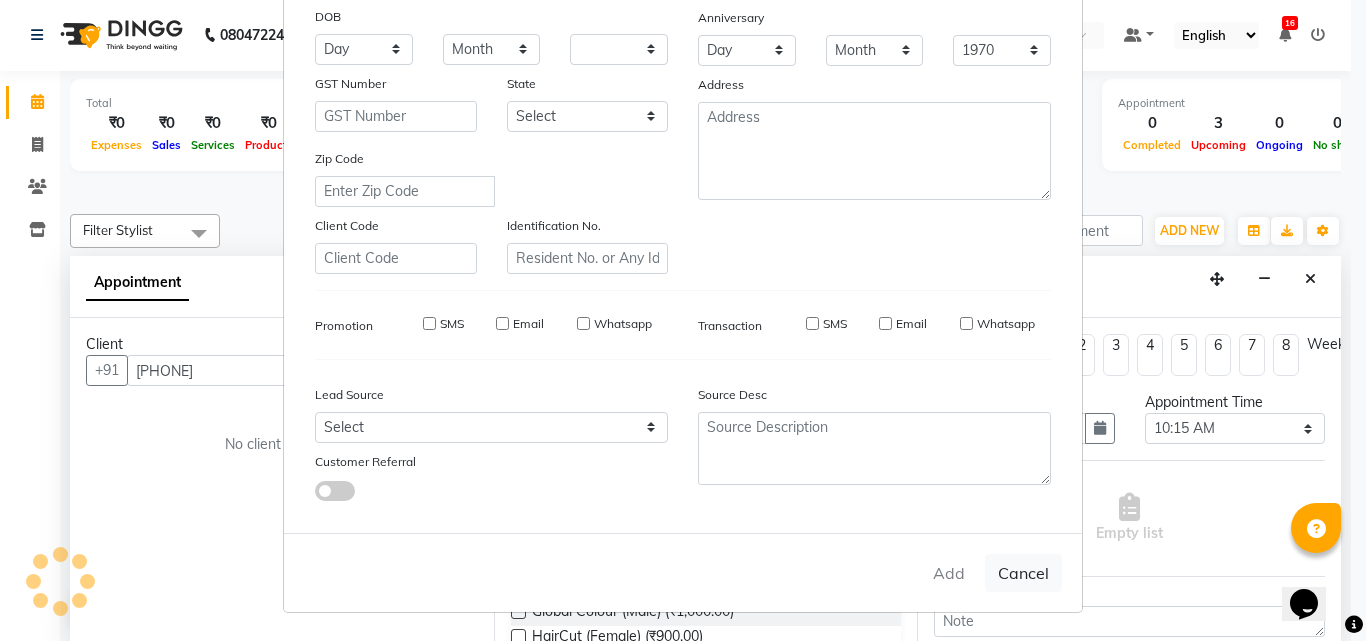 type 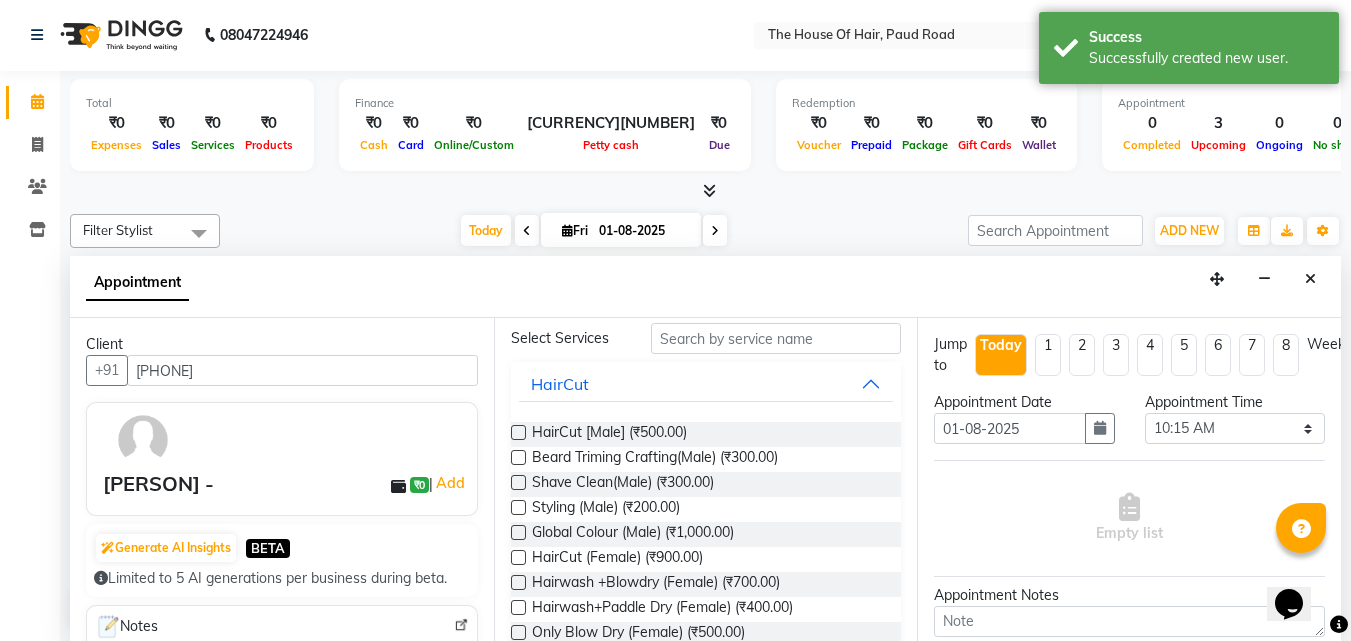 scroll, scrollTop: 80, scrollLeft: 0, axis: vertical 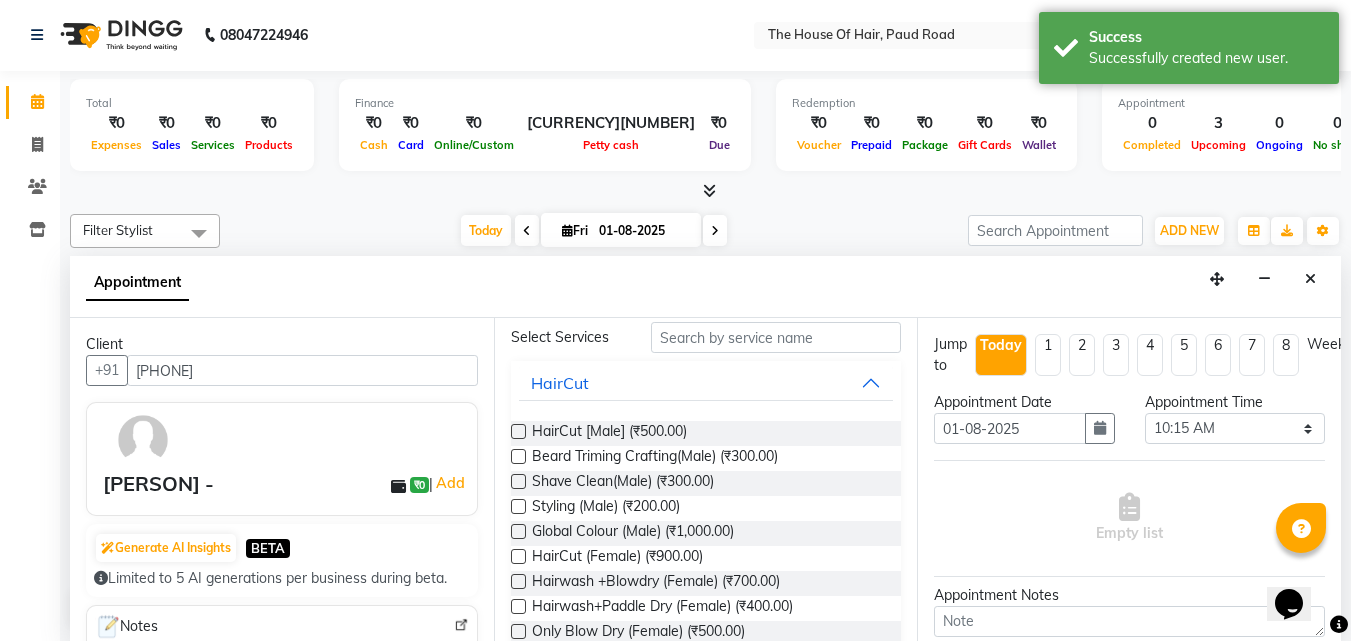 click at bounding box center (518, 456) 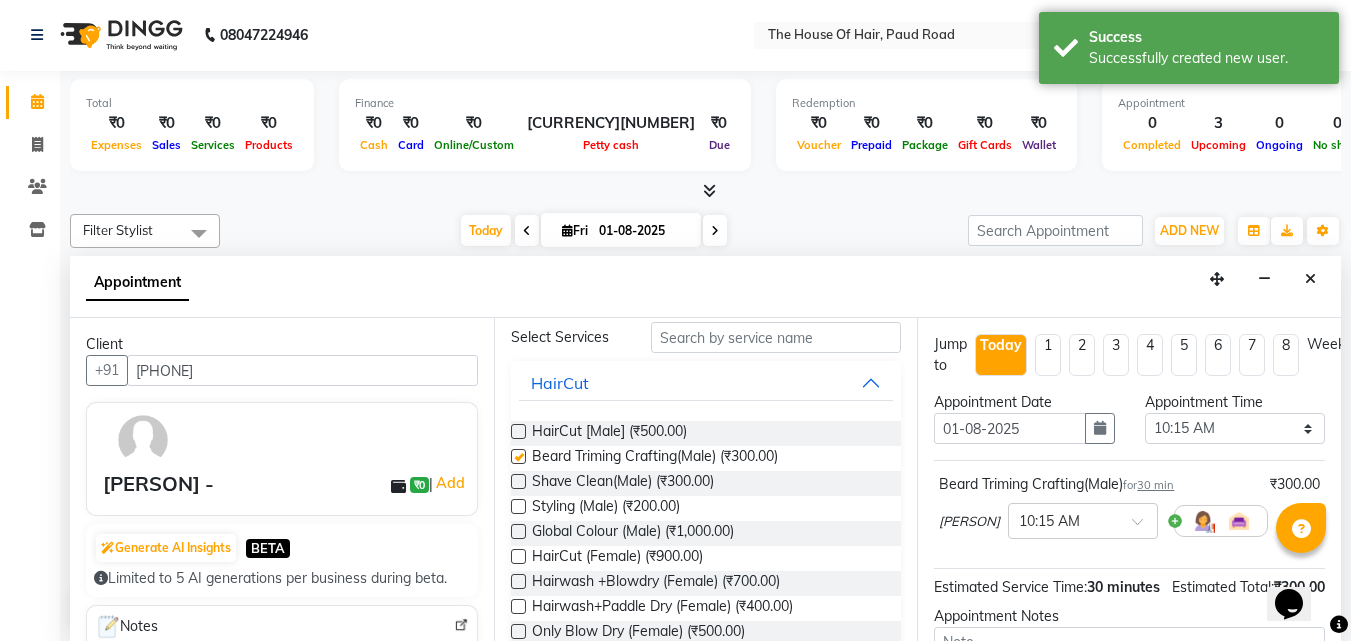 checkbox on "false" 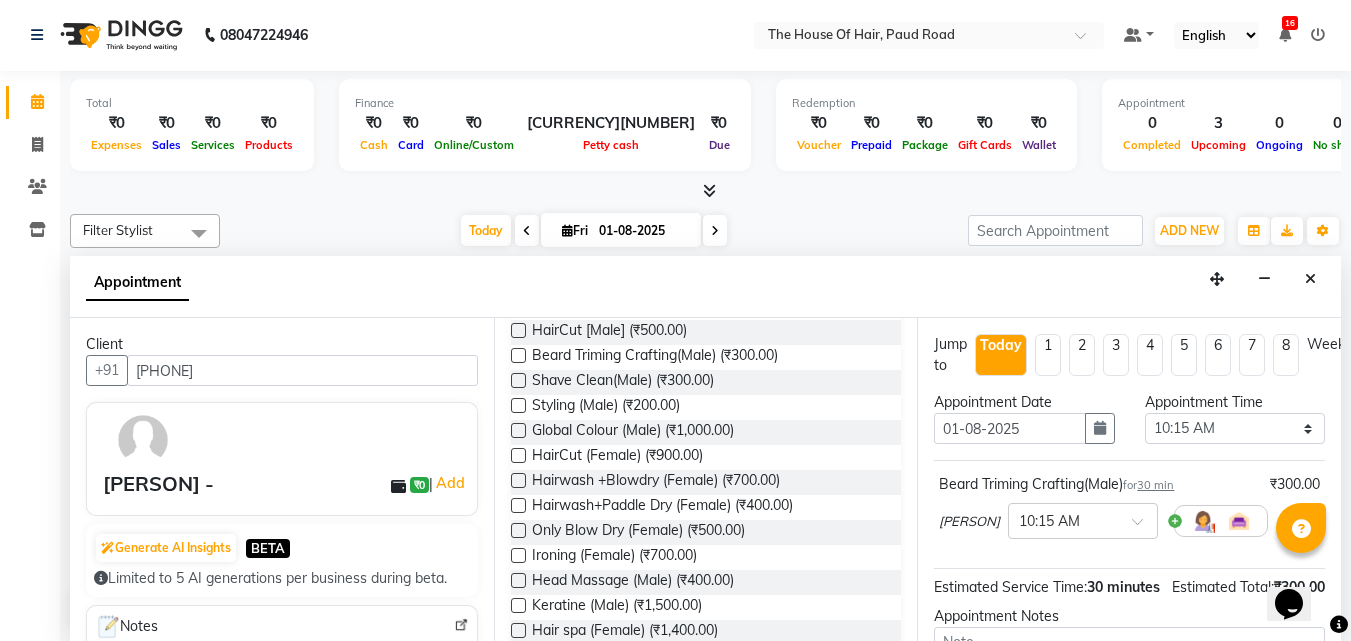 scroll, scrollTop: 182, scrollLeft: 0, axis: vertical 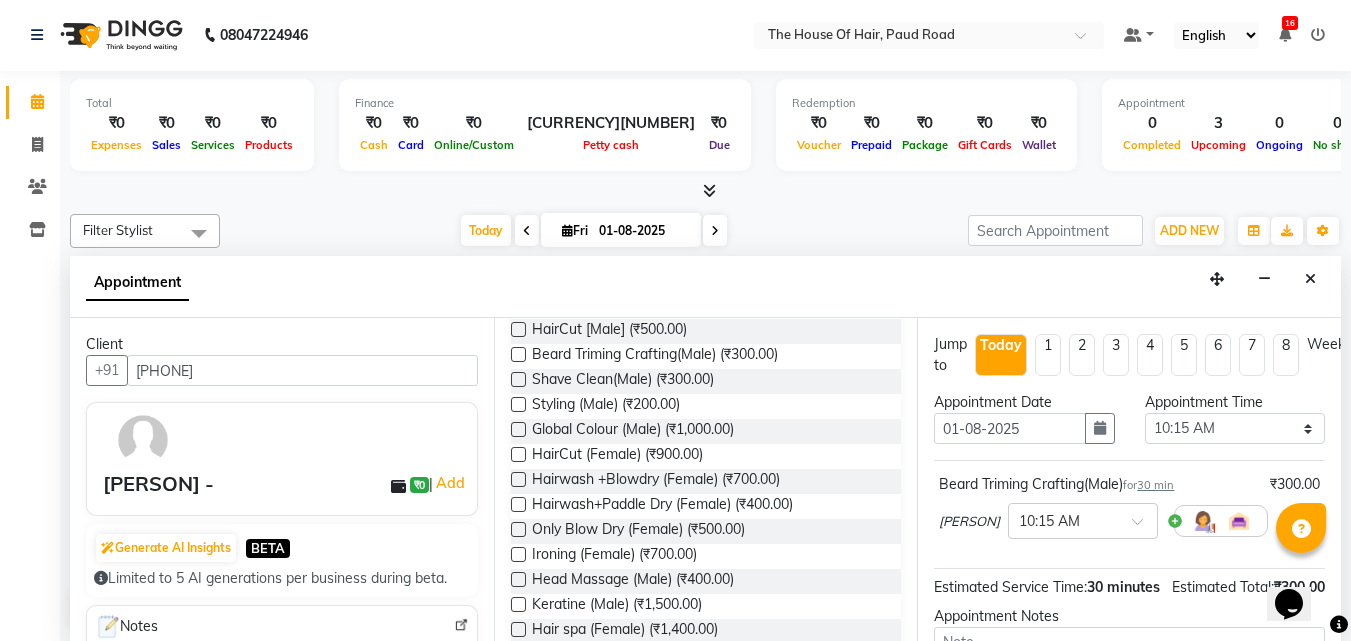 click at bounding box center [518, 454] 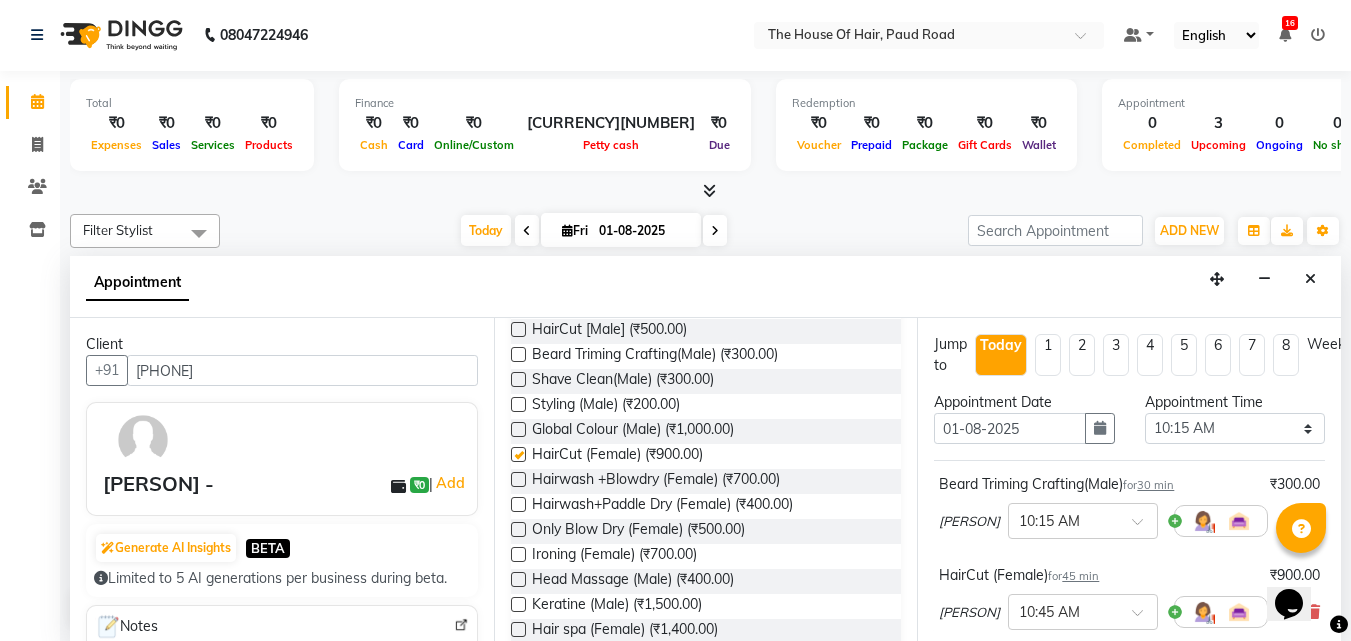 checkbox on "false" 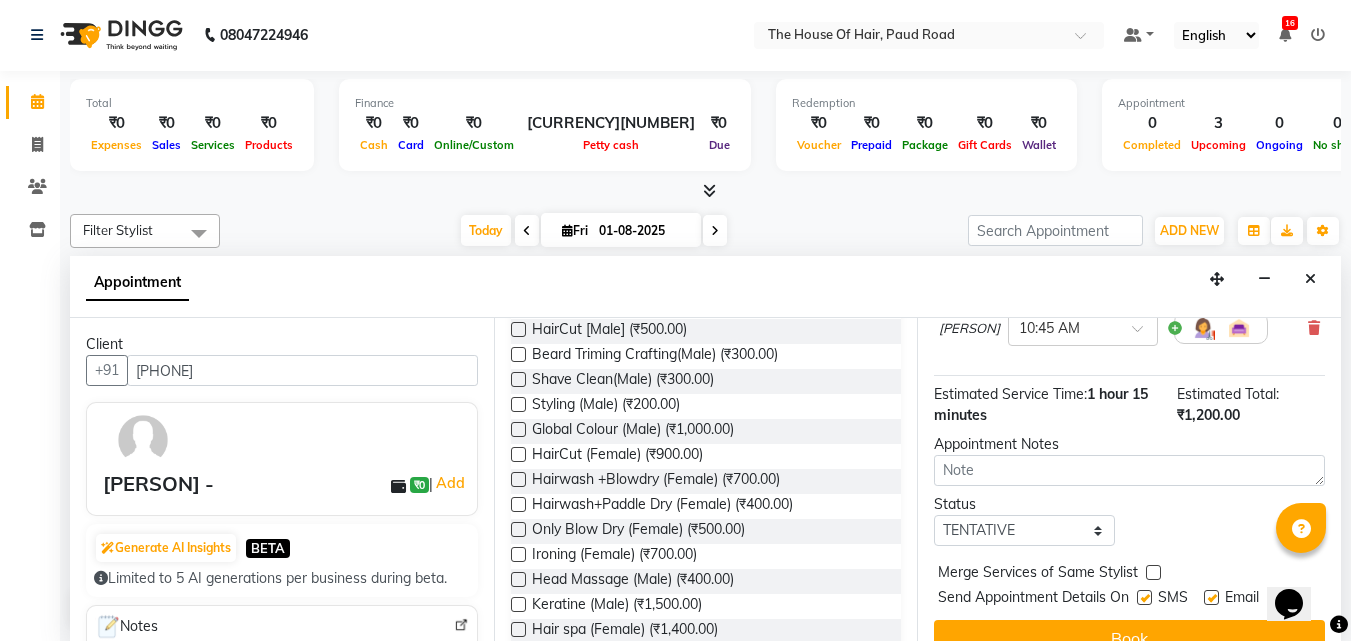 scroll, scrollTop: 305, scrollLeft: 0, axis: vertical 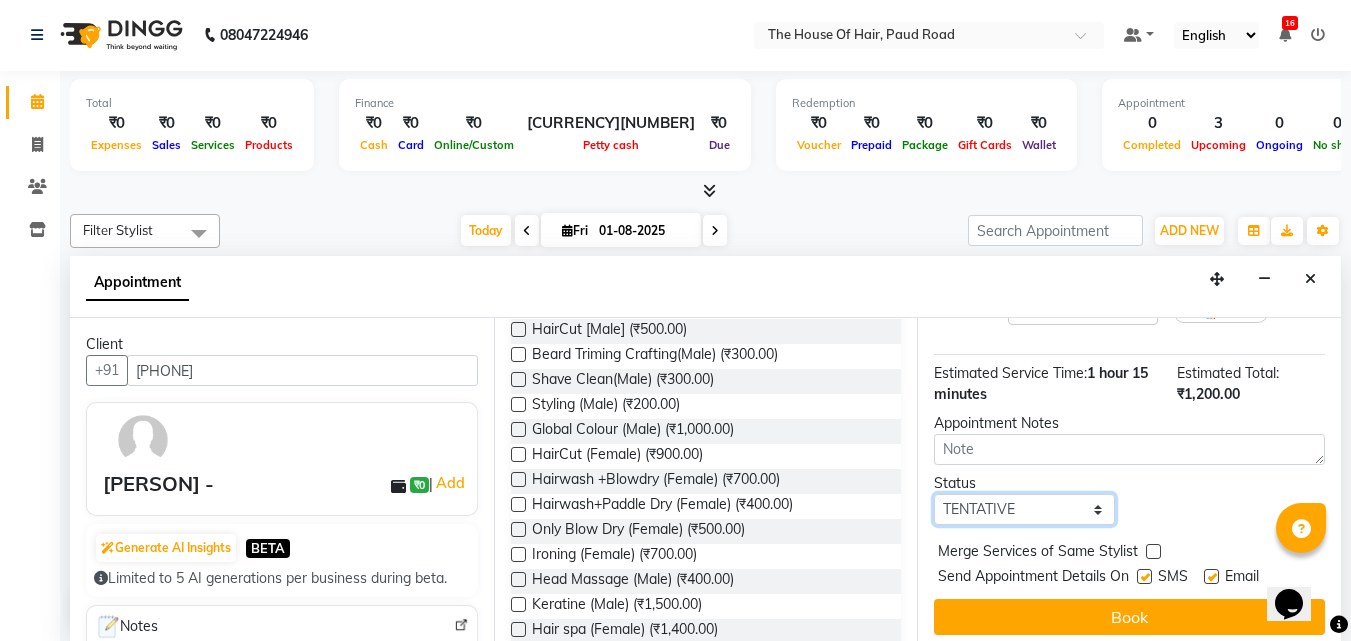 click on "Select TENTATIVE CONFIRM CHECK-IN UPCOMING" at bounding box center (1024, 509) 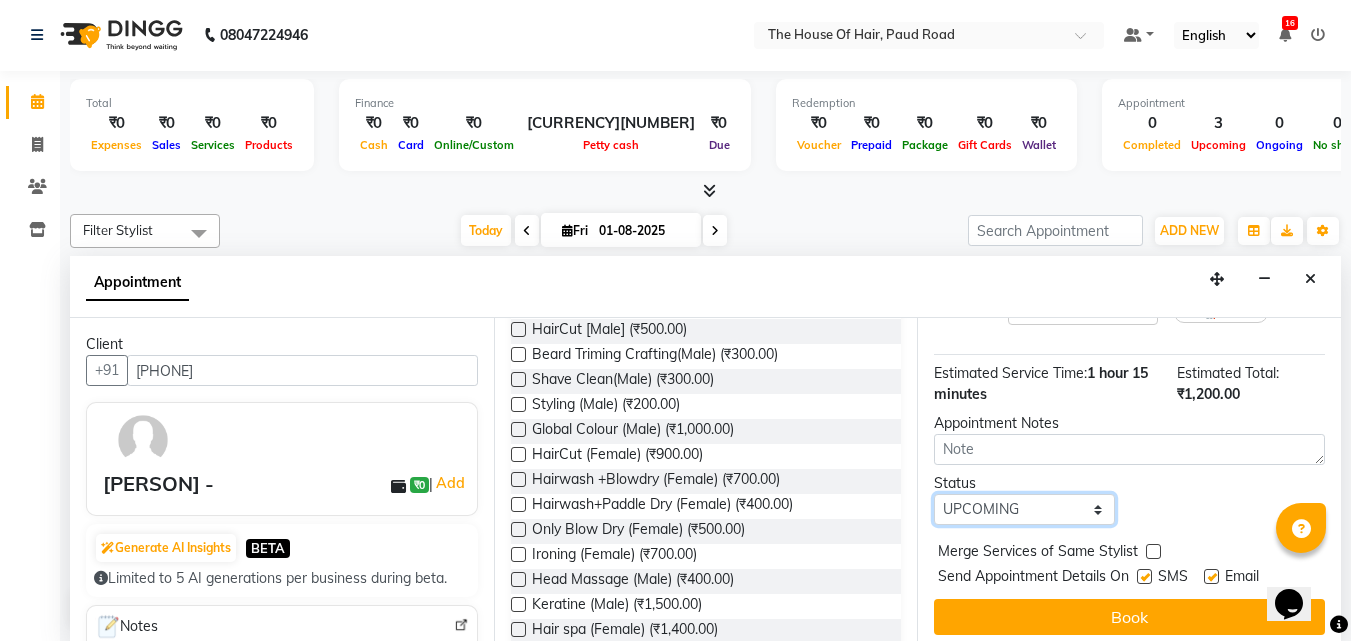 click on "Select TENTATIVE CONFIRM CHECK-IN UPCOMING" at bounding box center (1024, 509) 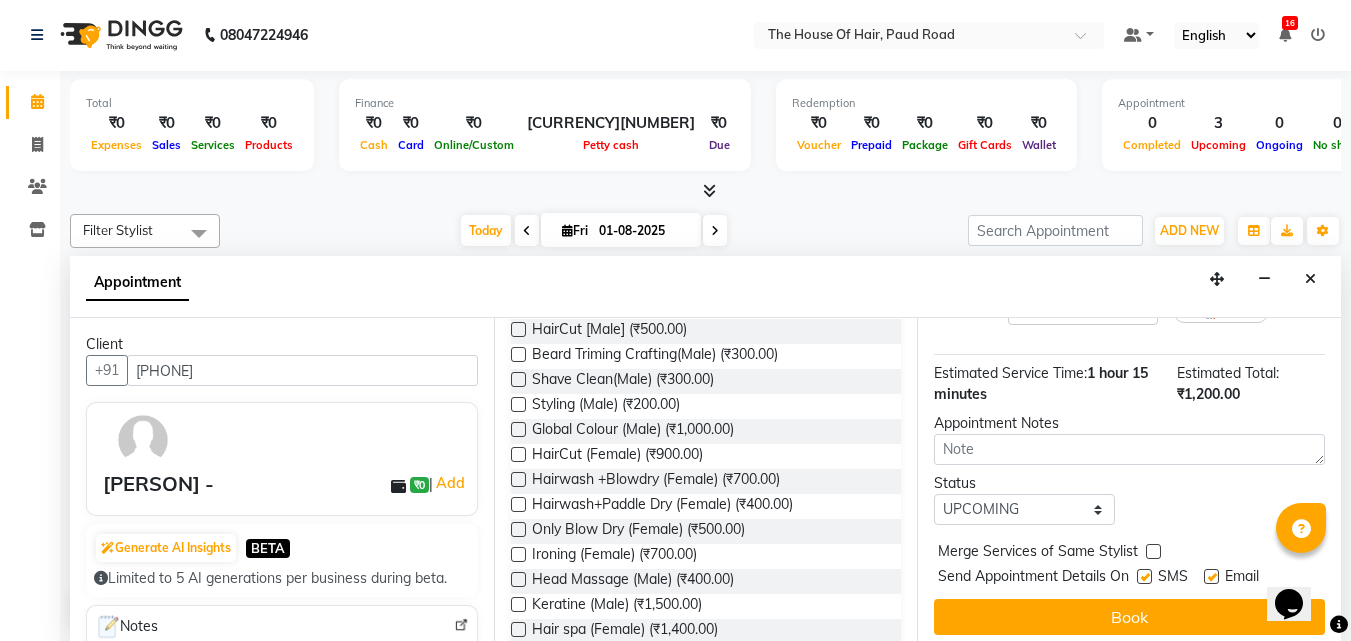 click at bounding box center [1153, 551] 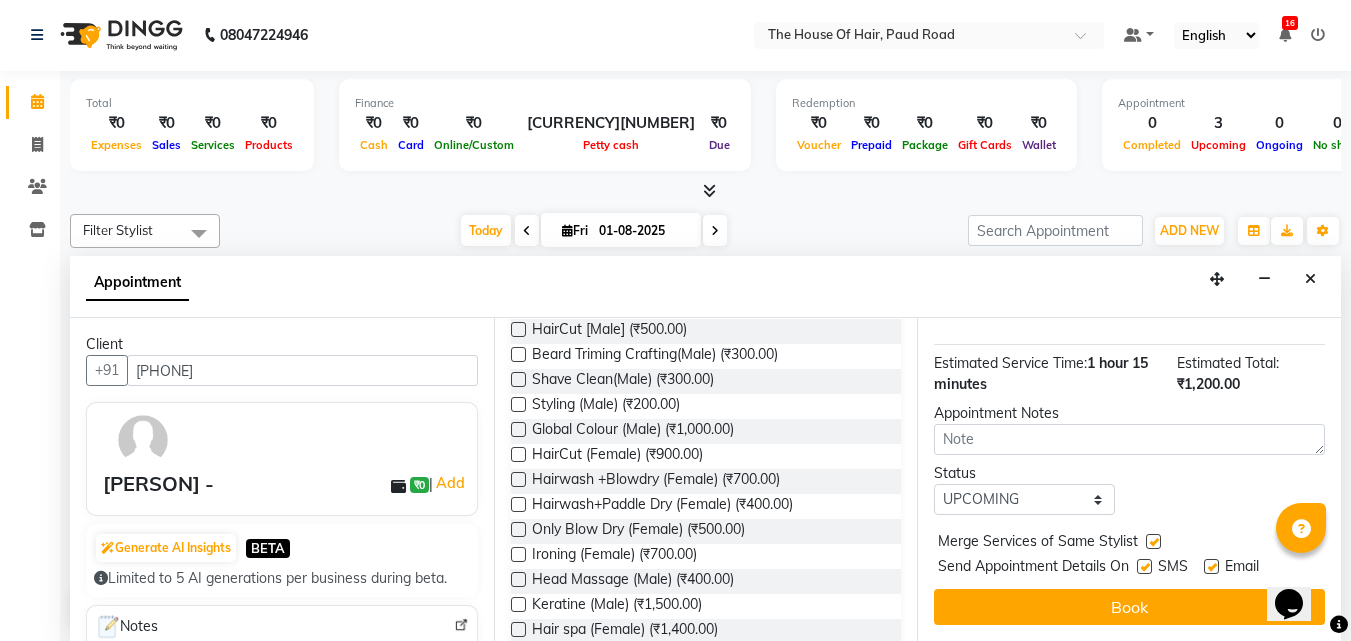 scroll, scrollTop: 330, scrollLeft: 0, axis: vertical 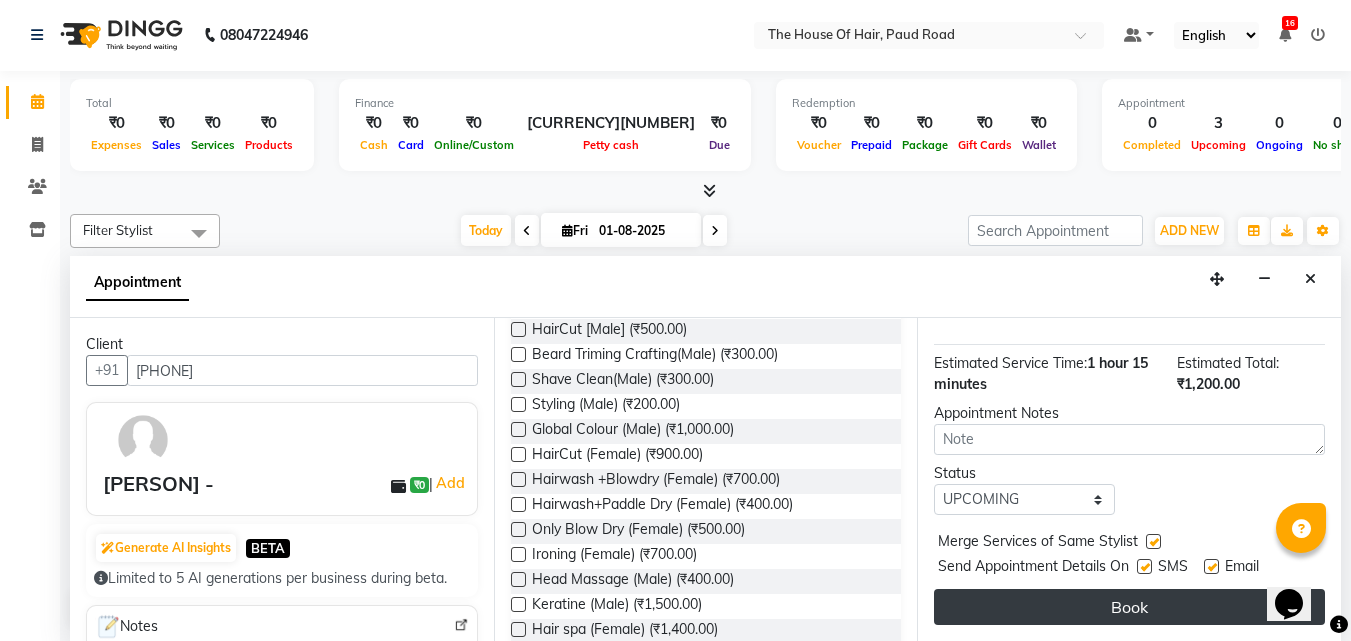 click on "Book" at bounding box center (1129, 607) 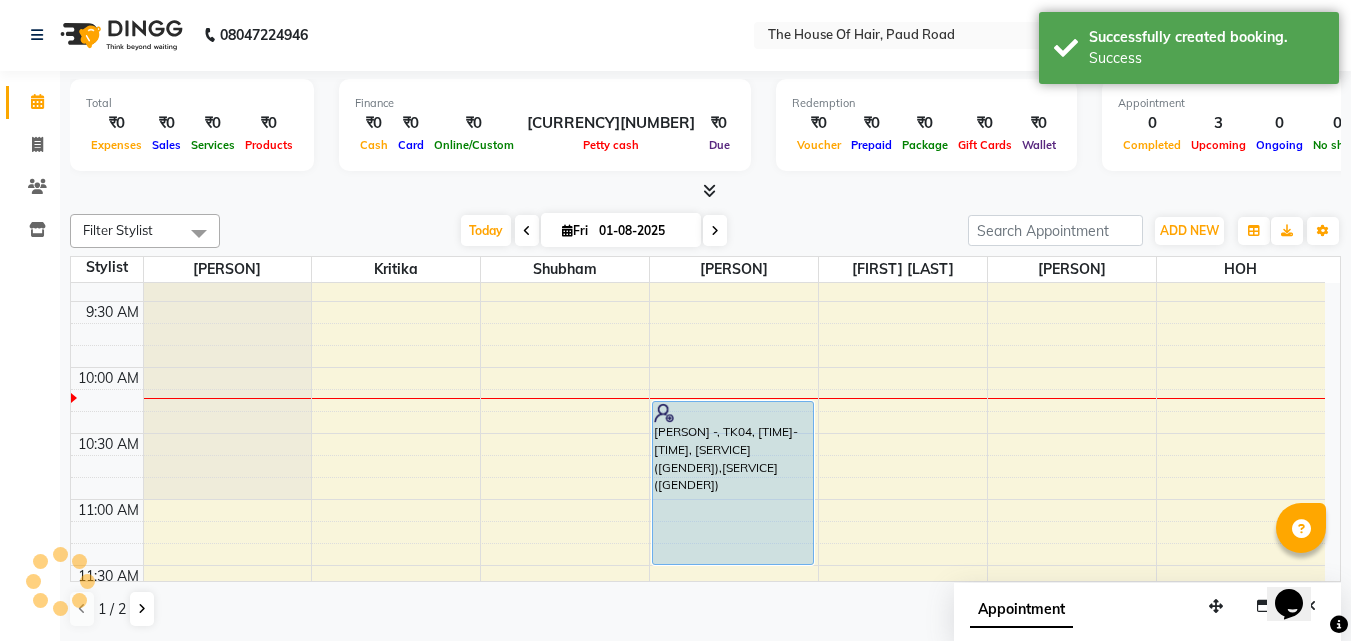 scroll, scrollTop: 0, scrollLeft: 0, axis: both 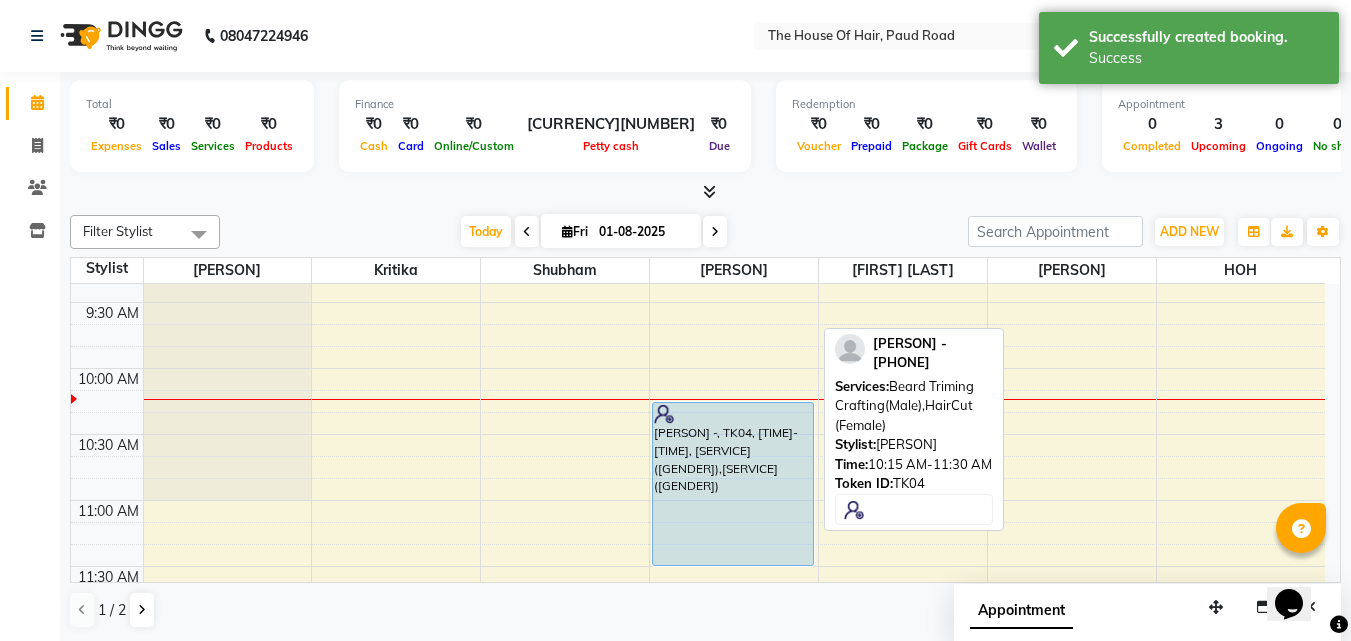 click on "[PERSON] -, TK04, [TIME]-[TIME], [SERVICE]([GENDER]),[SERVICE] ([GENDER])" at bounding box center (733, 484) 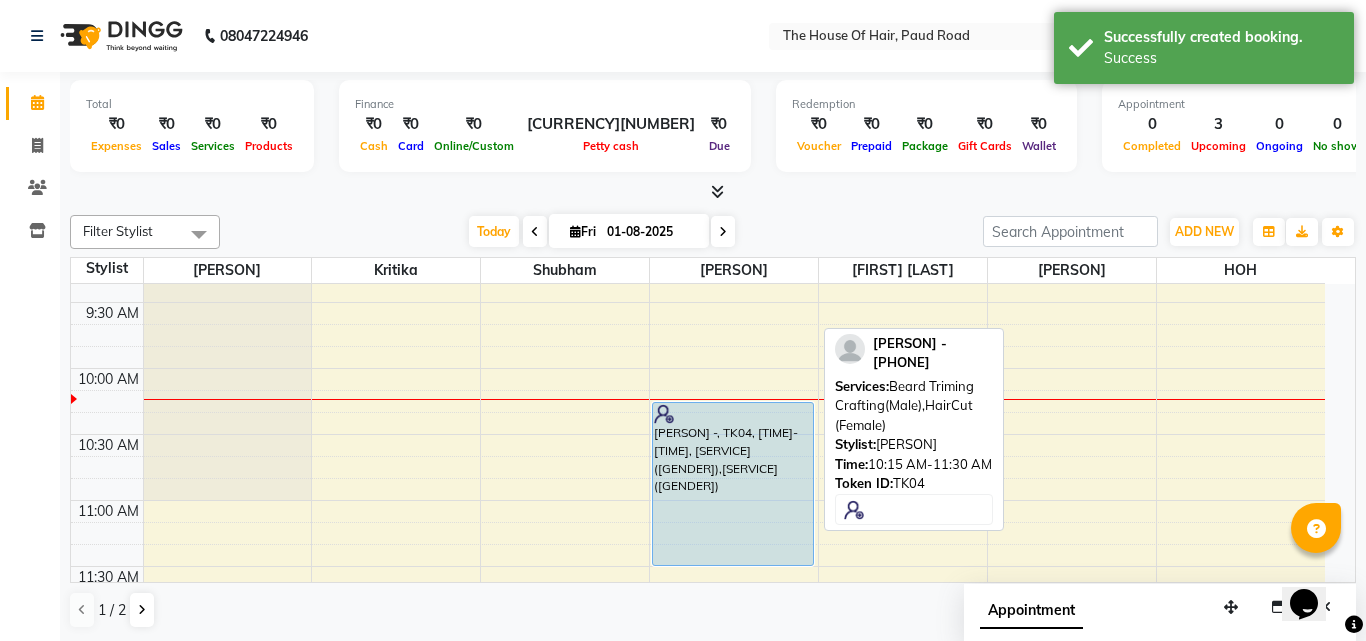 select on "5" 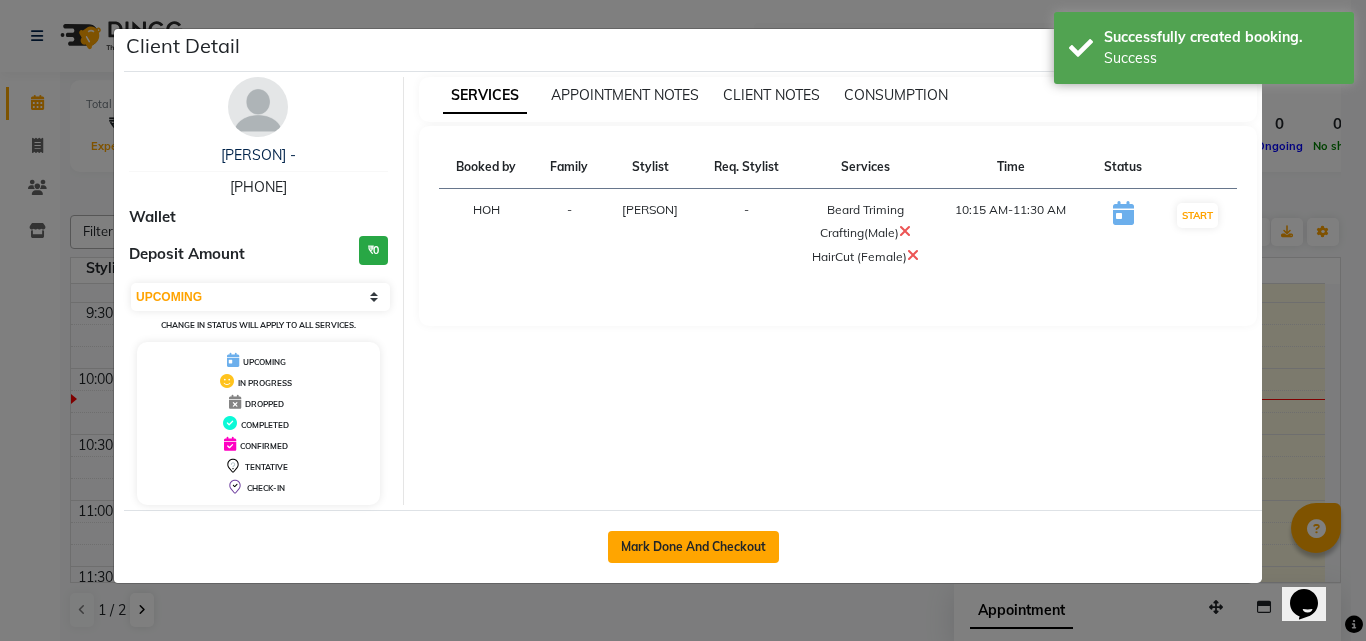 click on "Mark Done And Checkout" 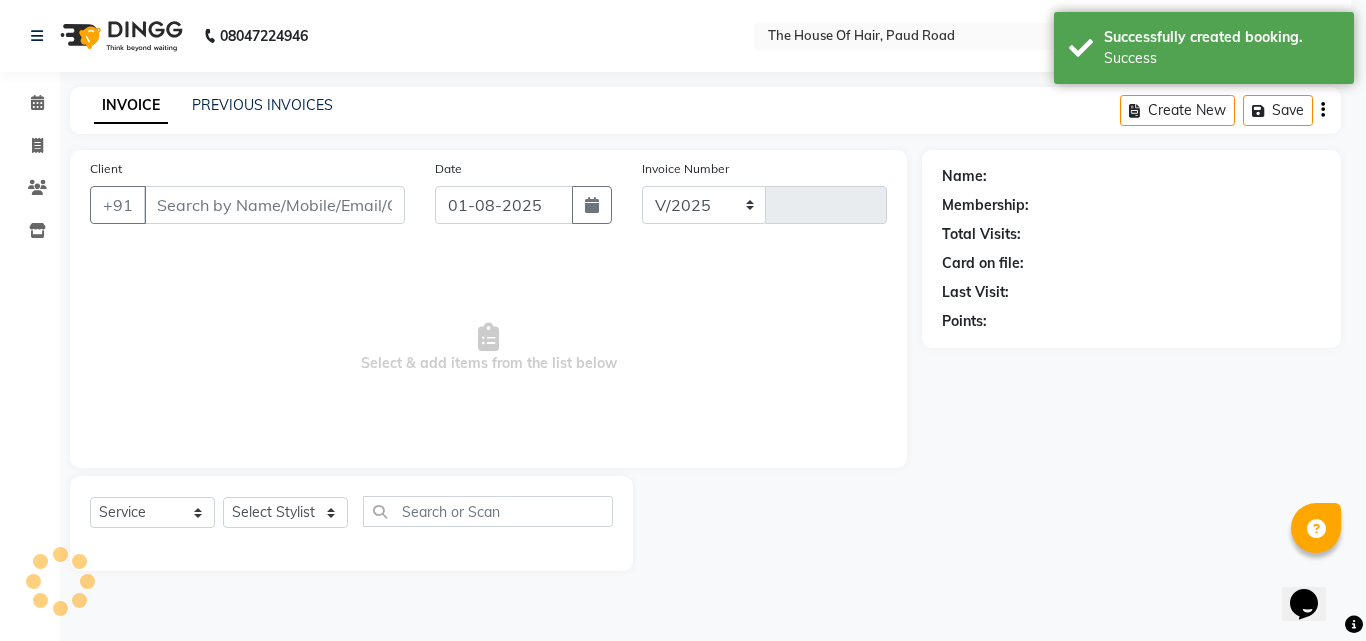 select on "5992" 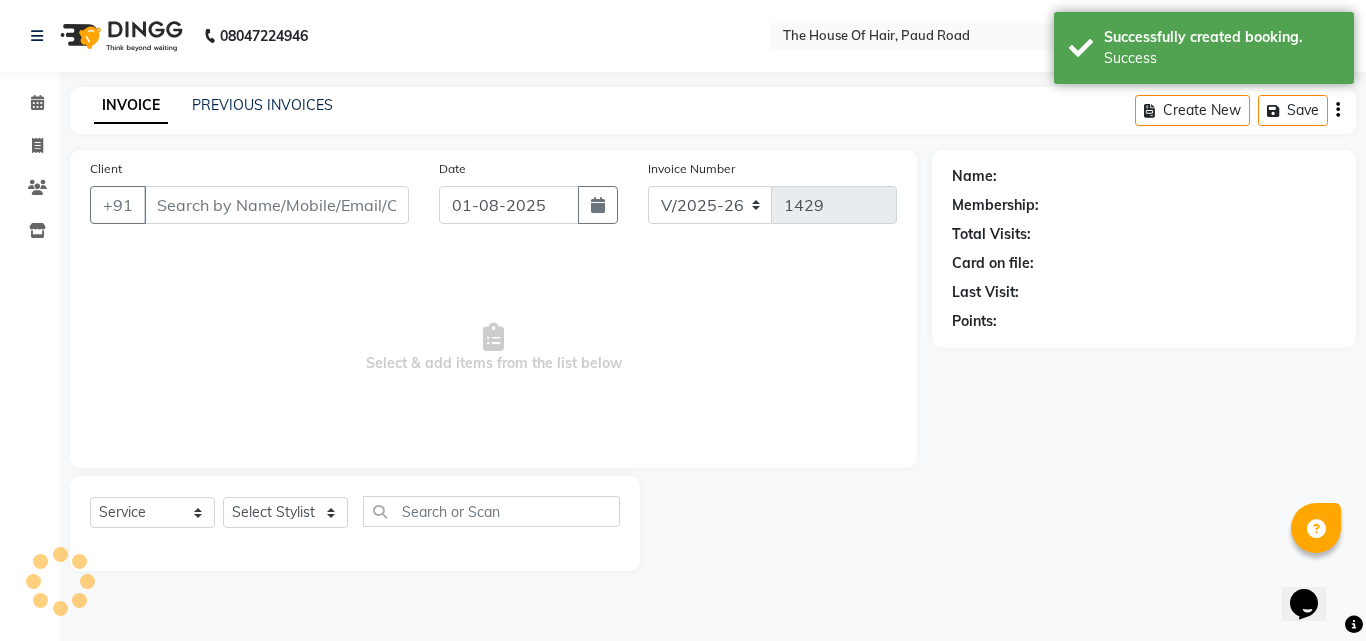 type on "[PHONE]" 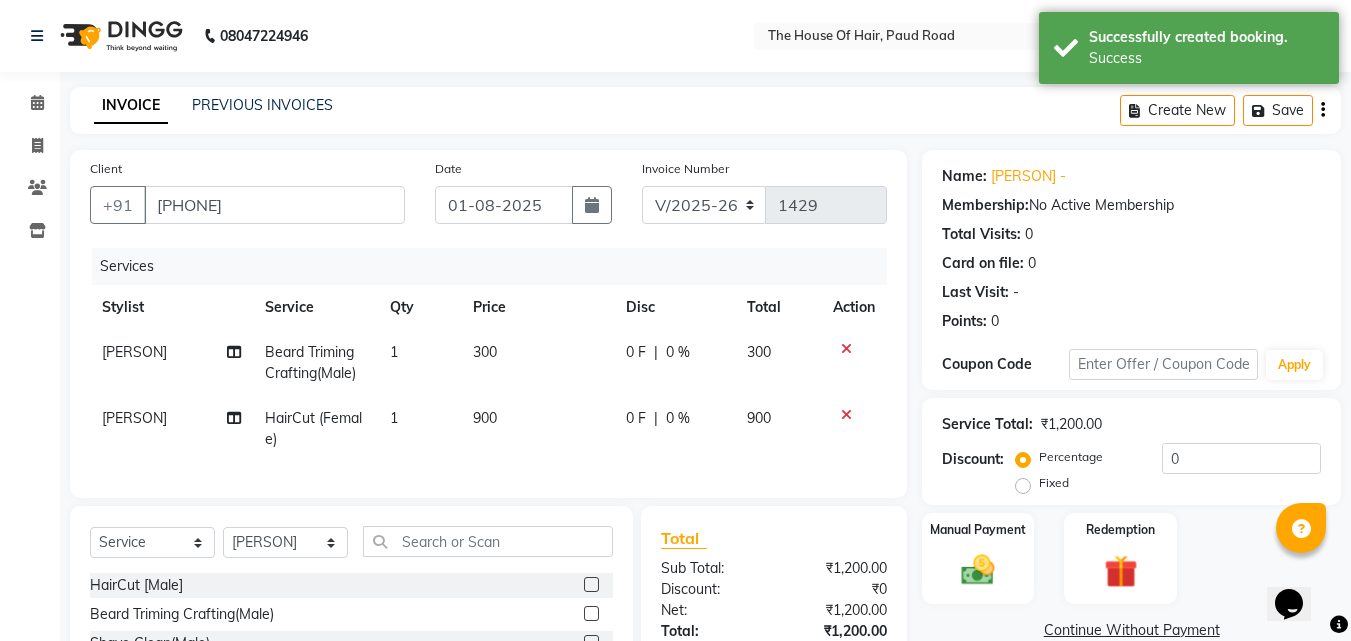 click on "900" 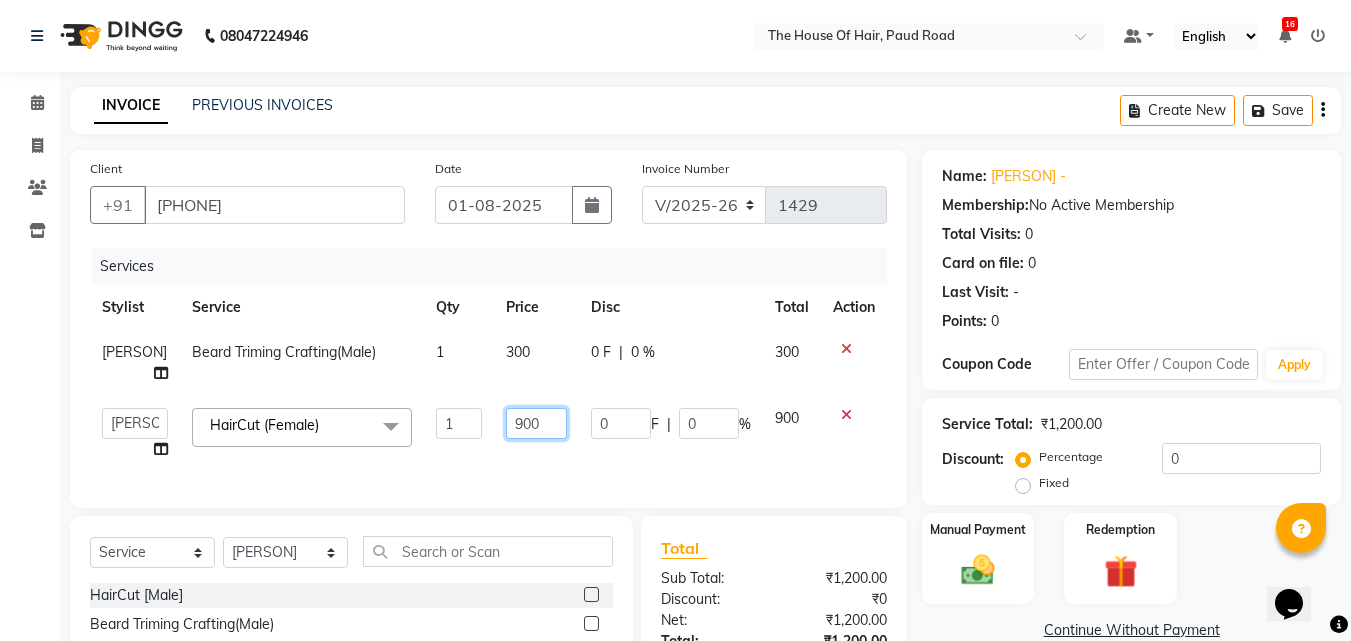 click on "900" 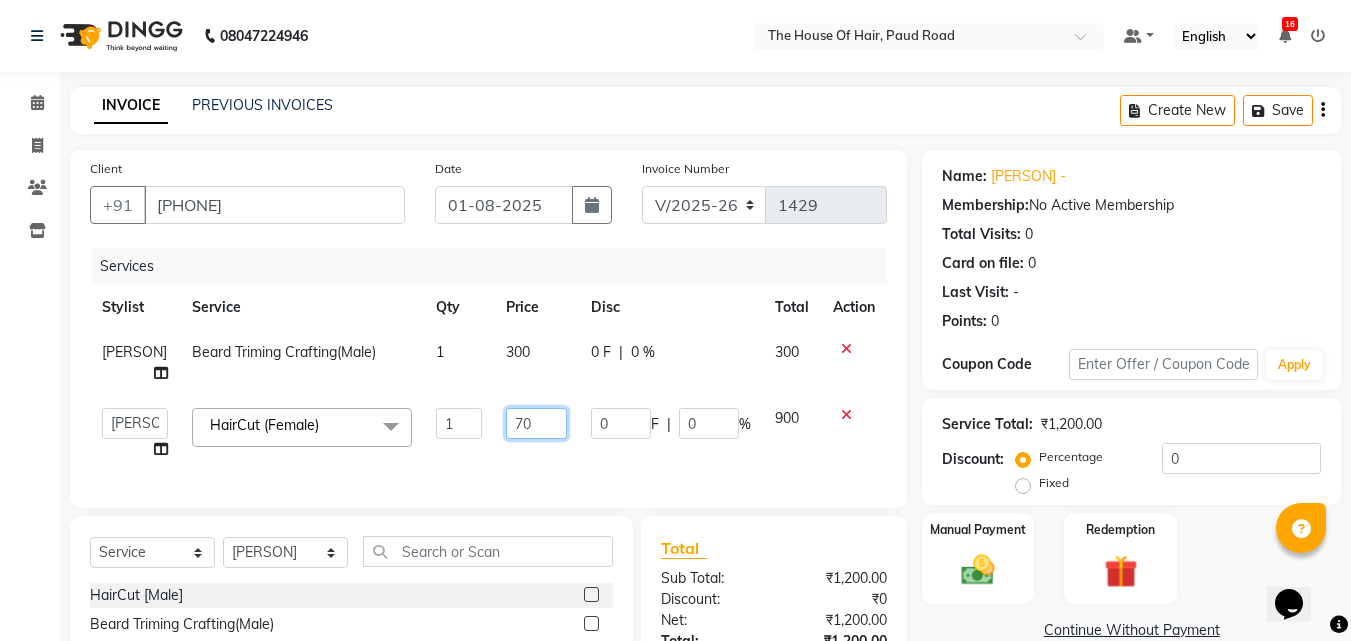 type on "700" 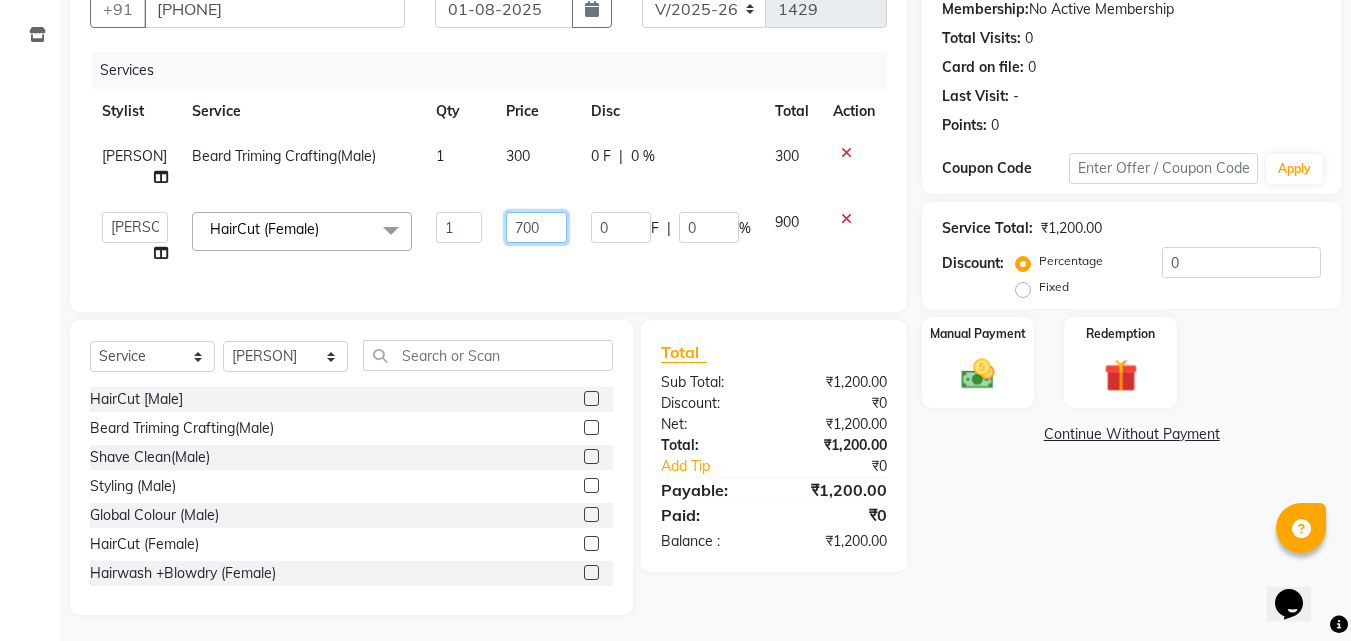 scroll, scrollTop: 215, scrollLeft: 0, axis: vertical 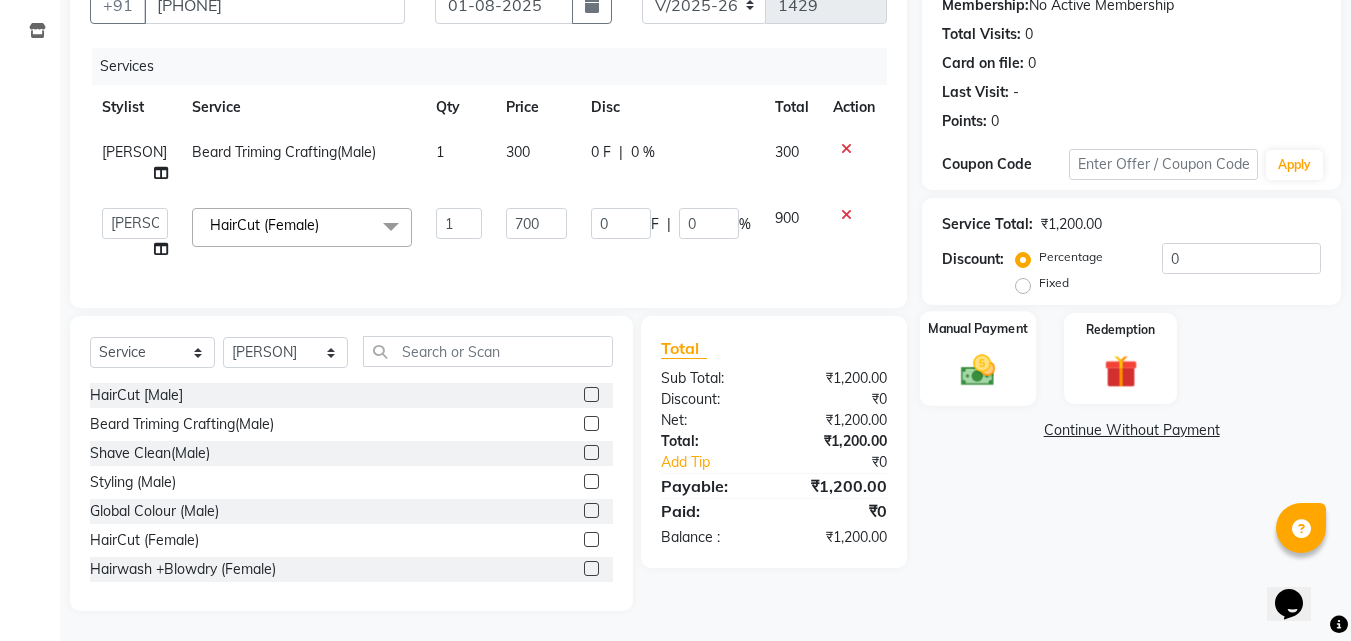 click 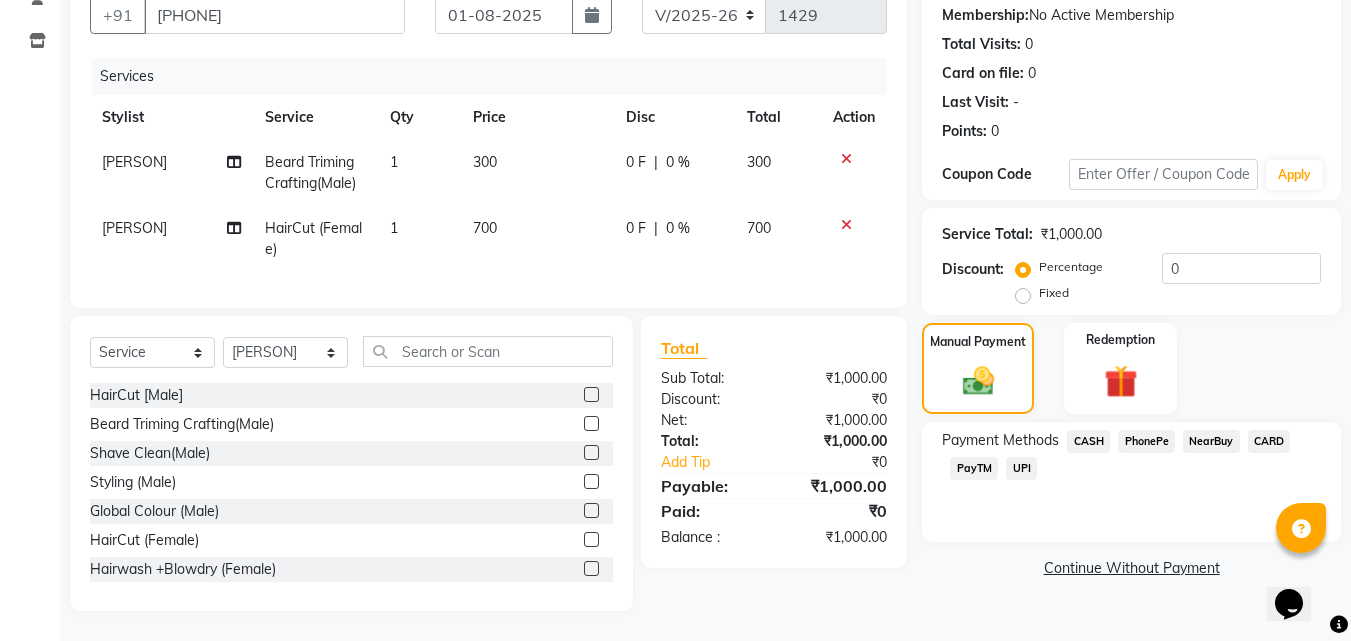 click on "CASH" 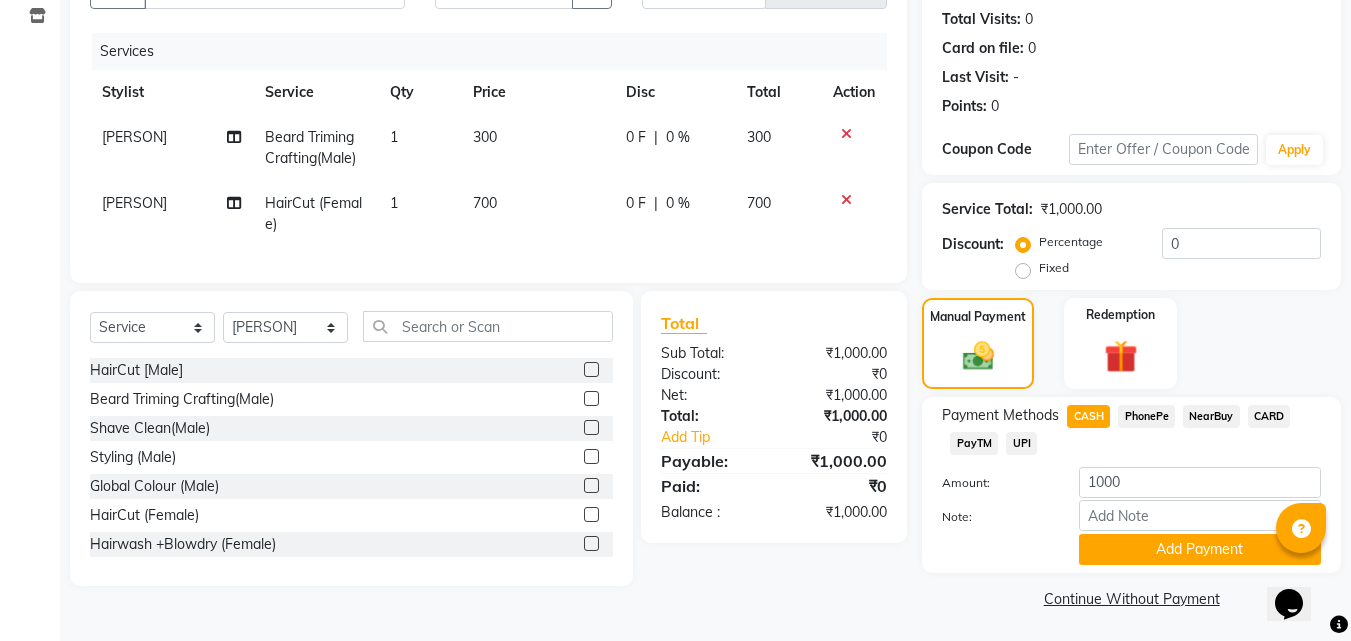 scroll, scrollTop: 218, scrollLeft: 0, axis: vertical 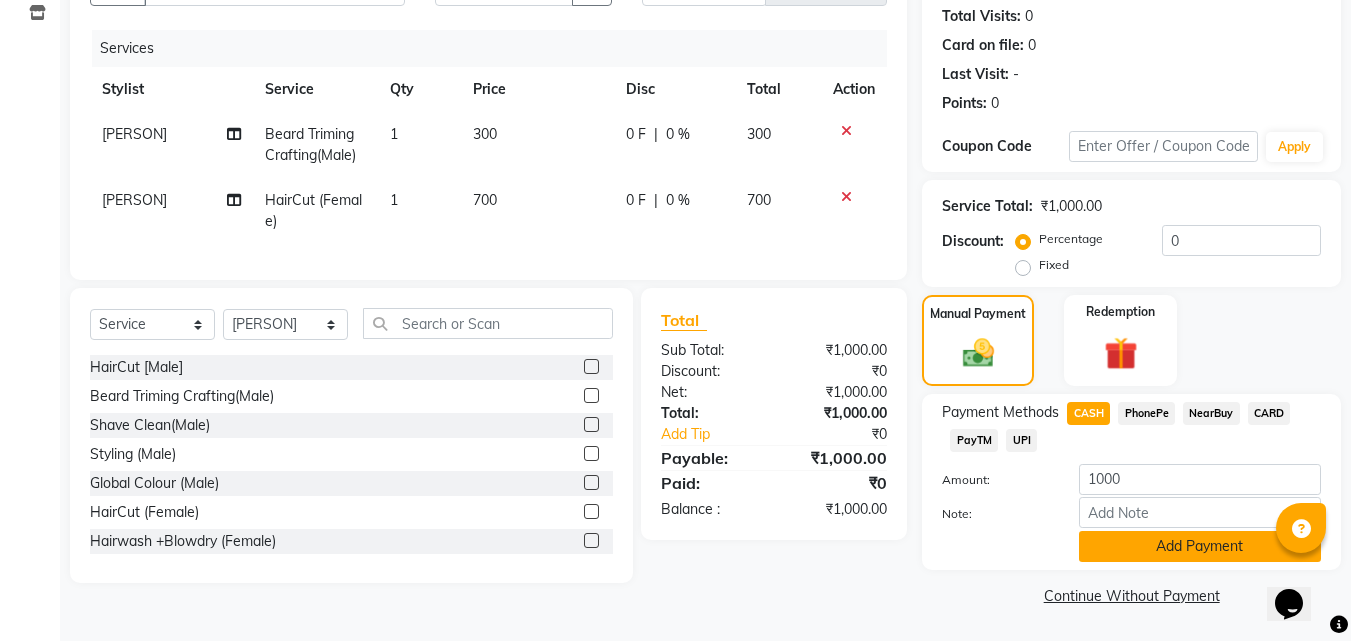 click on "Add Payment" 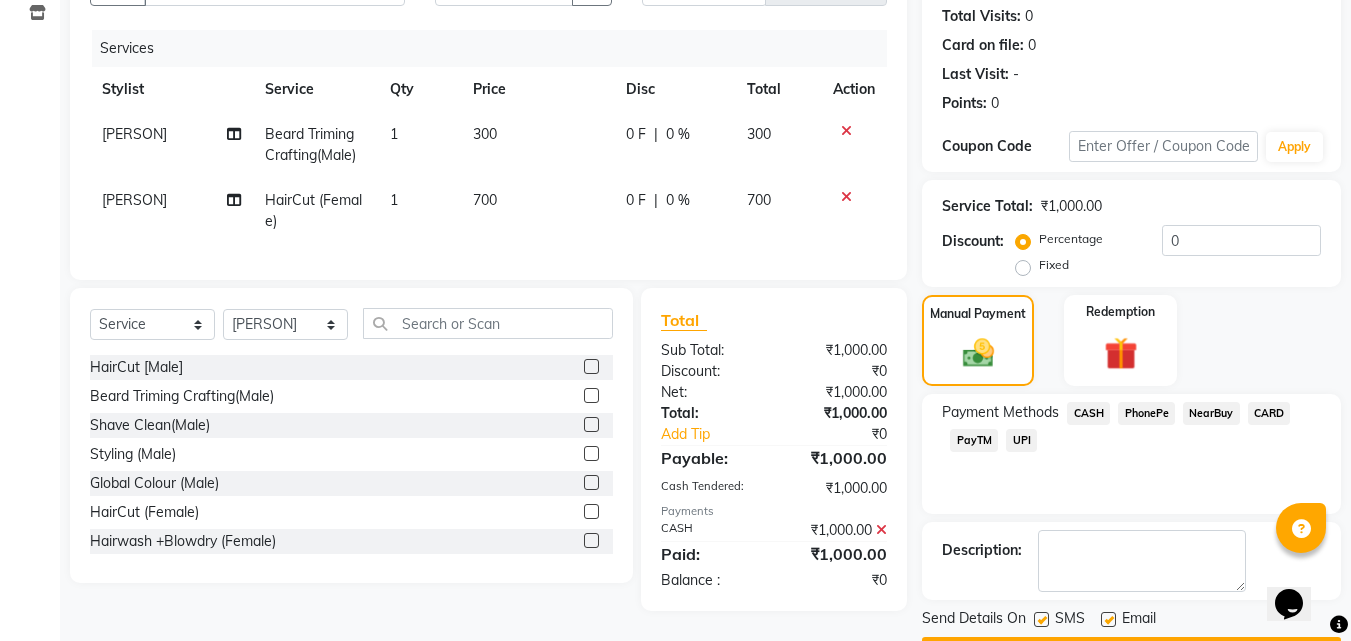 scroll, scrollTop: 275, scrollLeft: 0, axis: vertical 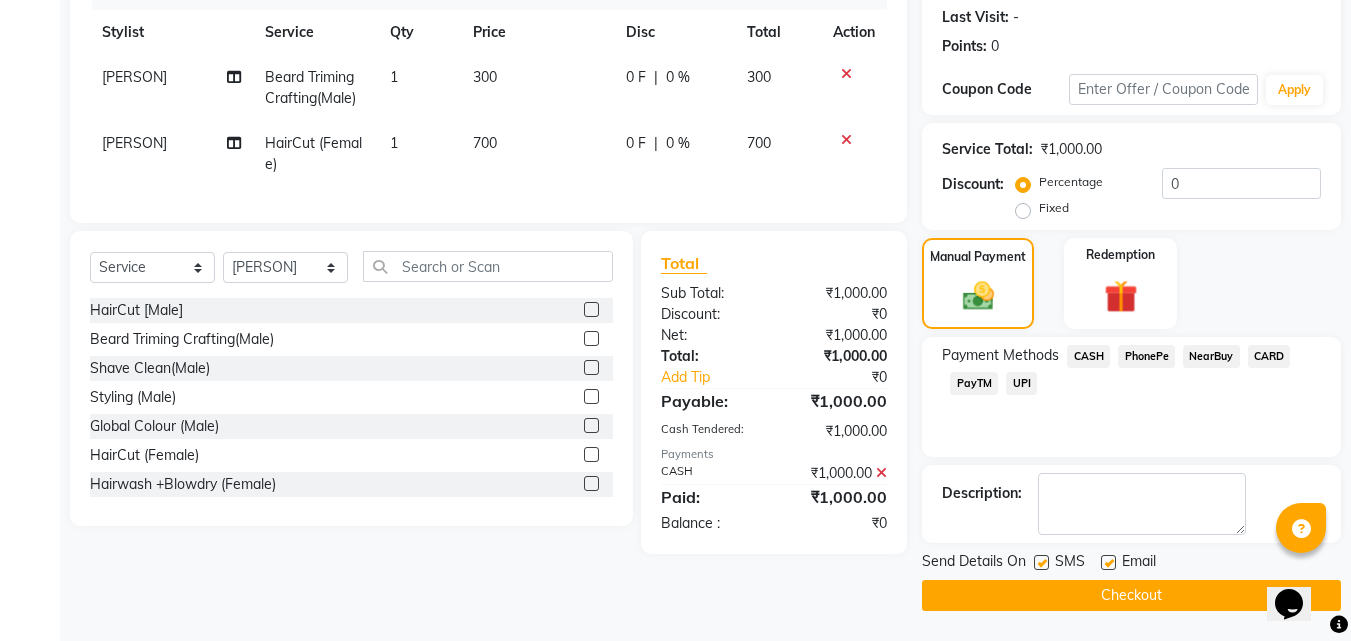 click on "Checkout" 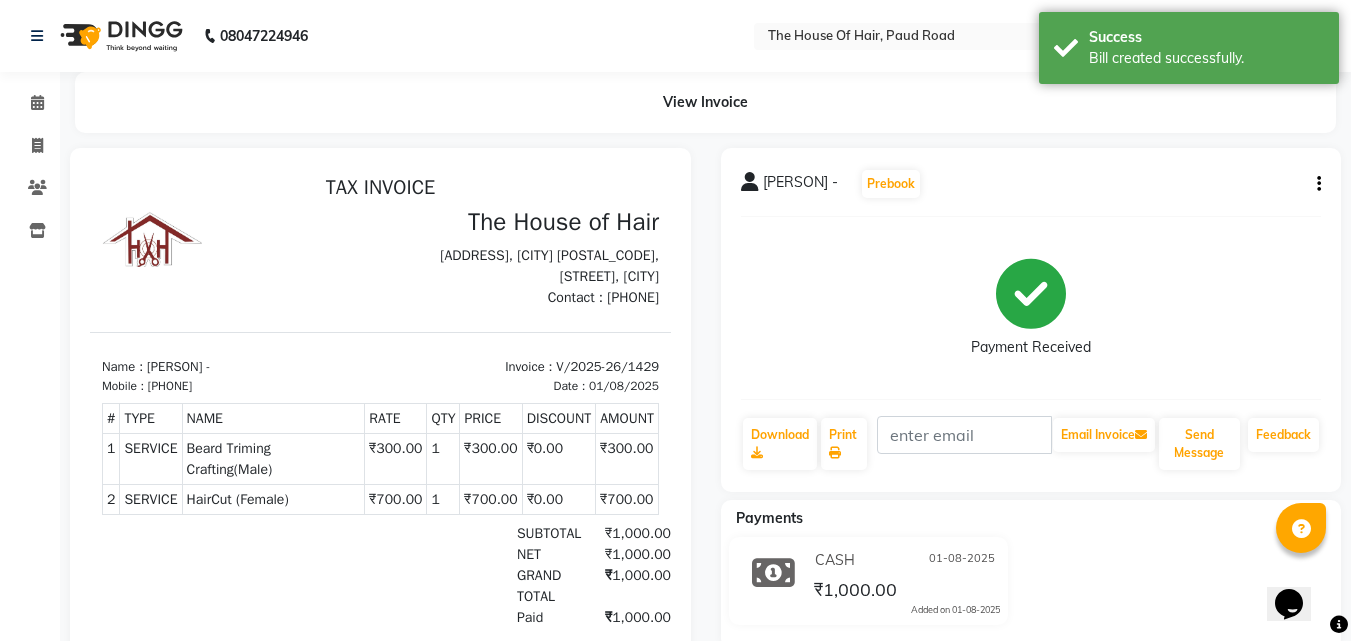 scroll, scrollTop: 0, scrollLeft: 0, axis: both 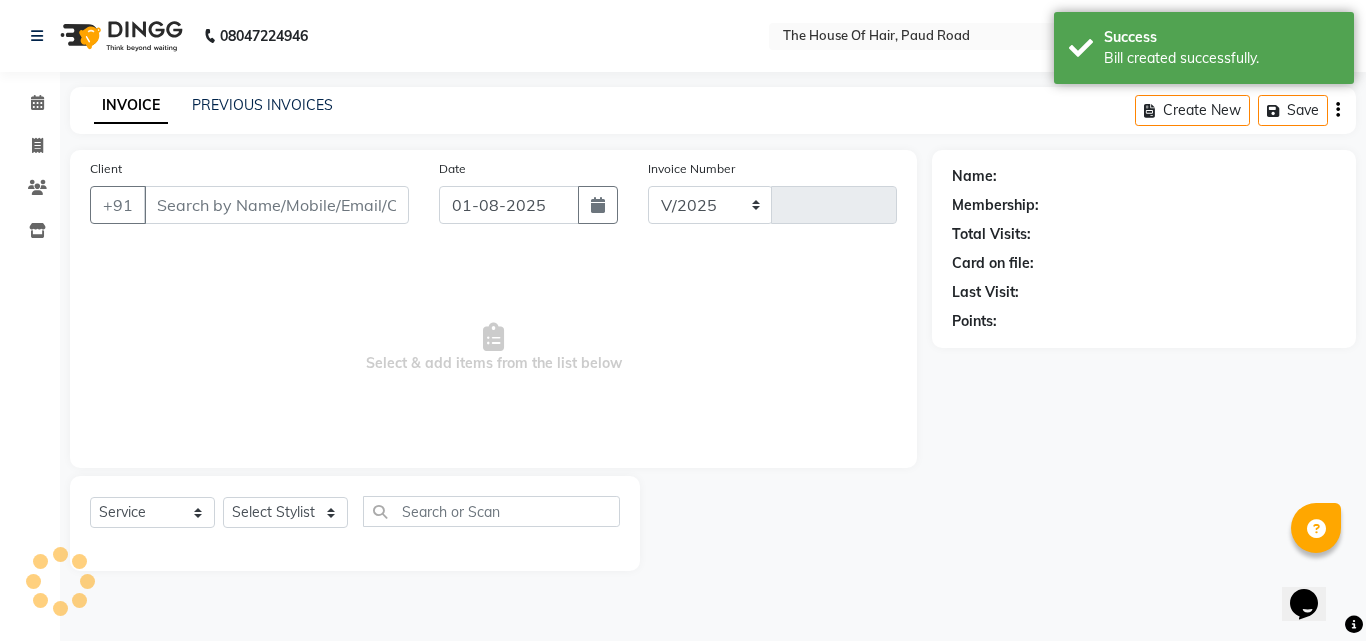 select on "5992" 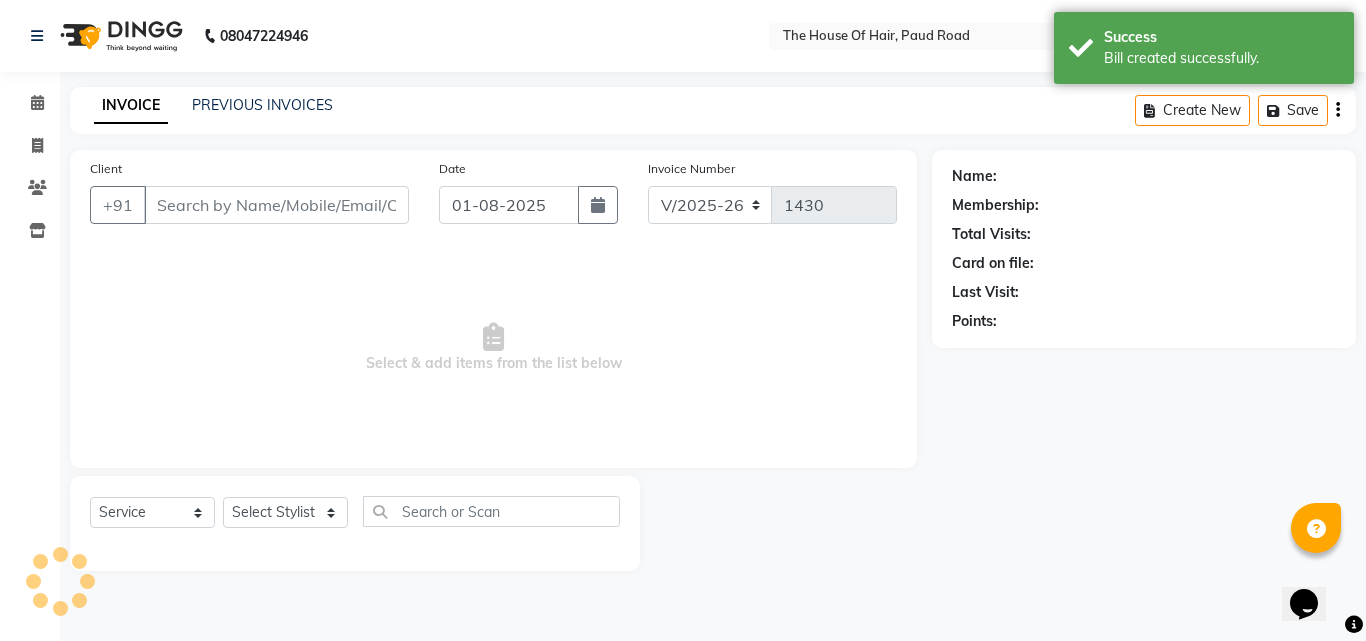type on "[PHONE]" 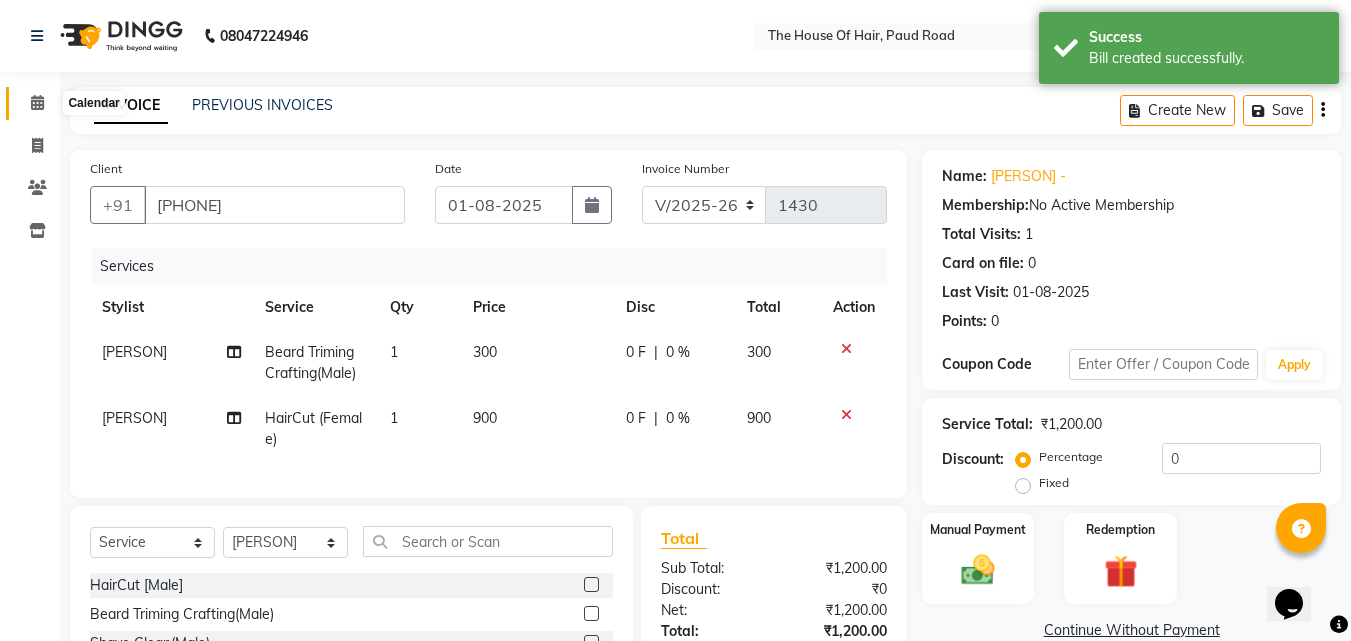 click 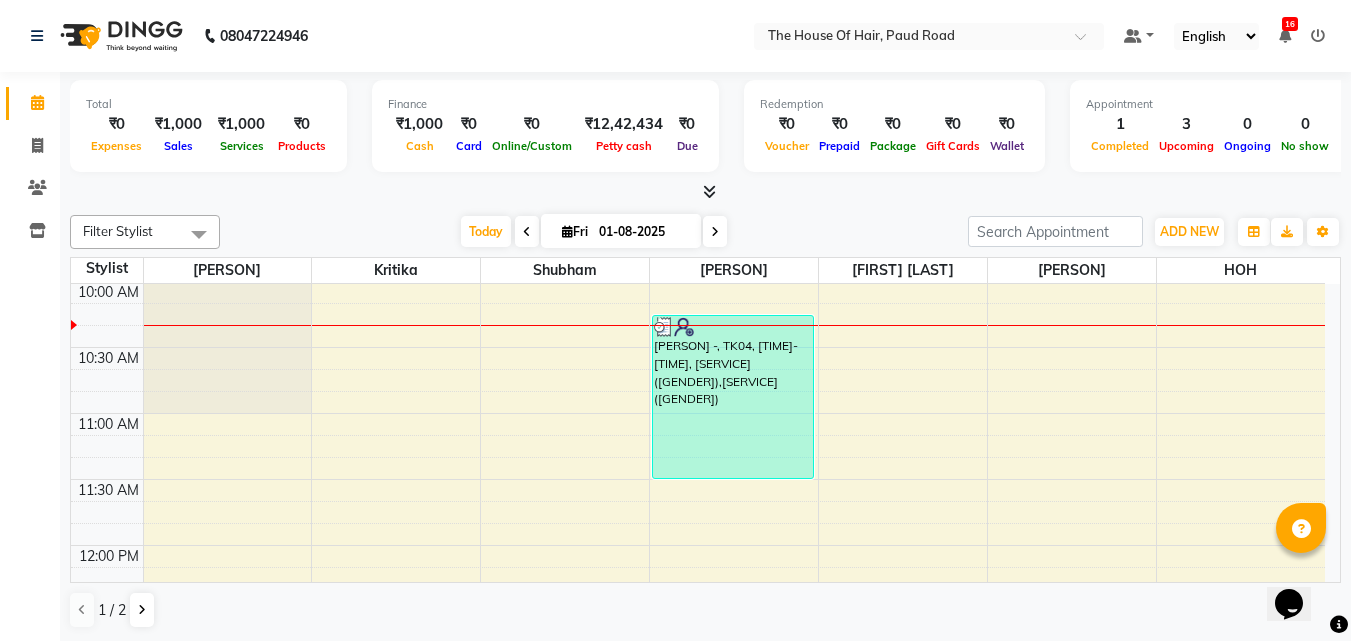 scroll, scrollTop: 272, scrollLeft: 0, axis: vertical 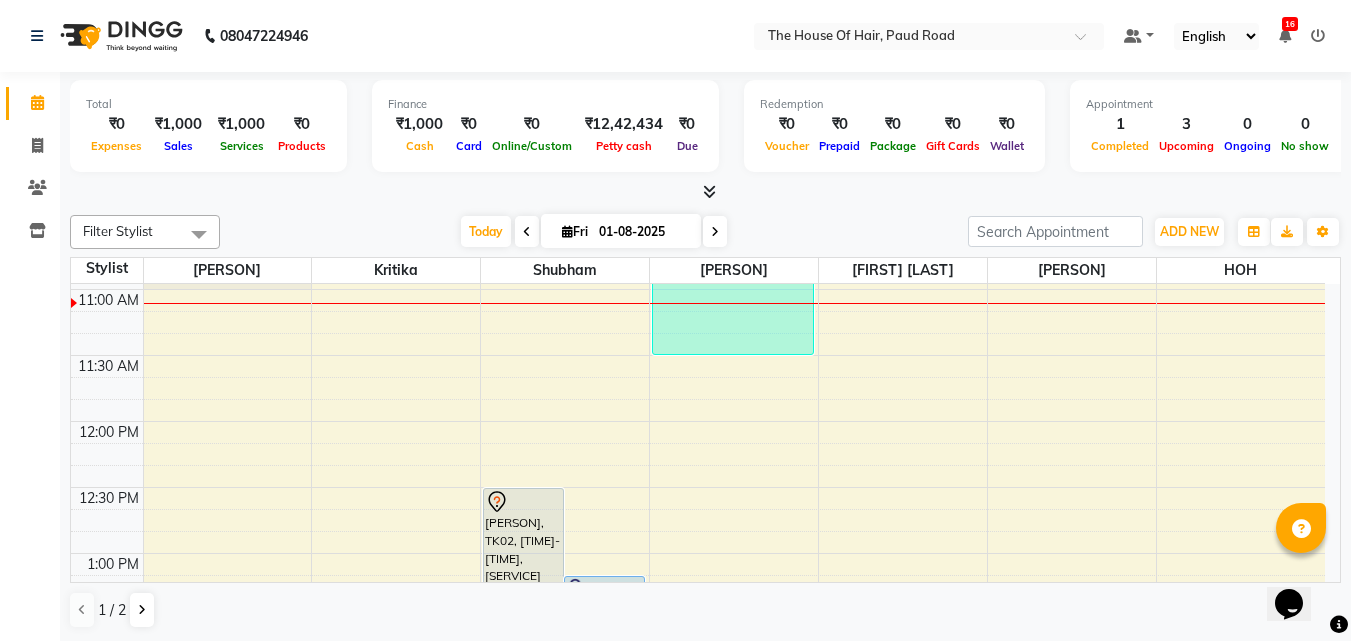 click on "[TIME] [TIME] [TIME] [TIME] [TIME] [TIME] [TIME] [TIME] [TIME] [TIME] [TIME] [TIME] [TIME] [TIME] [TIME] [TIME] [TIME] [TIME] [TIME] [TIME] [TIME] [TIME] [TIME] [TIME] [TIME] [TIME] [TIME] [TIME] [TIME]     [PERSON], TK01, [TIME]-[TIME], [SERVICE] ([GENDER])             [PERSON], TK02, [TIME]-[TIME], [SERVICE]([GENDER]),[SERVICE] by [PERSON] ([GENDER])     [PERSON], TK03, [TIME]-[TIME], [SERVICE] by [PERSON] ([GENDER]),[SERVICE] &[SERVICE]([GENDER])     [PERSON] -, TK04, [TIME]-[TIME], [SERVICE]([GENDER]),[SERVICE] ([GENDER])" at bounding box center (698, 817) 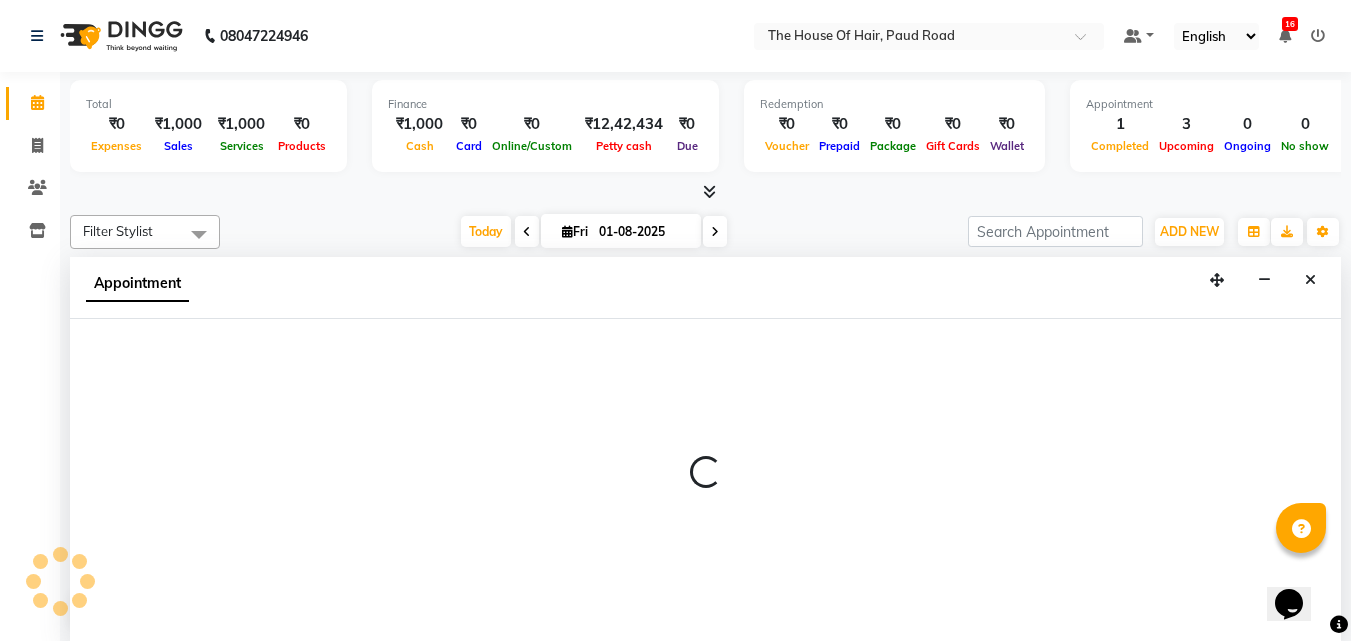 scroll, scrollTop: 1, scrollLeft: 0, axis: vertical 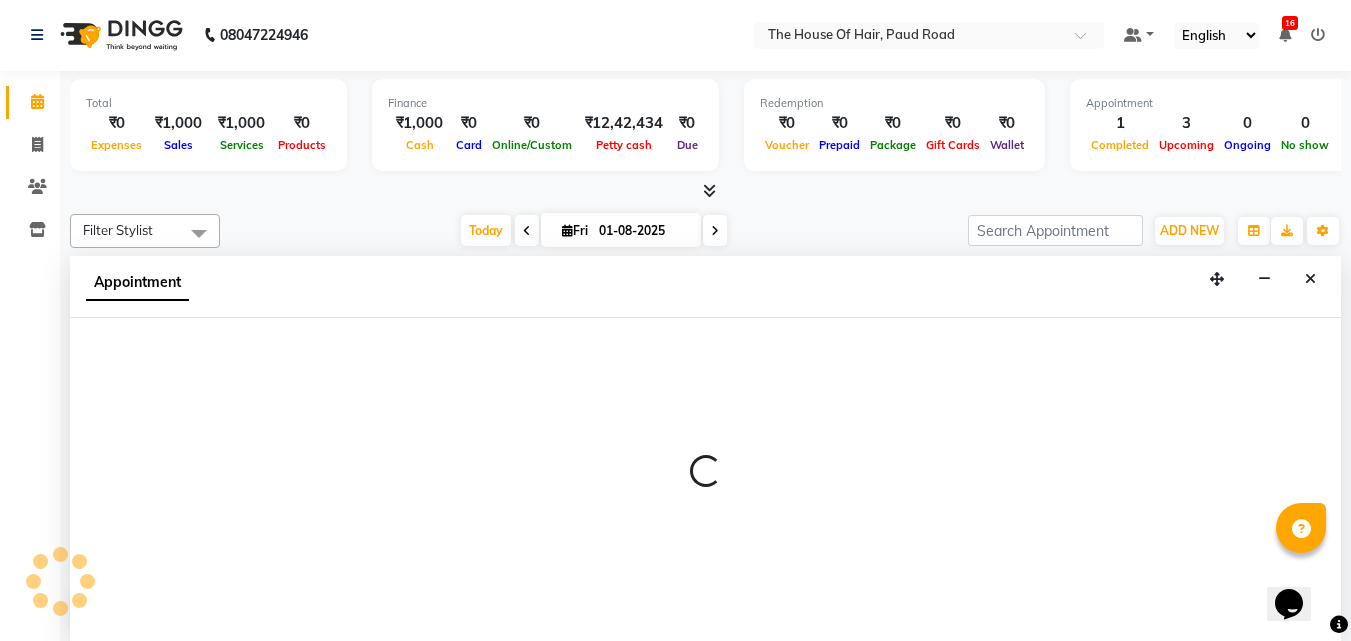 select on "57808" 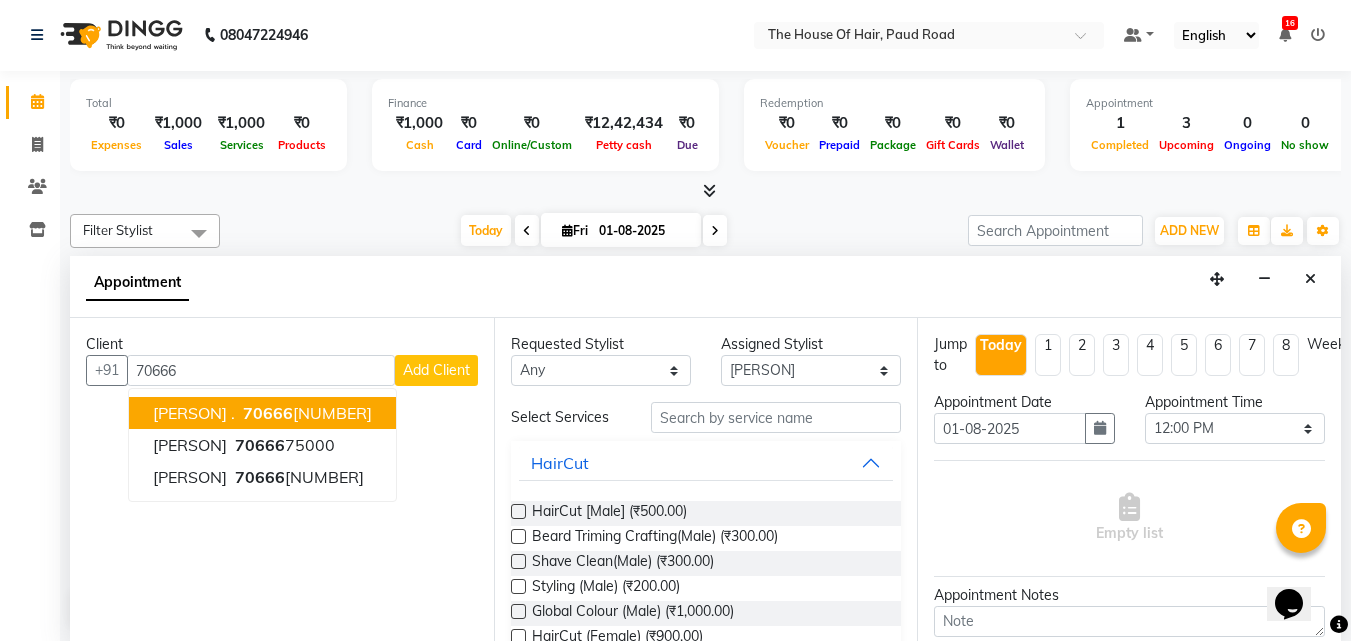 click on "[PERSON]  . [PHONE]" at bounding box center (262, 413) 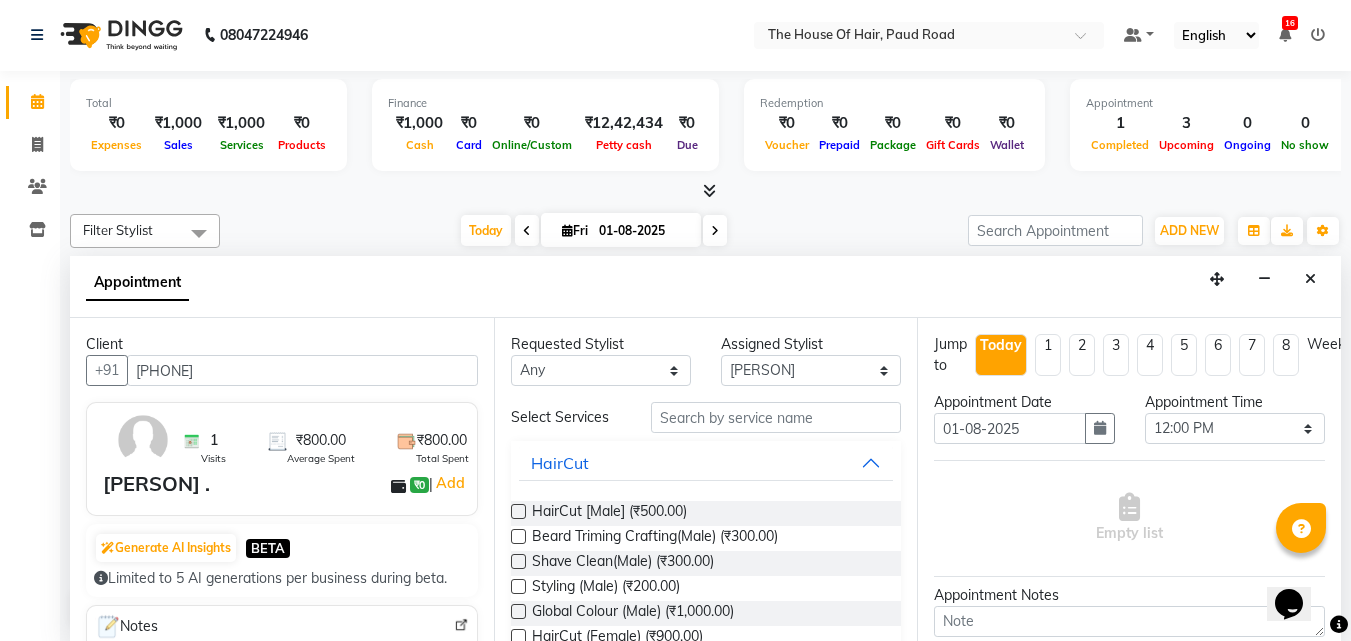 type on "[PHONE]" 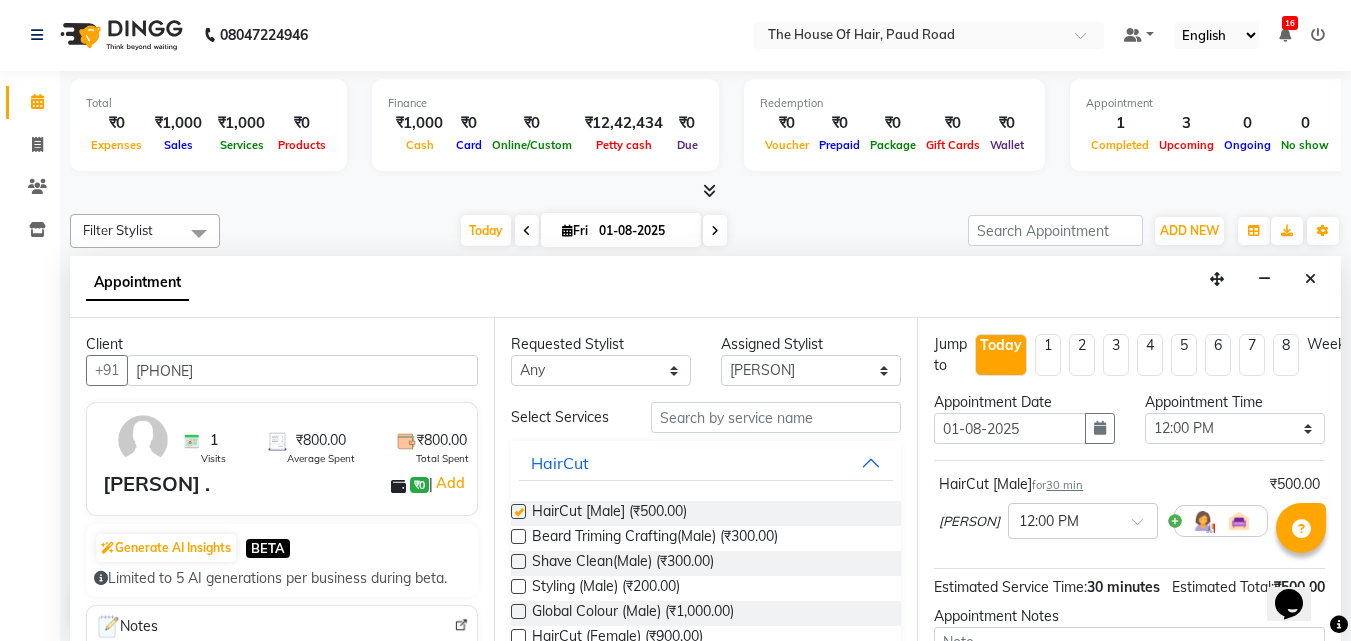checkbox on "false" 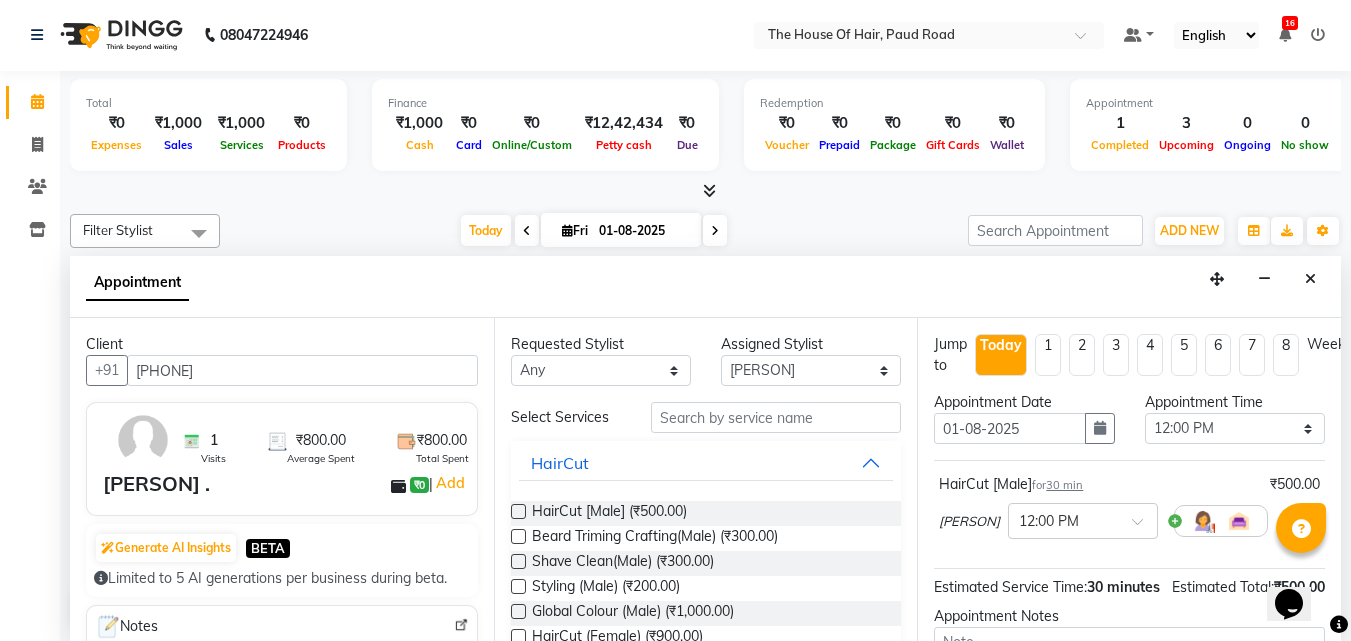 click at bounding box center (518, 536) 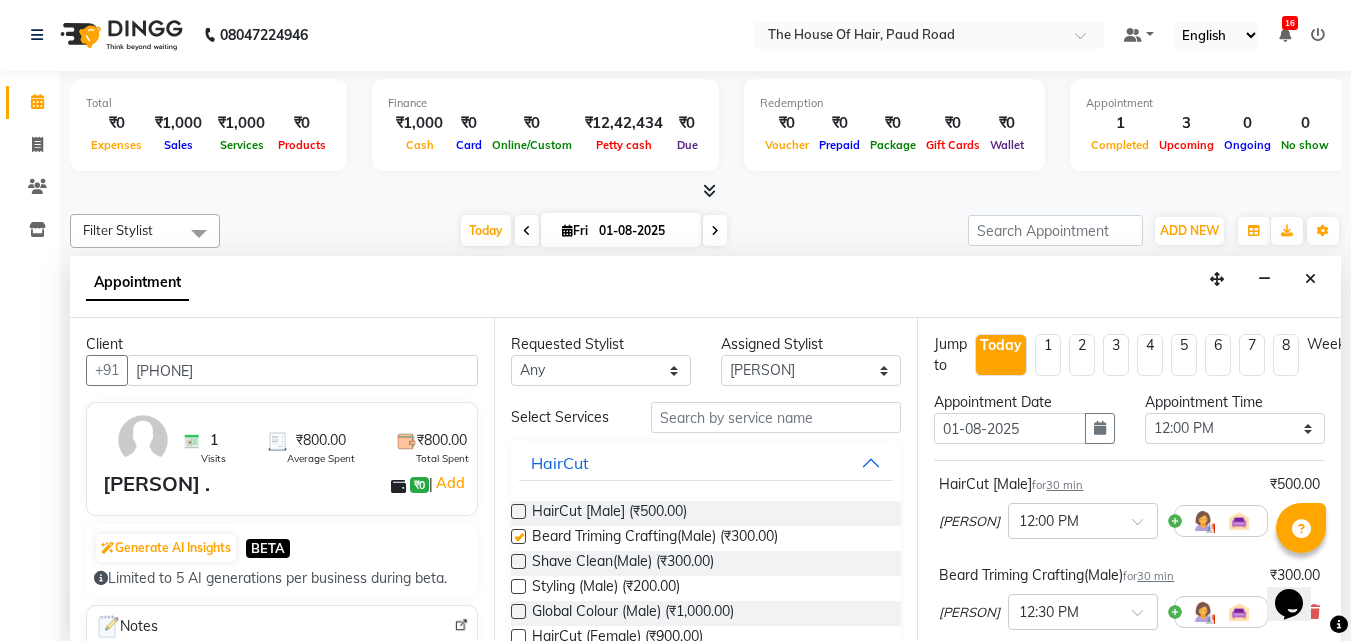 checkbox on "false" 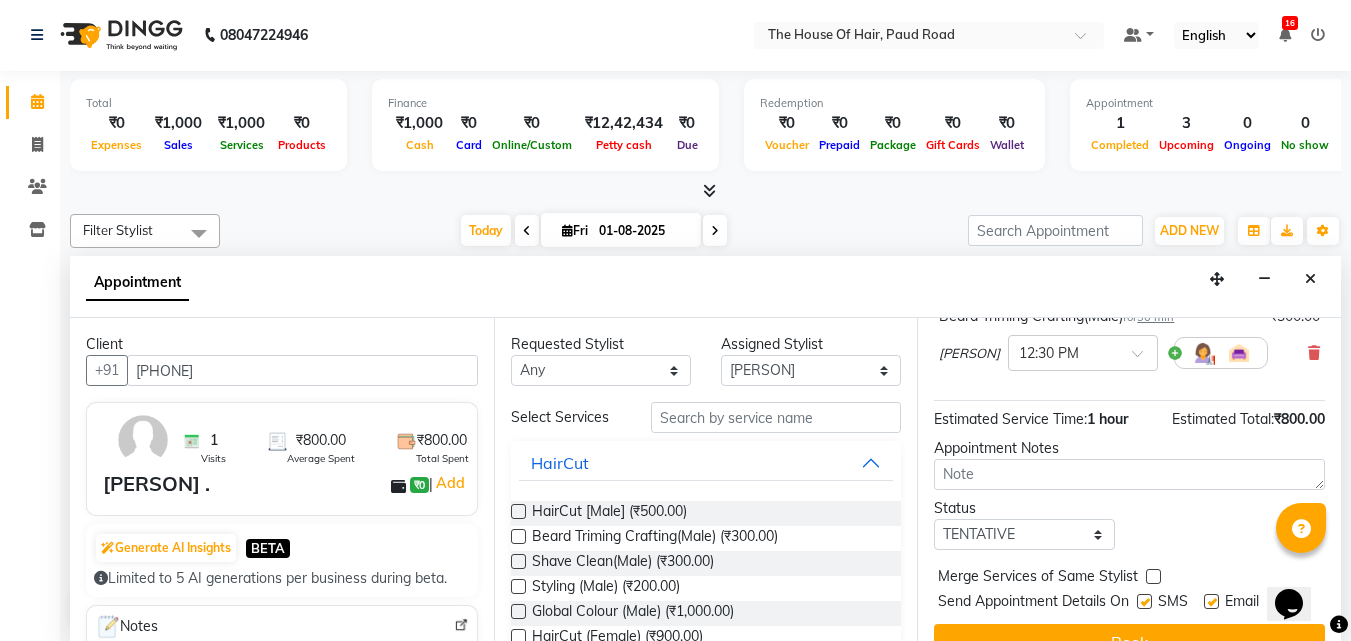 scroll, scrollTop: 309, scrollLeft: 0, axis: vertical 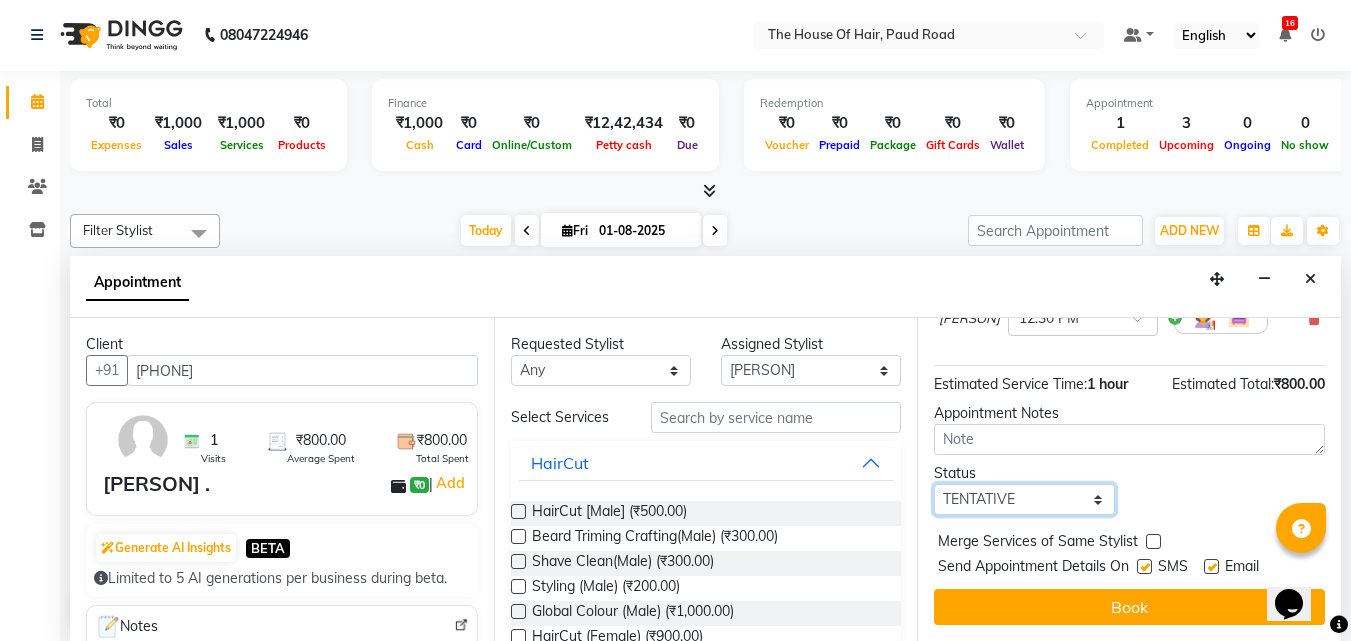 click on "Select TENTATIVE CONFIRM CHECK-IN UPCOMING" at bounding box center [1024, 499] 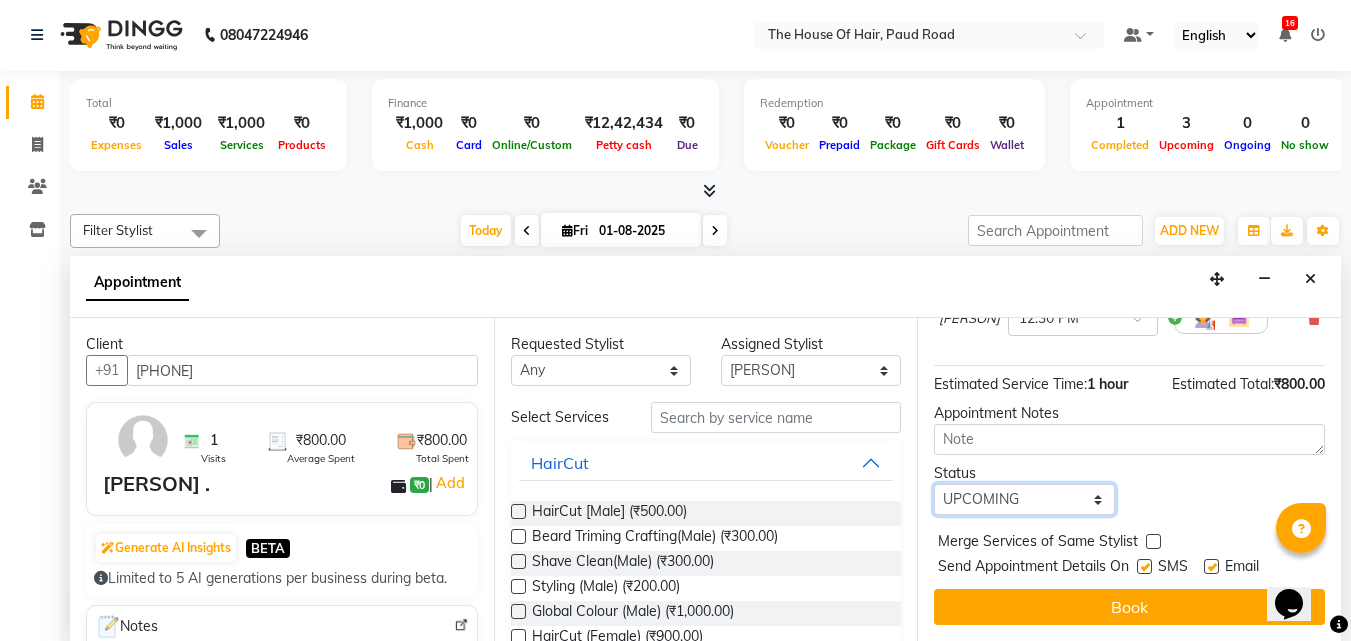 click on "Select TENTATIVE CONFIRM CHECK-IN UPCOMING" at bounding box center [1024, 499] 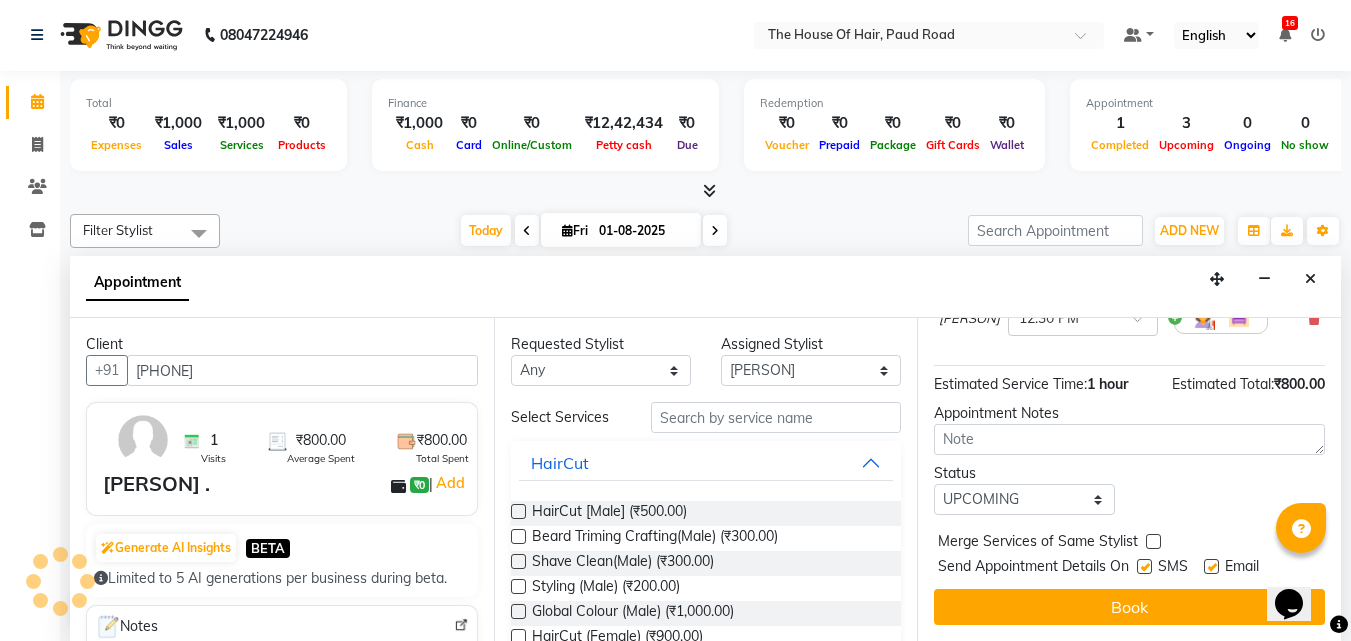click at bounding box center (1153, 541) 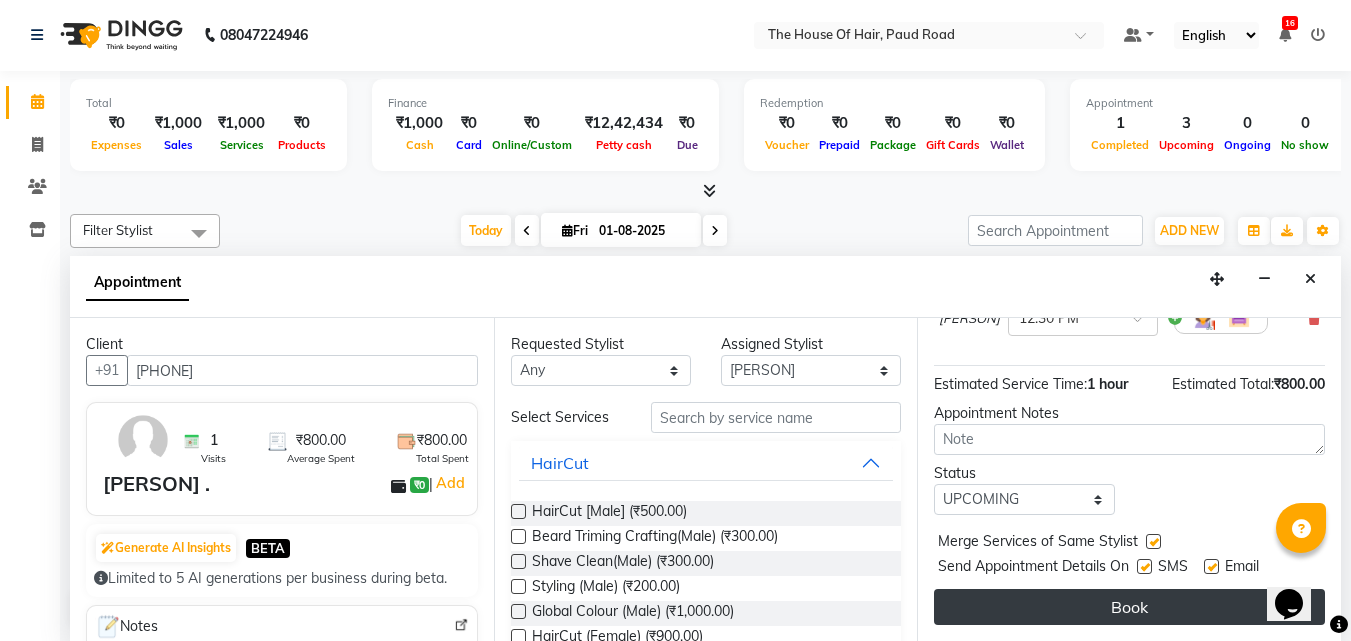 click on "Book" at bounding box center [1129, 607] 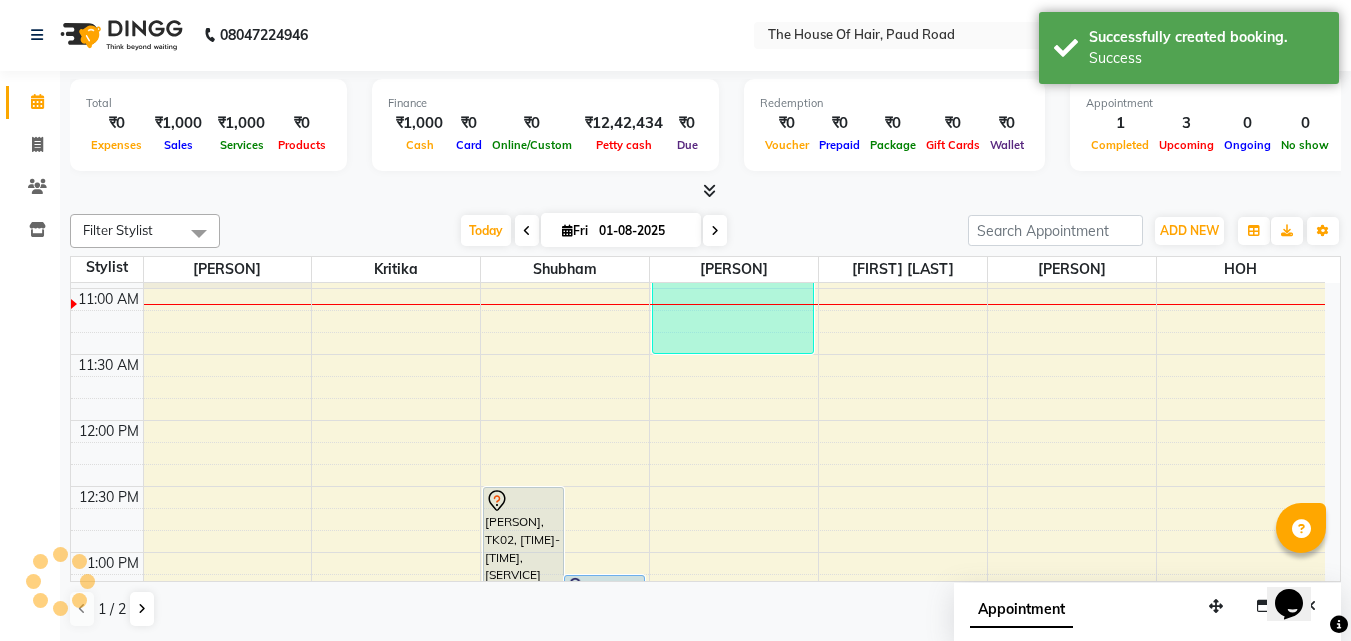 scroll, scrollTop: 0, scrollLeft: 0, axis: both 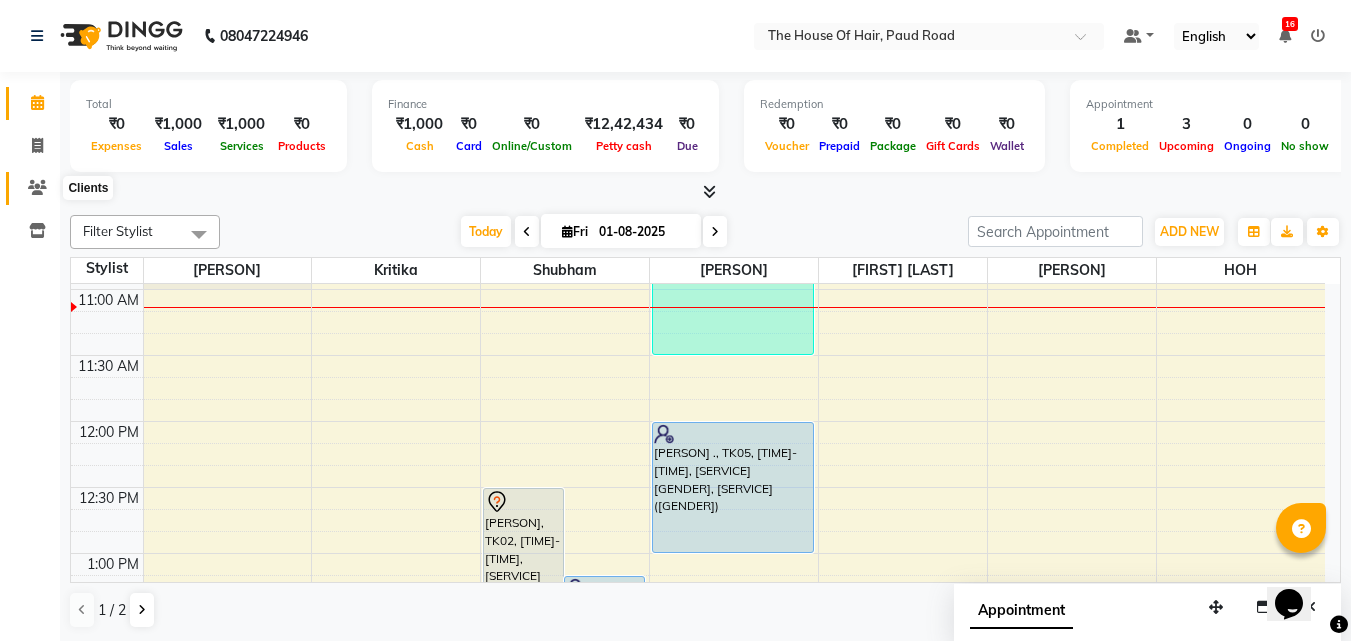 click 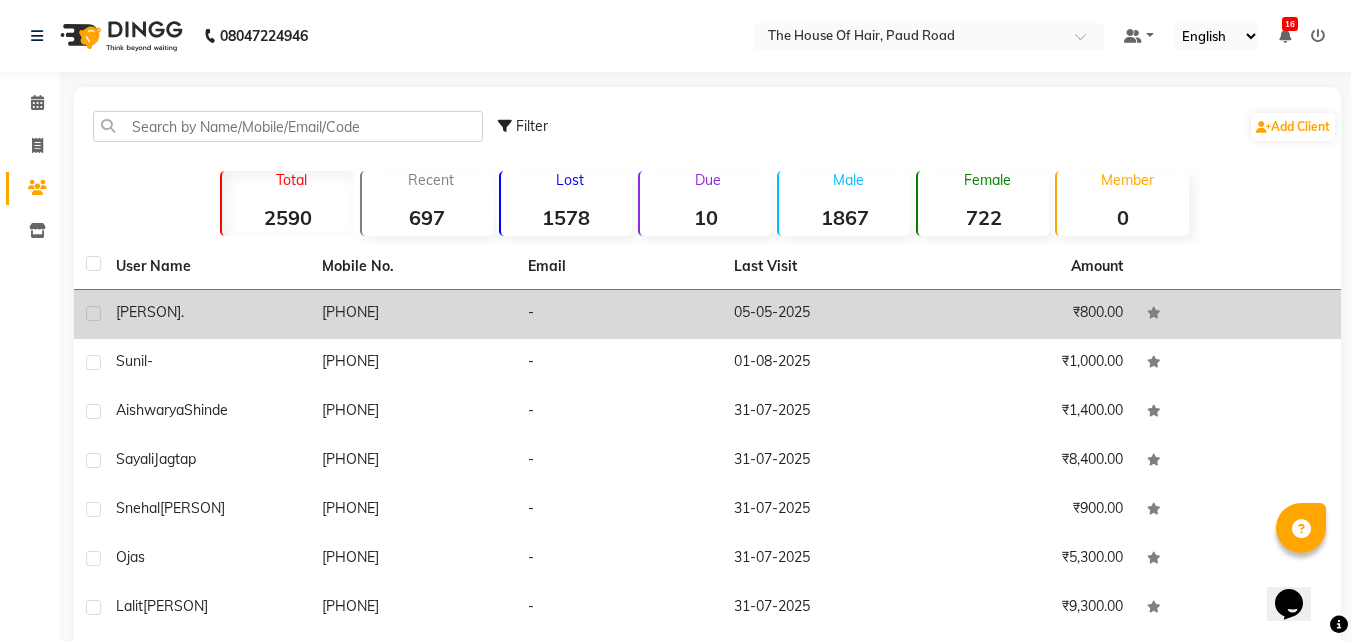click on "[PERSON]  ." 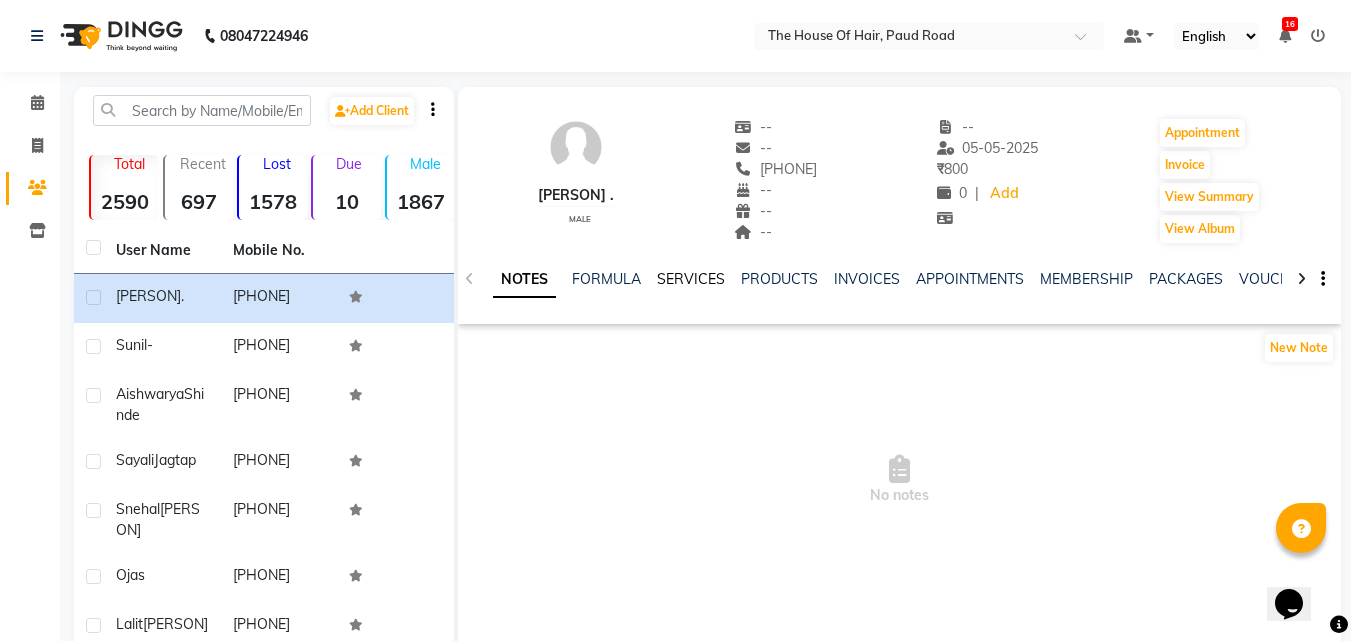 click on "SERVICES" 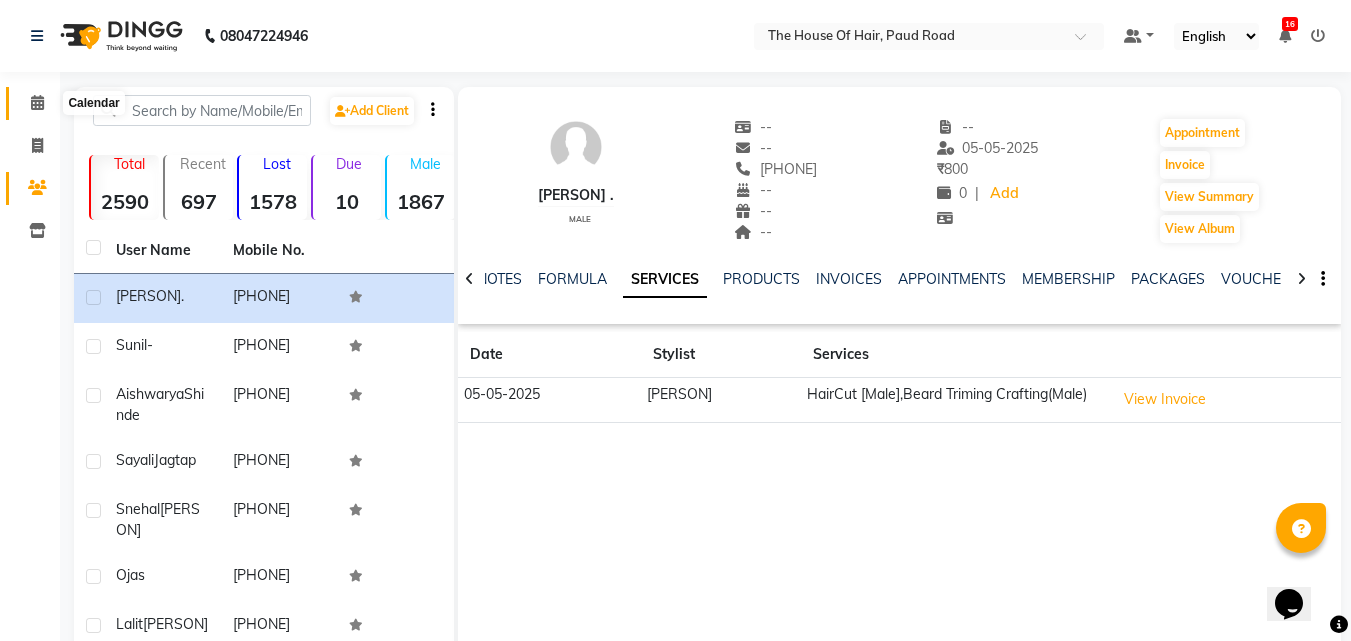 click 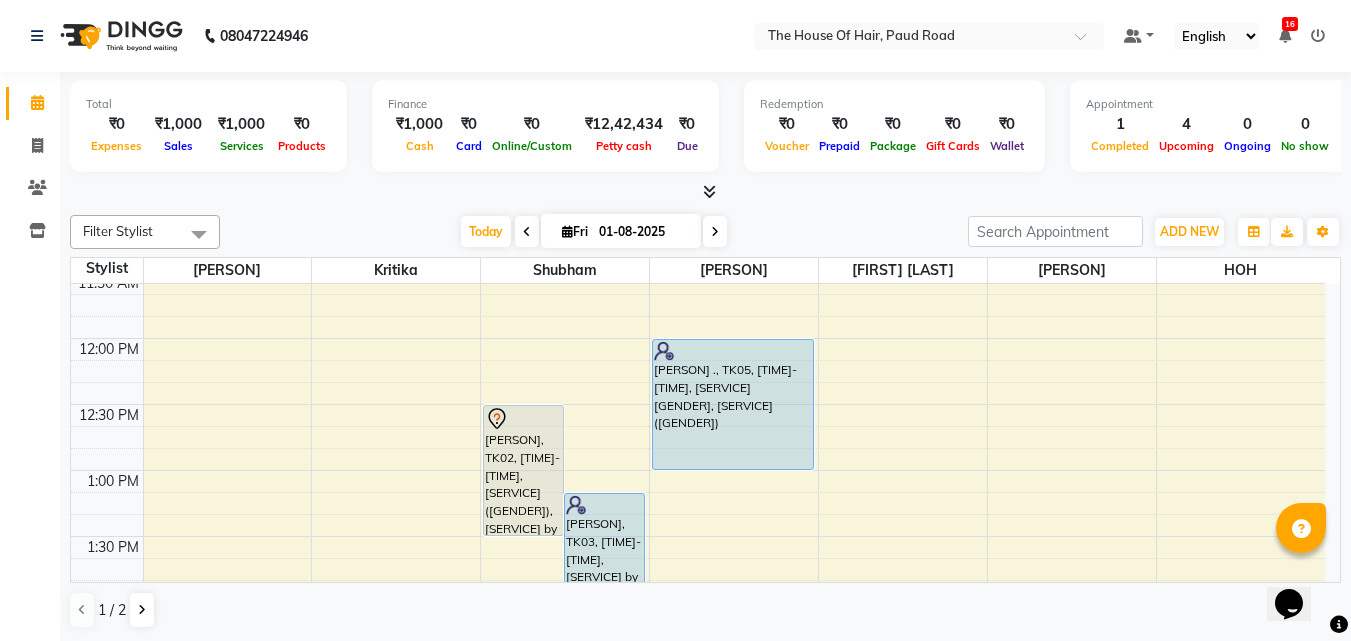 scroll, scrollTop: 474, scrollLeft: 0, axis: vertical 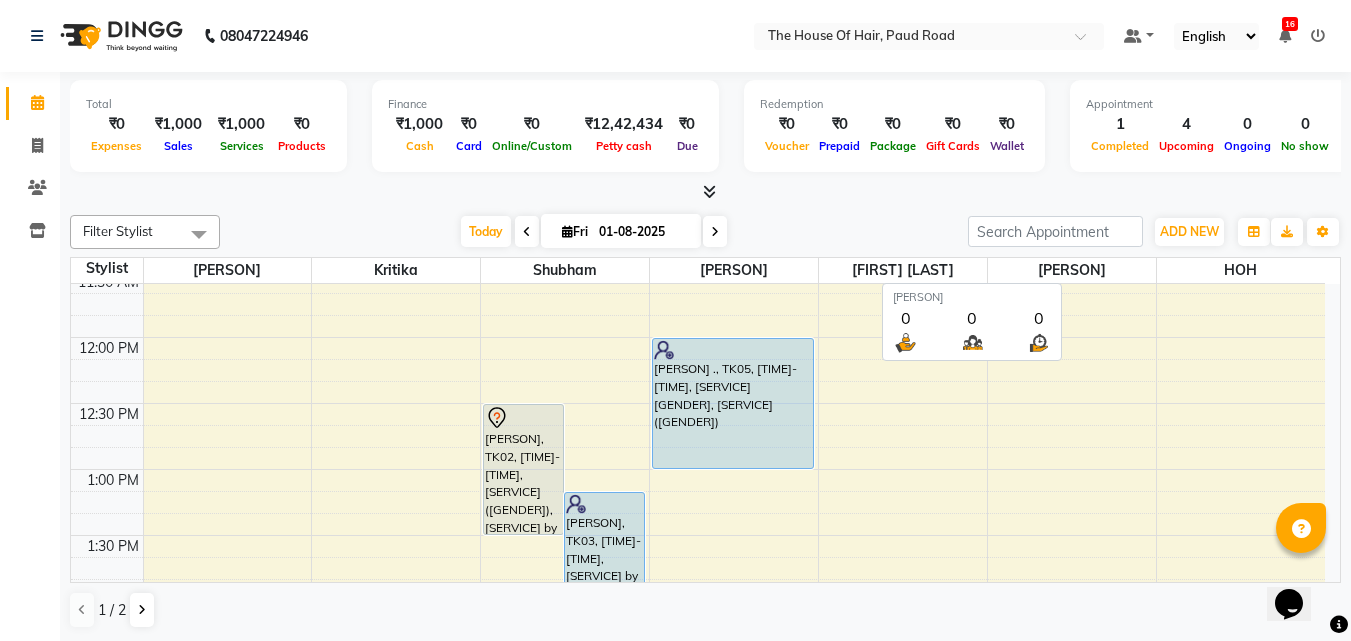 click on "[PERSON]" at bounding box center (1072, 270) 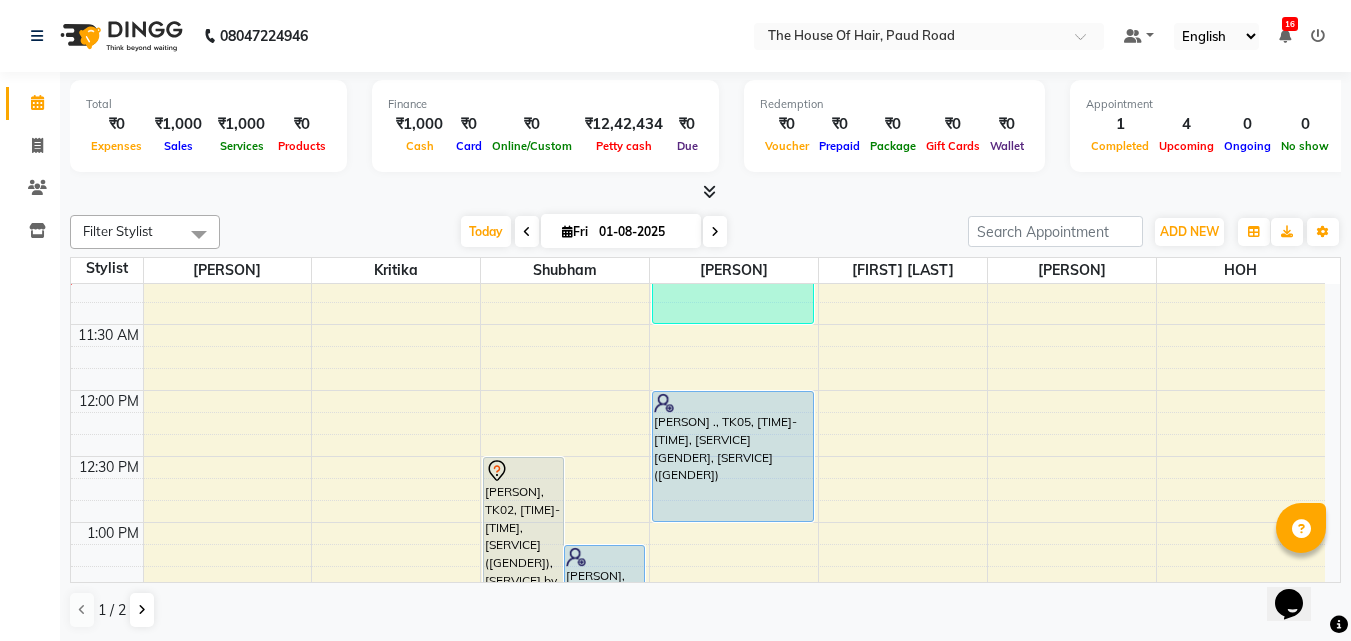 scroll, scrollTop: 418, scrollLeft: 0, axis: vertical 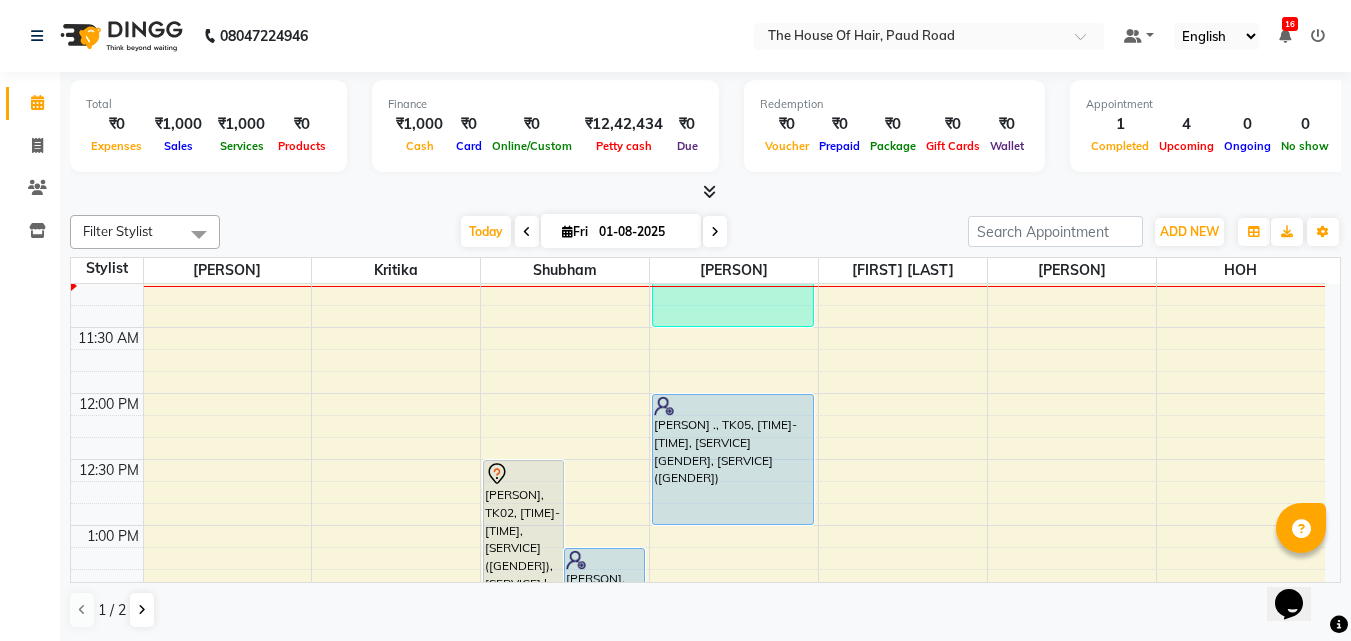 click on "[TIME] [TIME] [TIME] [TIME] [TIME] [TIME] [TIME] [TIME] [TIME] [TIME] [TIME] [TIME] [TIME] [TIME] [TIME] [TIME] [TIME] [TIME] [TIME] [TIME] [TIME] [TIME] [TIME] [TIME] [TIME] [TIME] [TIME] [TIME] [TIME]     [PERSON], TK01, [TIME]-[TIME], [SERVICE] ([GENDER])             [PERSON], TK02, [TIME]-[TIME], [SERVICE]([GENDER]),[SERVICE] by [PERSON] ([GENDER])     [PERSON], TK03, [TIME]-[TIME], [SERVICE] by [PERSON] ([GENDER]),[SERVICE] &[SERVICE]([GENDER])     [PERSON] -, TK04, [TIME]-[TIME], [SERVICE]([GENDER]),[SERVICE] ([GENDER])     [PERSON] ., TK05, [TIME]-[TIME], [SERVICE]  [GENDER], [SERVICE]([GENDER])" at bounding box center (698, 789) 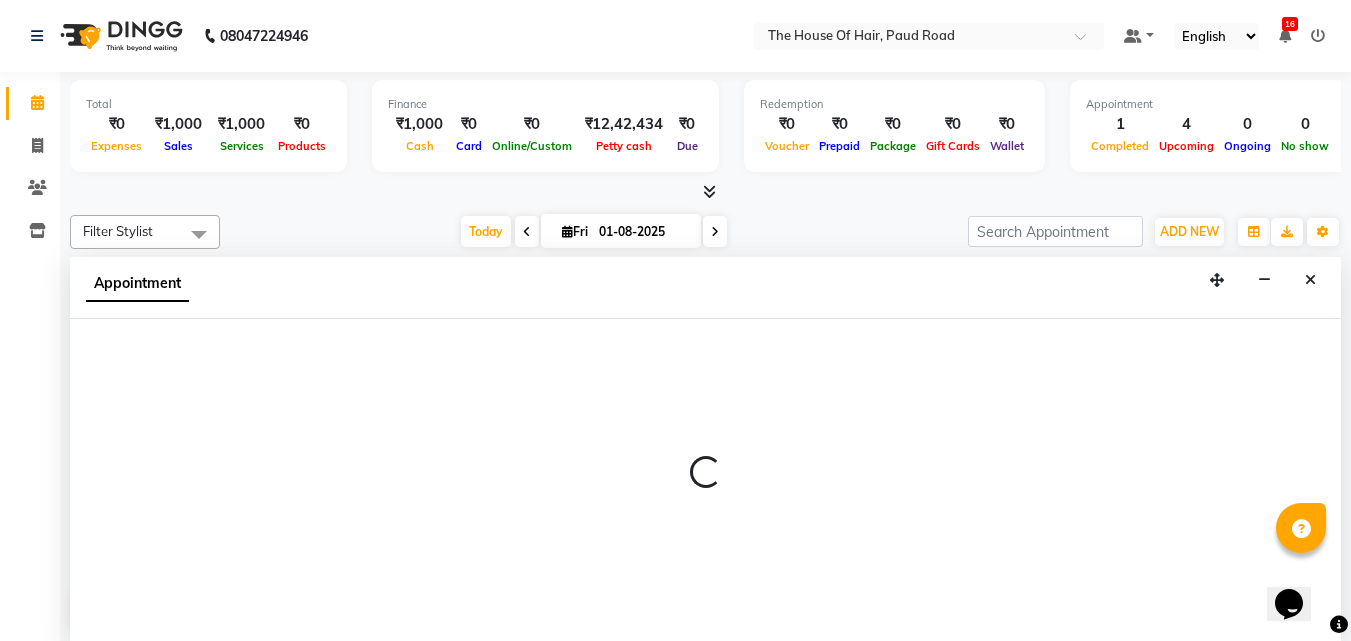 select on "80392" 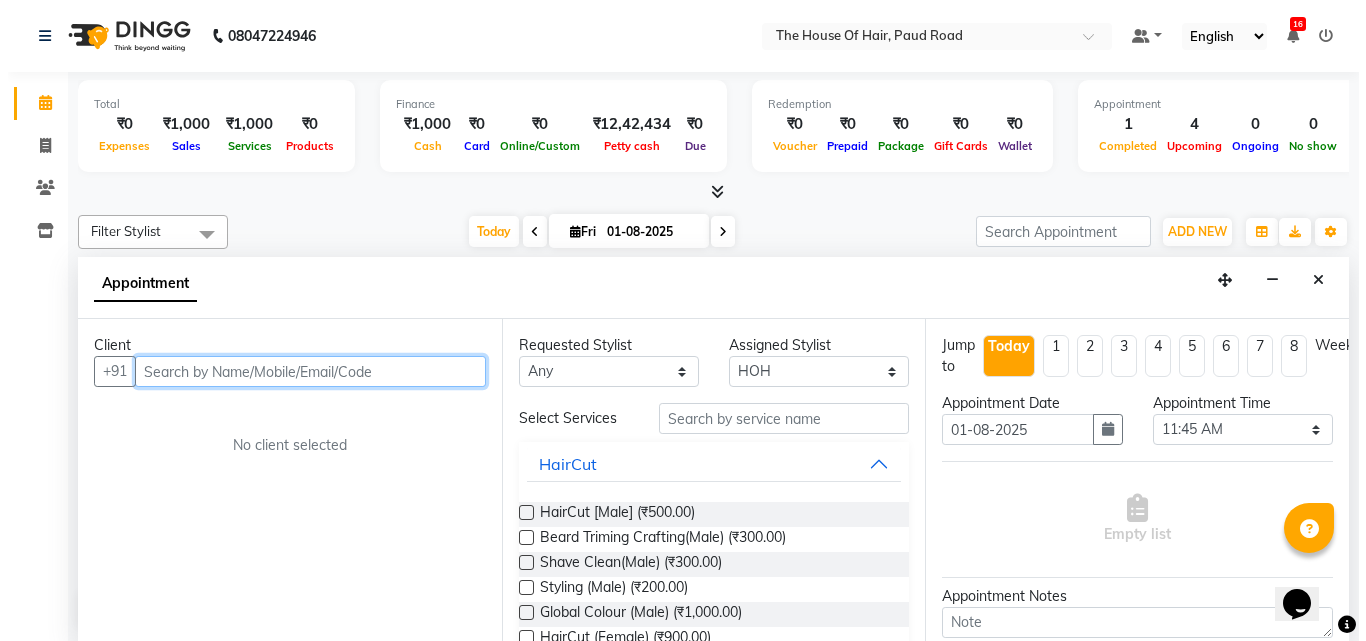 scroll, scrollTop: 1, scrollLeft: 0, axis: vertical 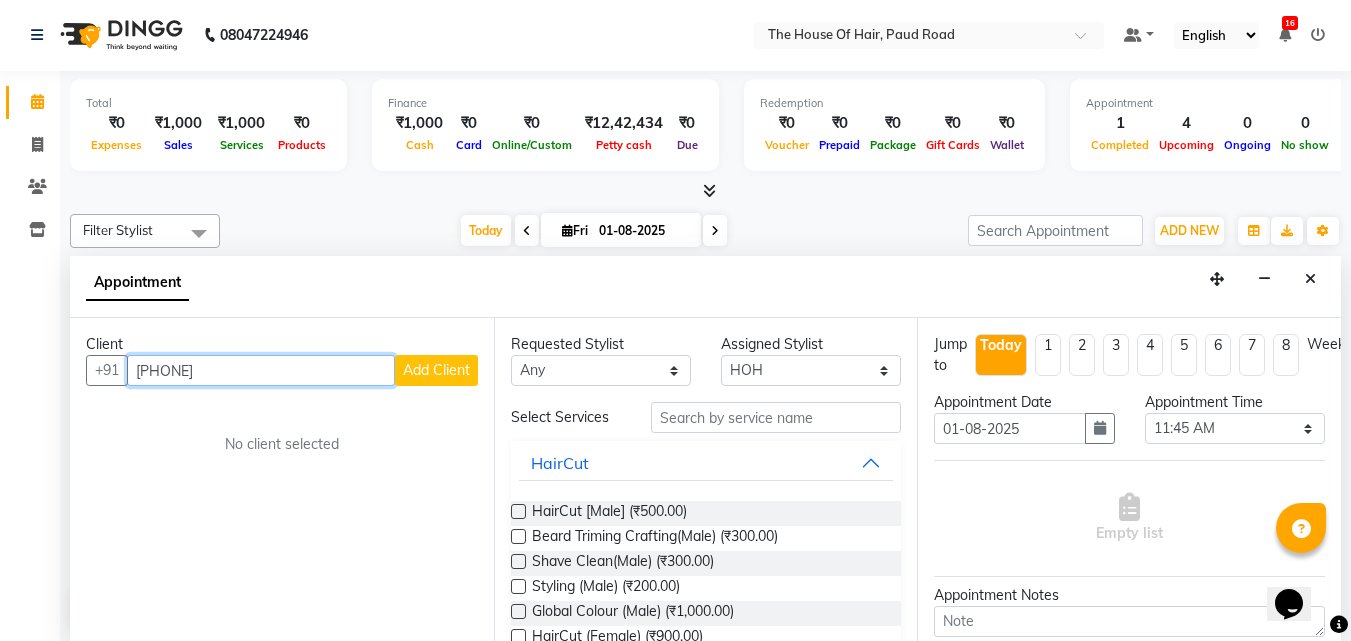 click on "[PHONE]" at bounding box center (261, 370) 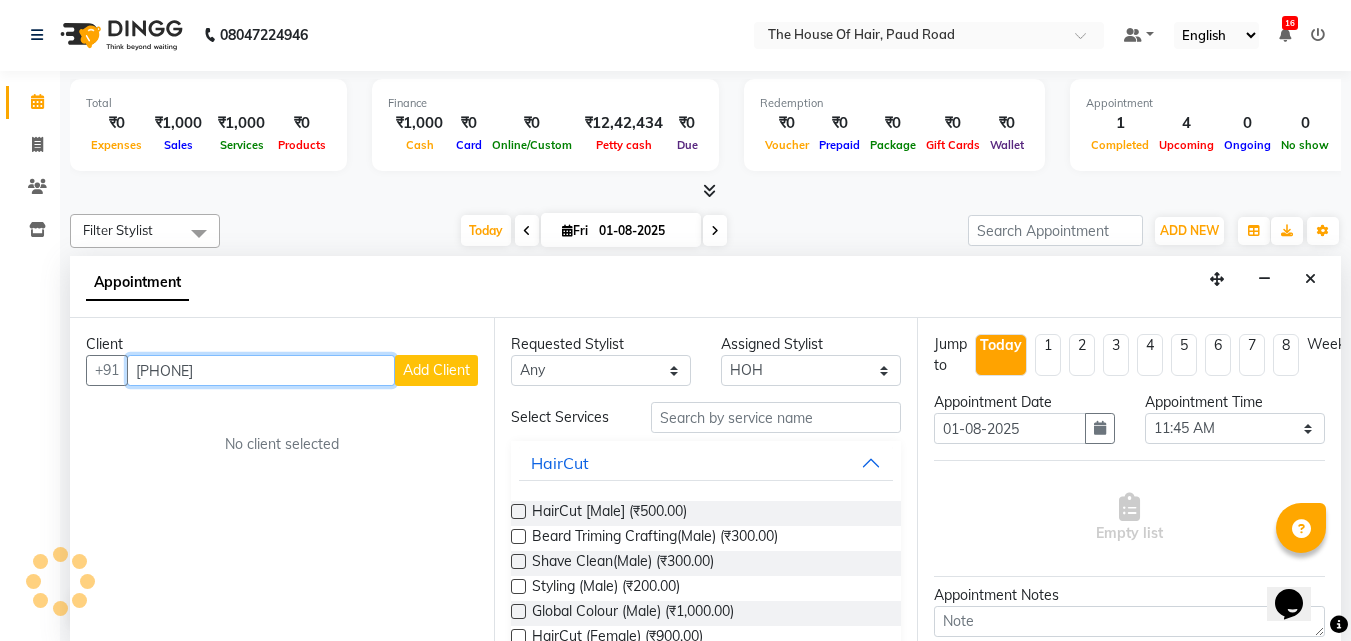 click on "[PHONE]" at bounding box center [261, 370] 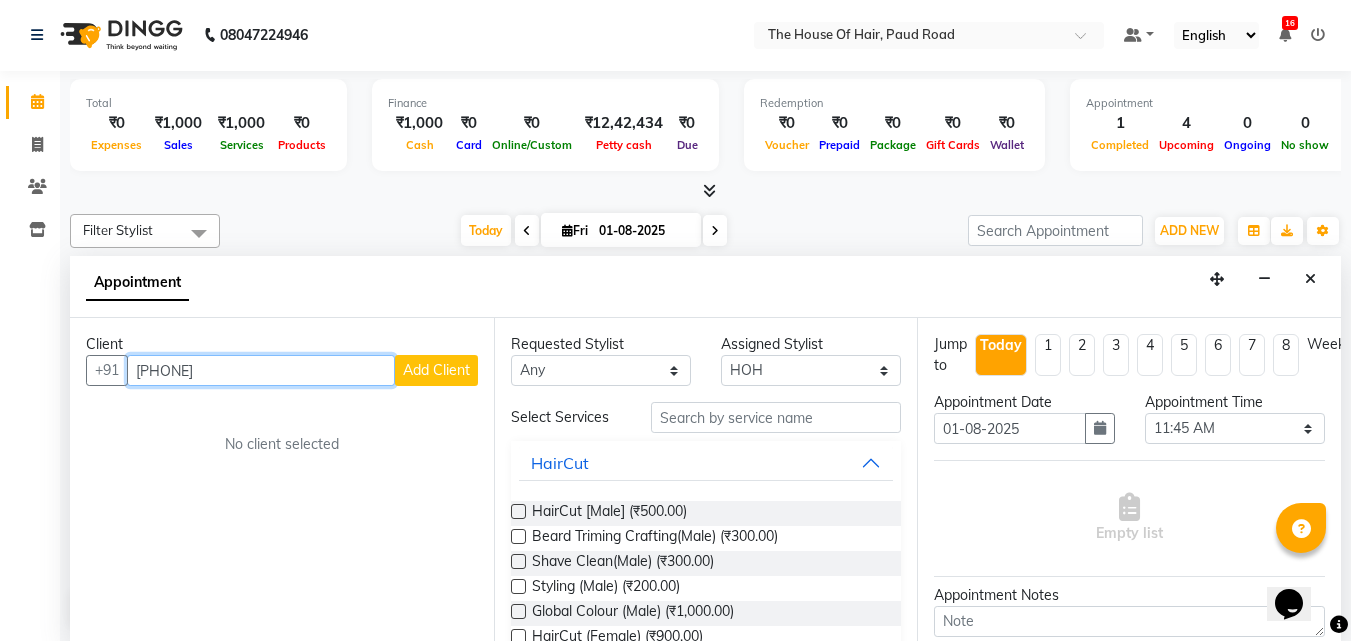 type on "[PHONE]" 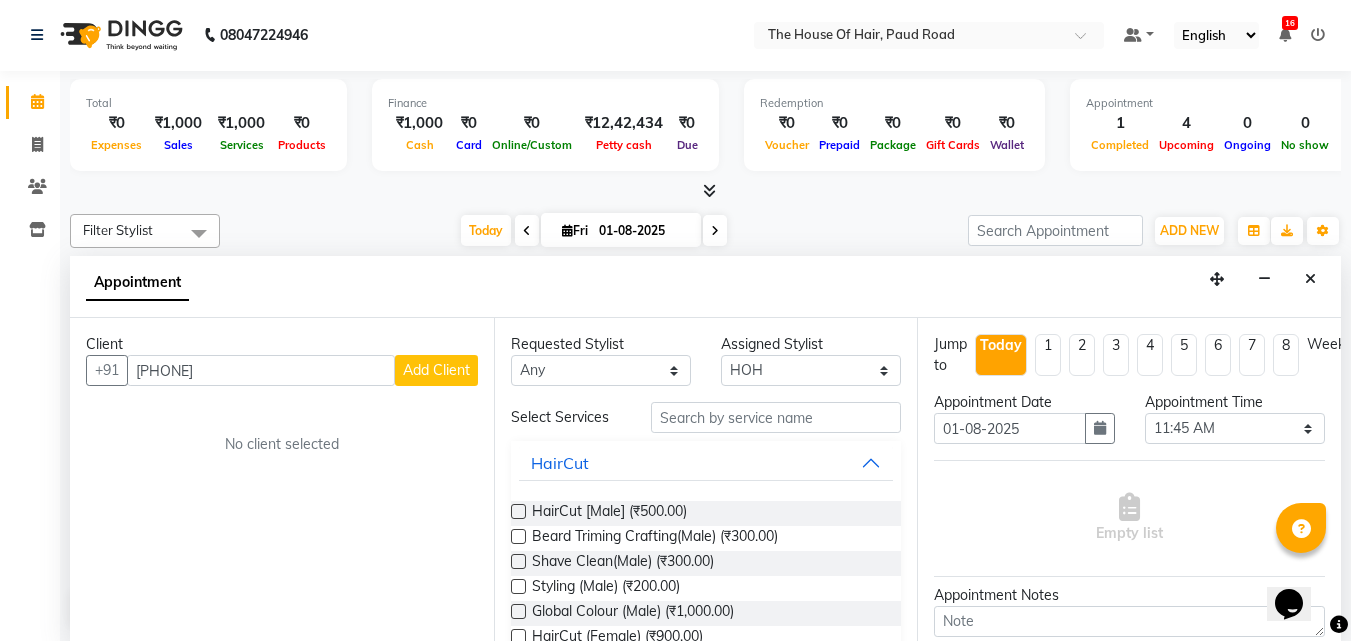 click on "Add Client" at bounding box center (436, 370) 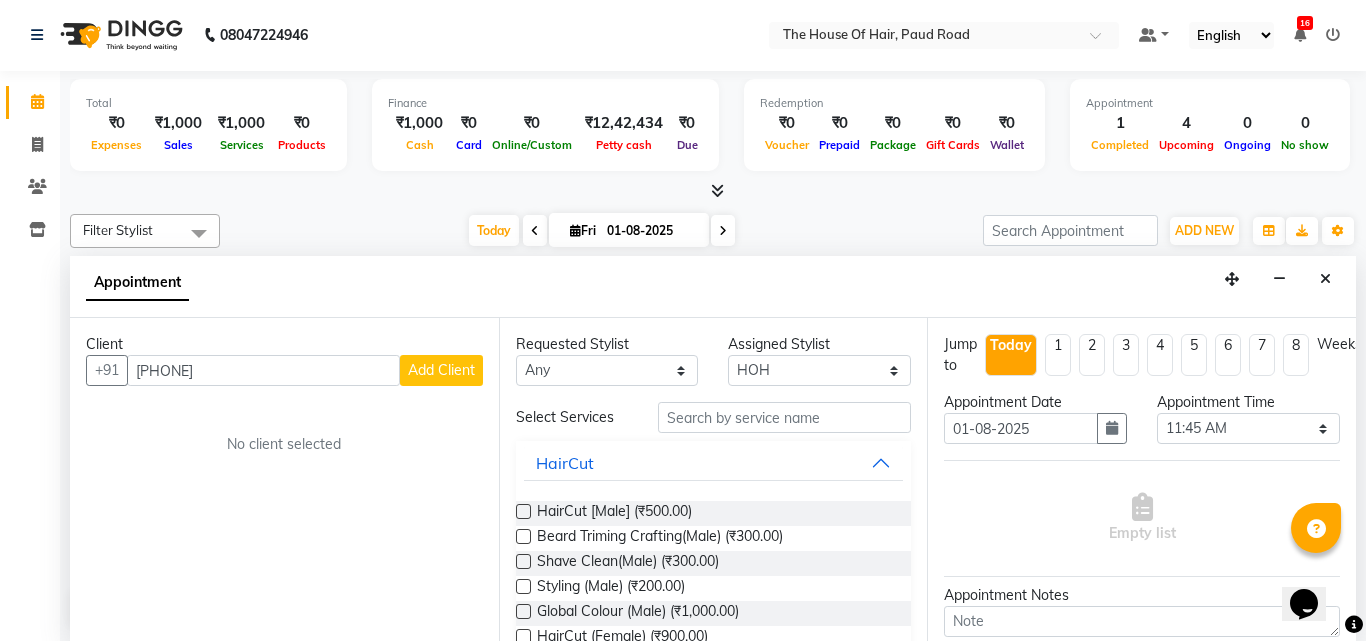 select on "22" 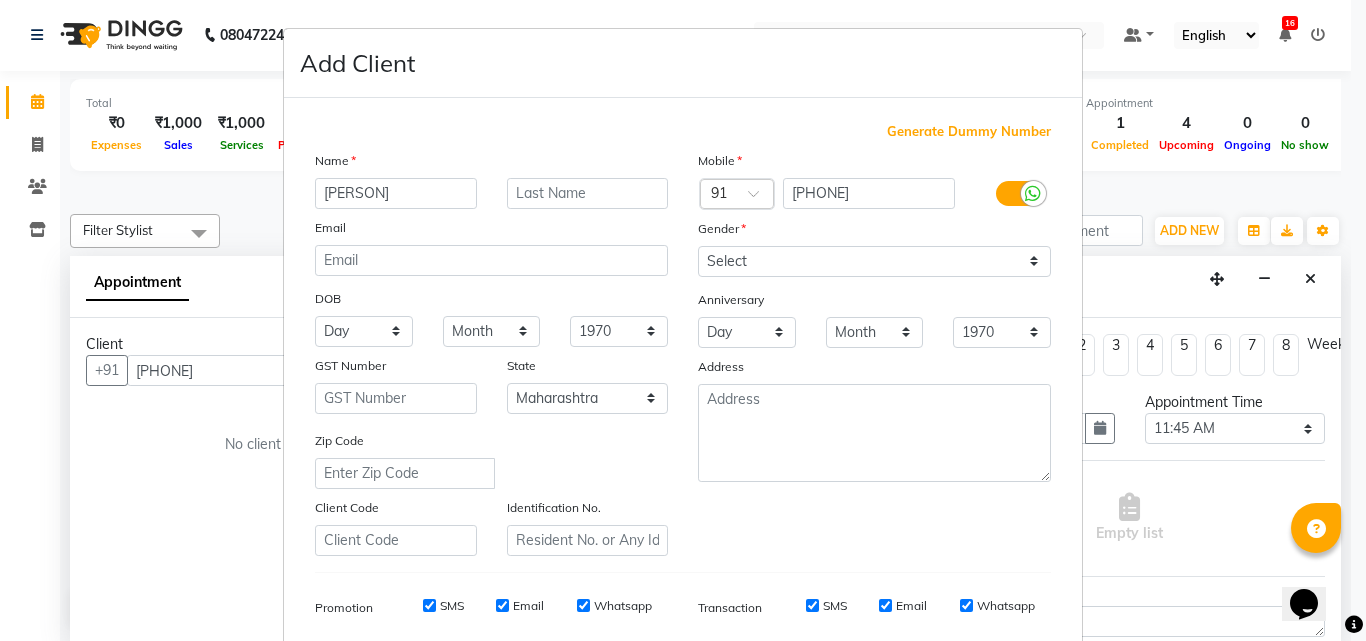 type on "[PERSON]" 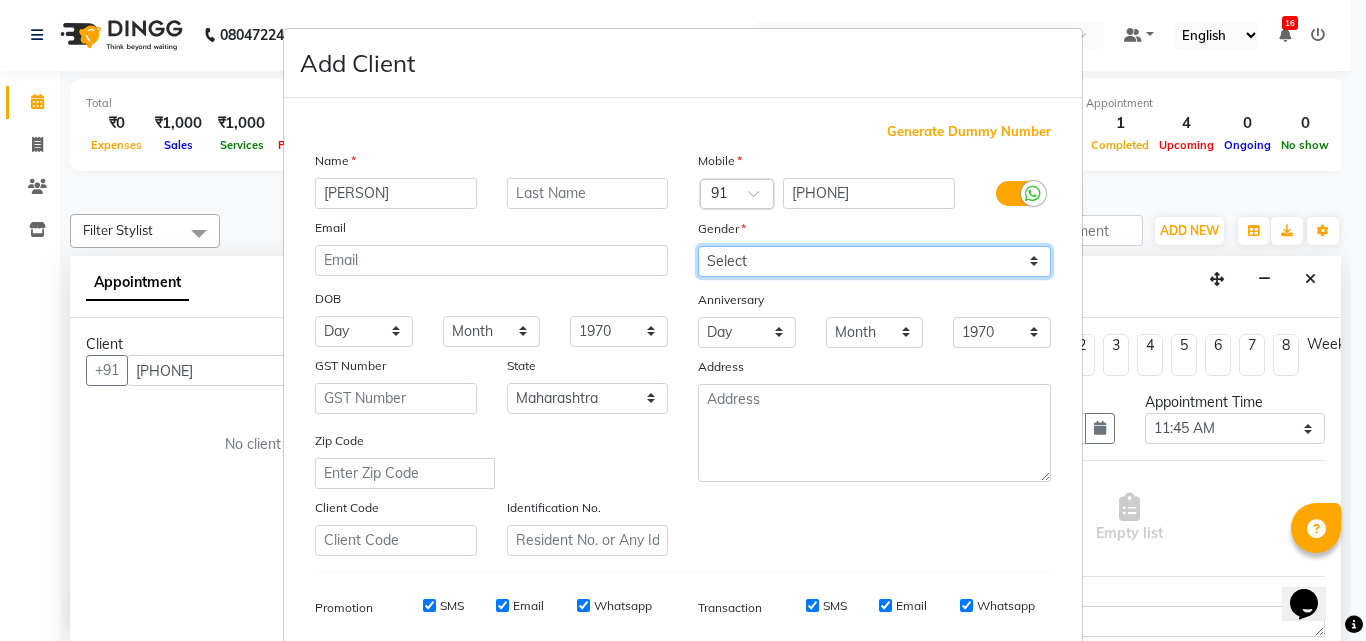 click on "Select Male Female Other Prefer Not To Say" at bounding box center (874, 261) 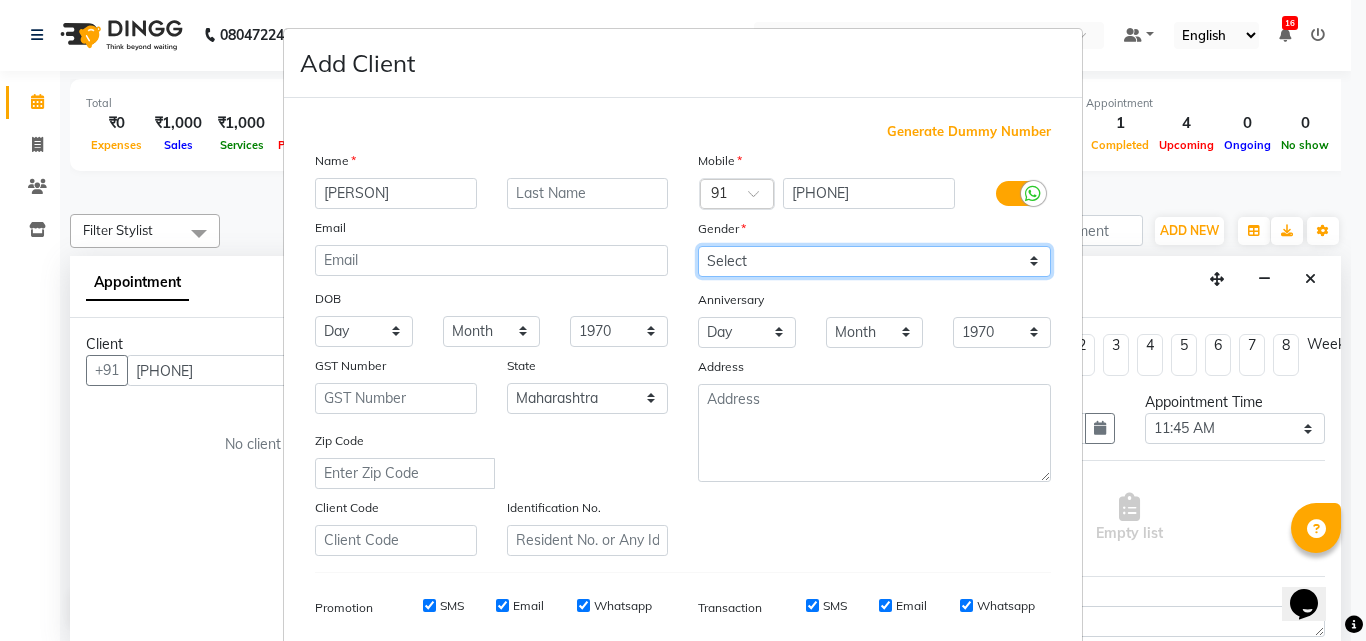select on "male" 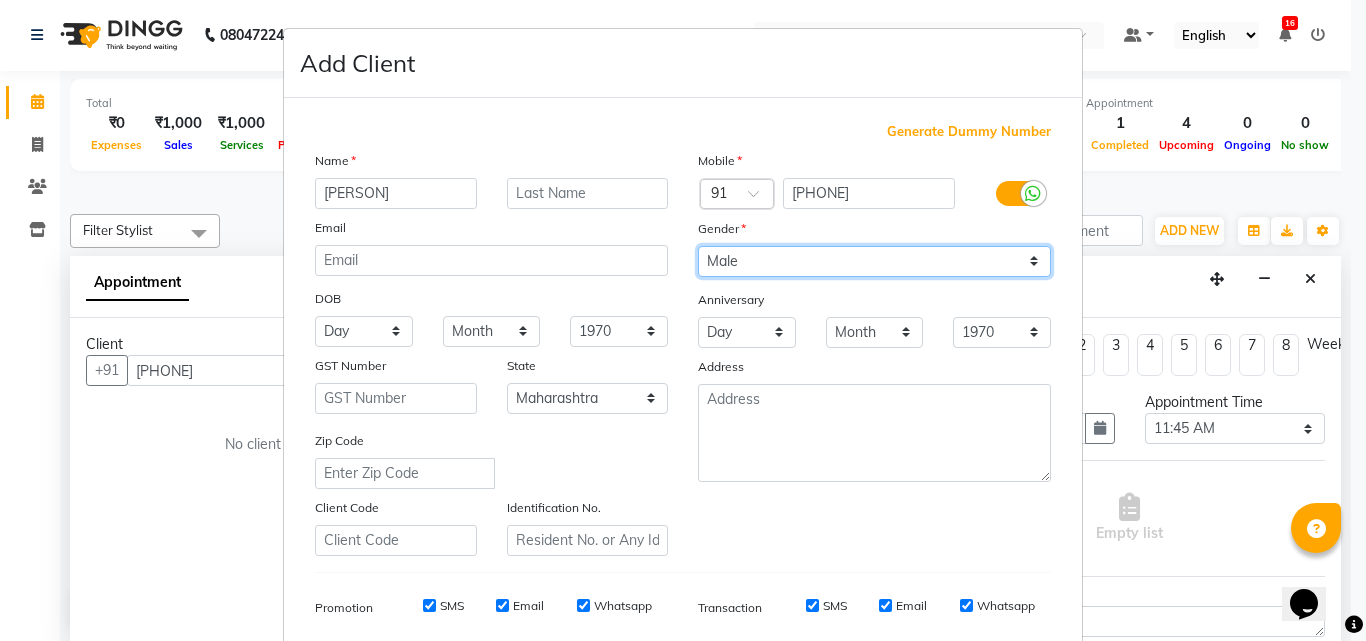 click on "Select Male Female Other Prefer Not To Say" at bounding box center [874, 261] 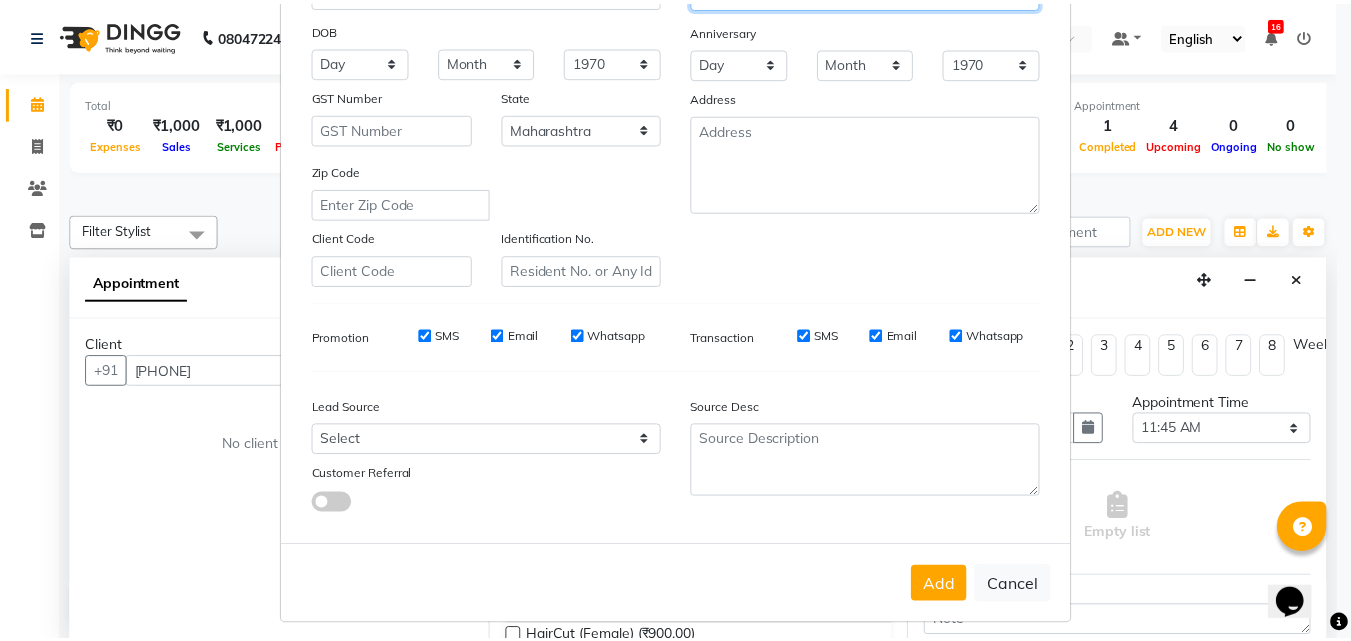 scroll, scrollTop: 282, scrollLeft: 0, axis: vertical 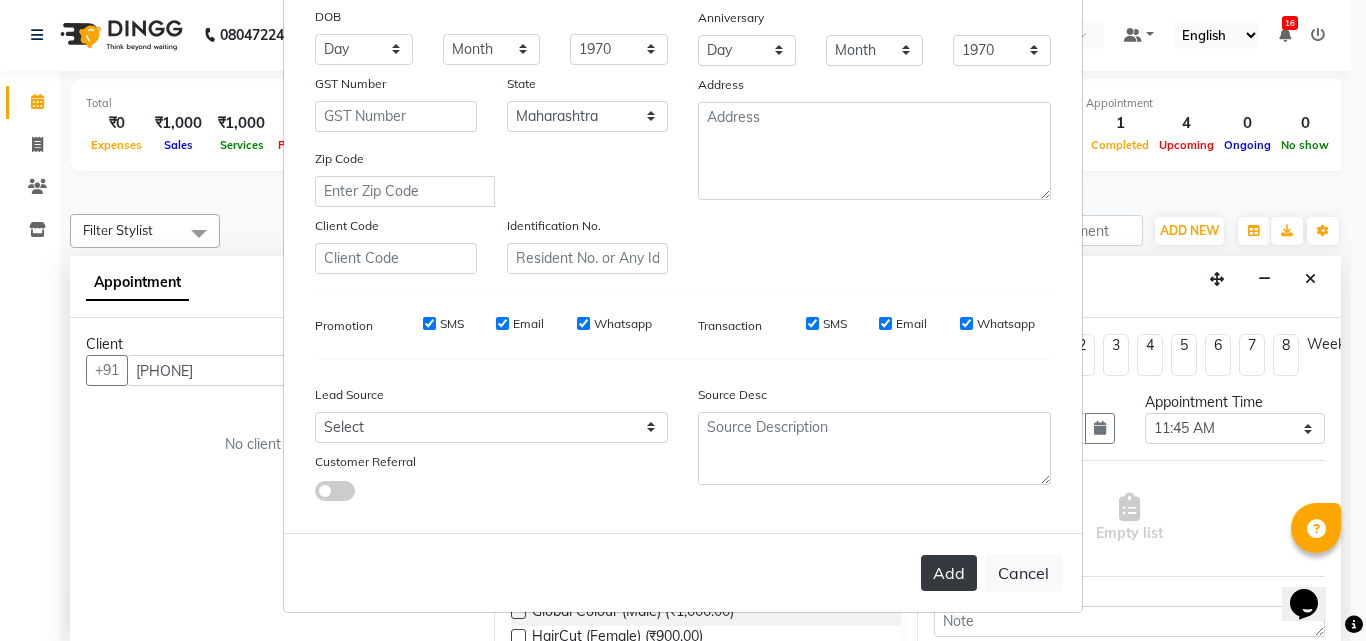 click on "Add" at bounding box center [949, 573] 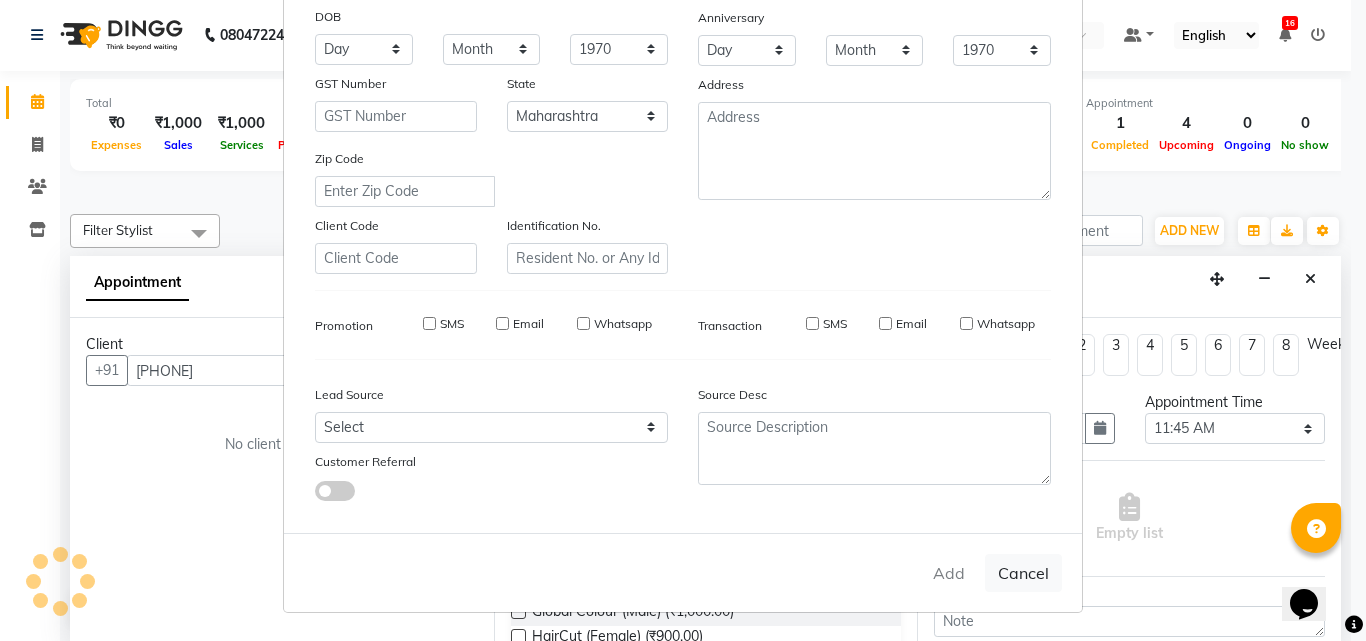 type 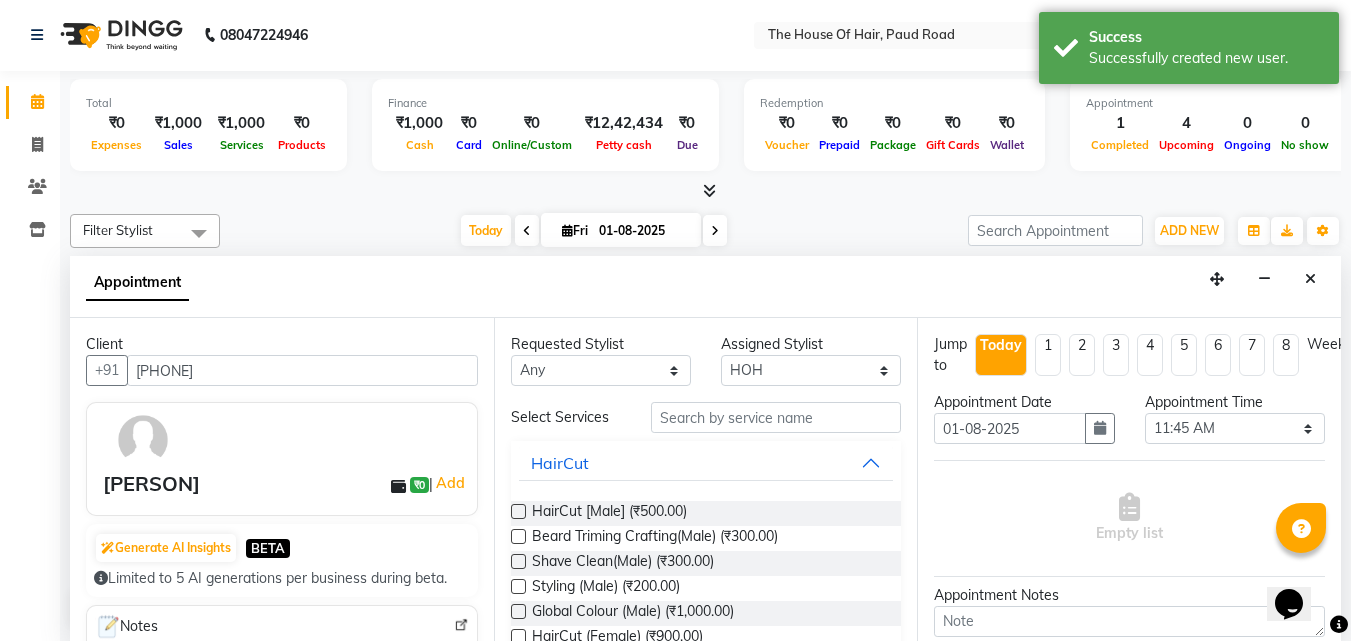 click at bounding box center (518, 511) 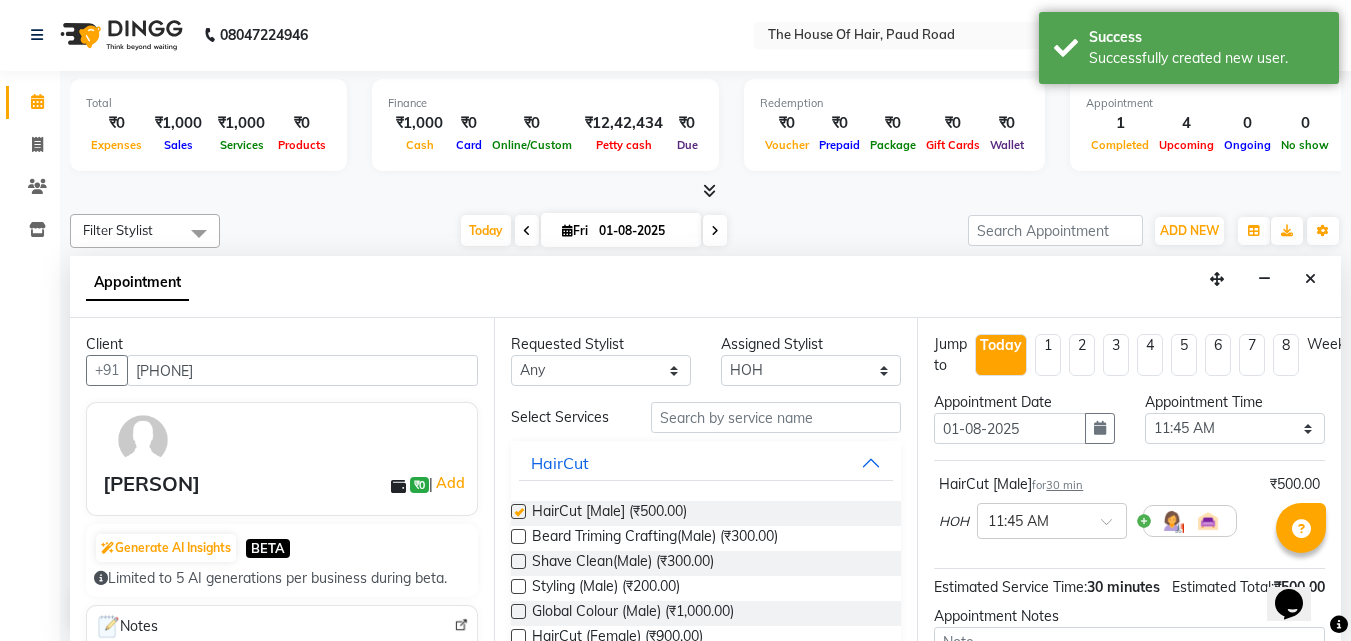 checkbox on "false" 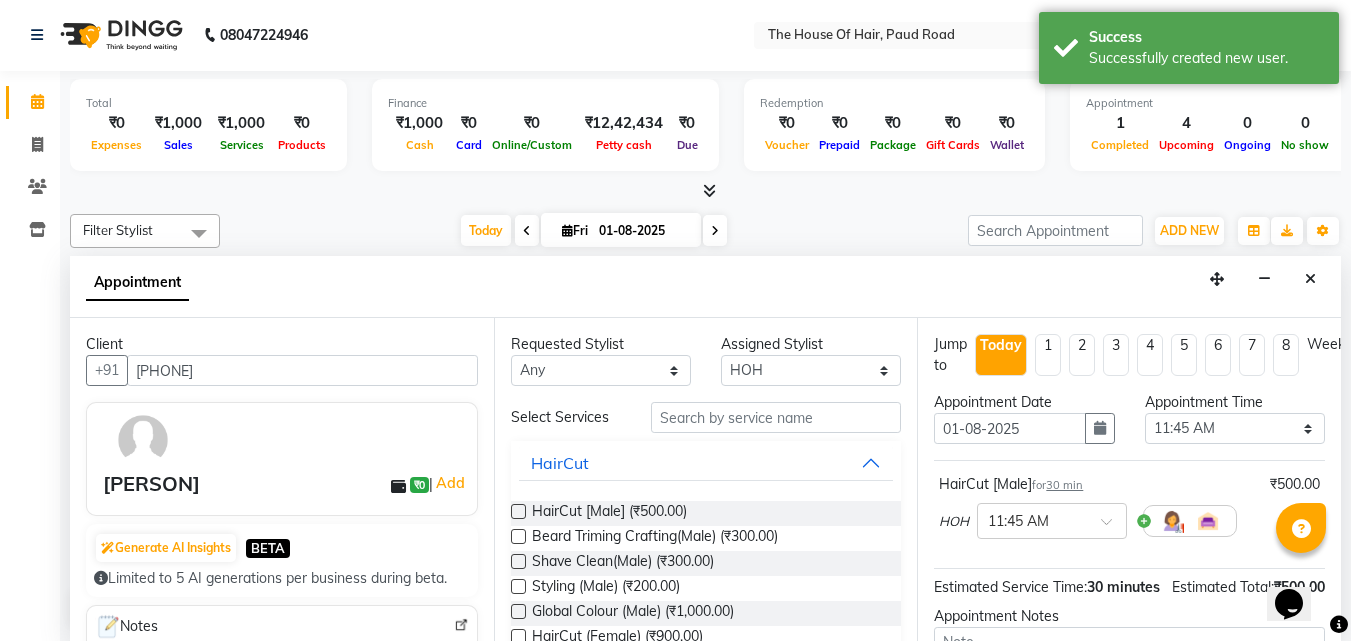 click at bounding box center [518, 536] 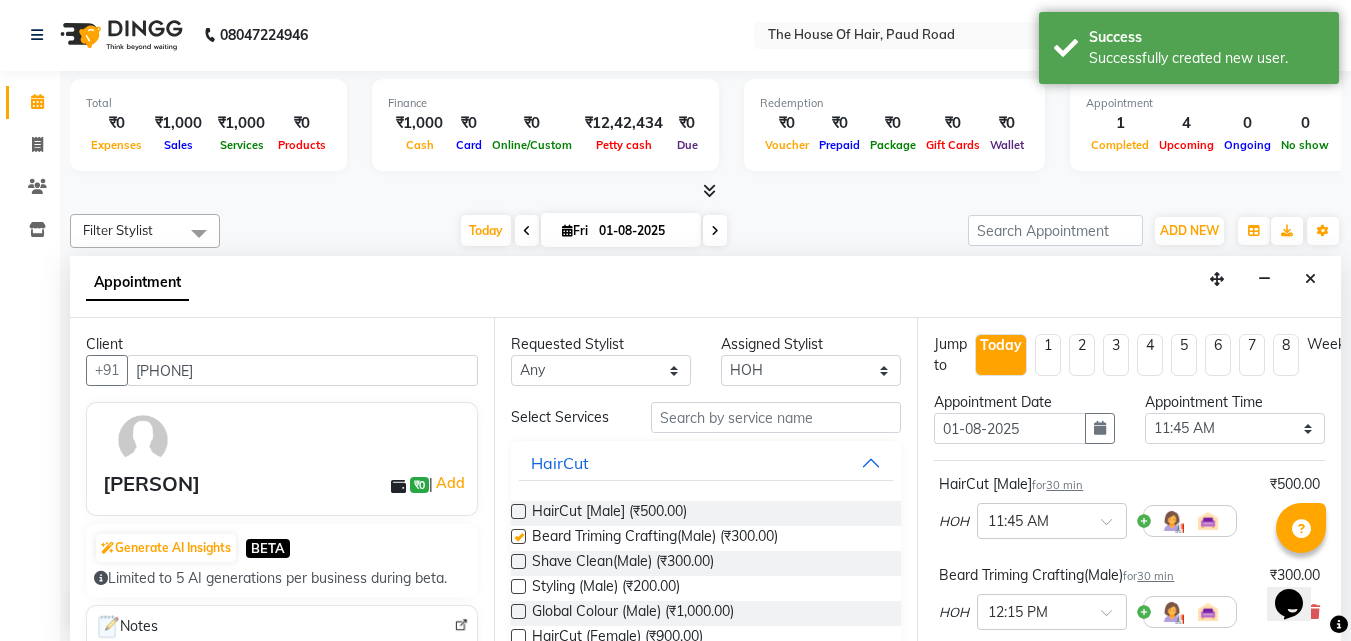 checkbox on "false" 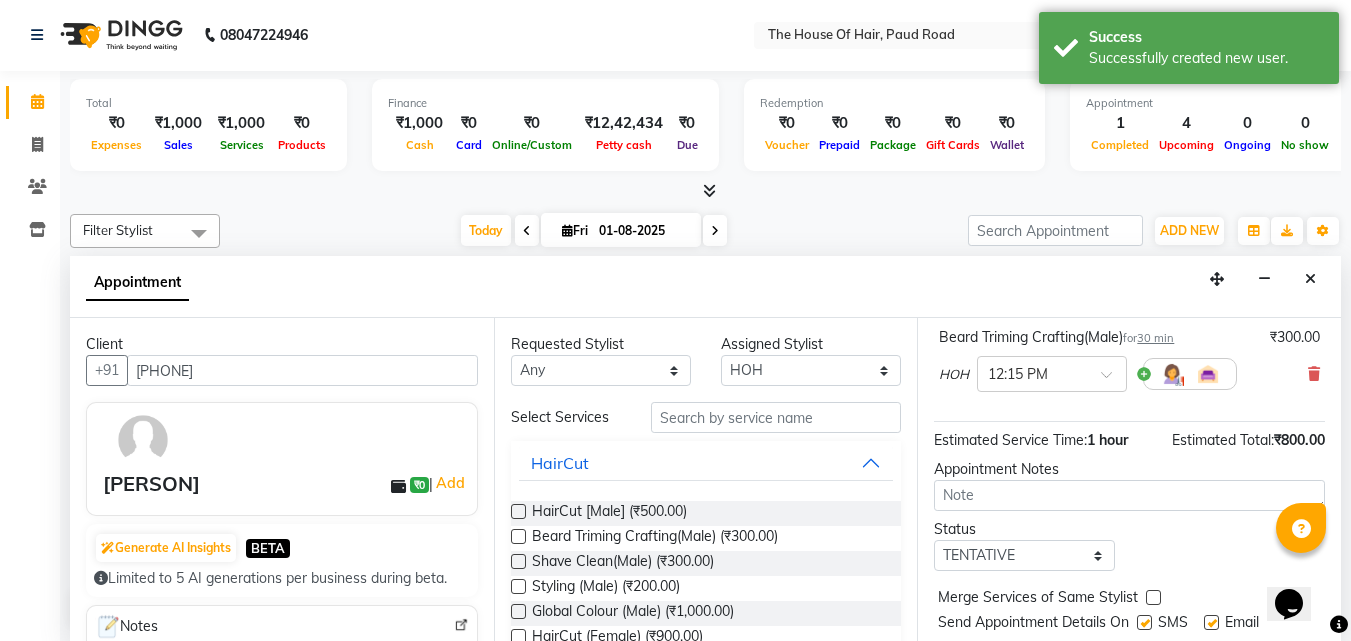scroll, scrollTop: 309, scrollLeft: 0, axis: vertical 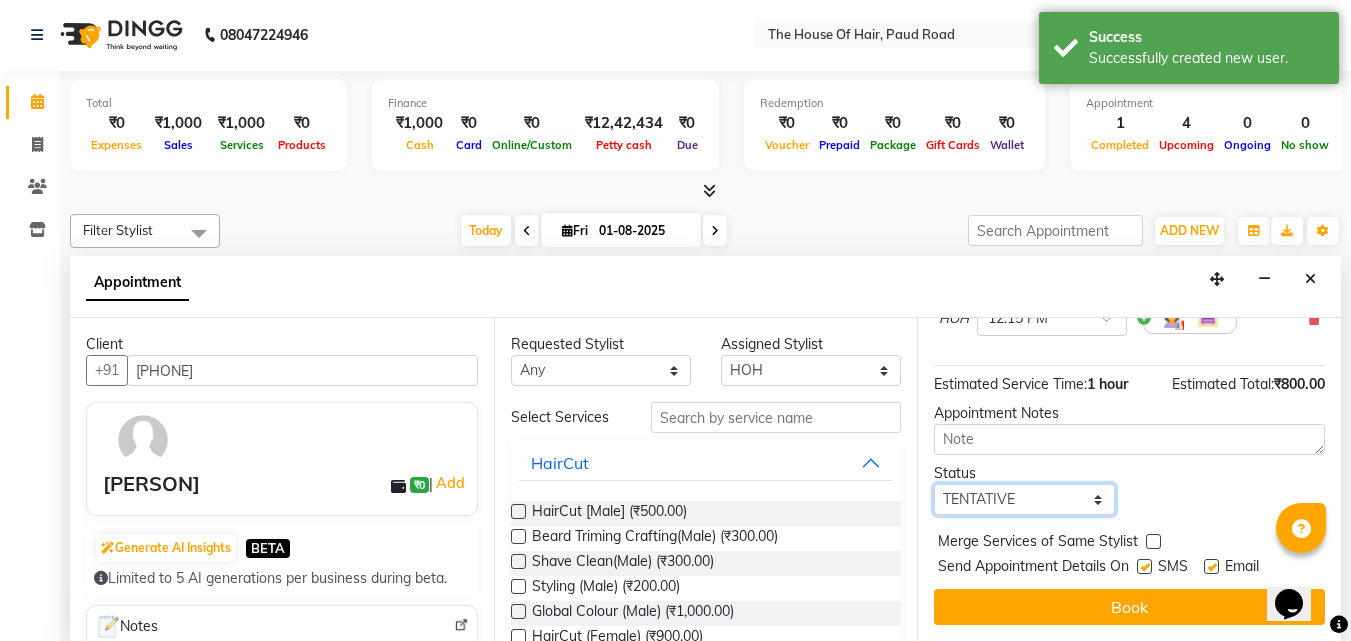 click on "Select TENTATIVE CONFIRM CHECK-IN UPCOMING" at bounding box center (1024, 499) 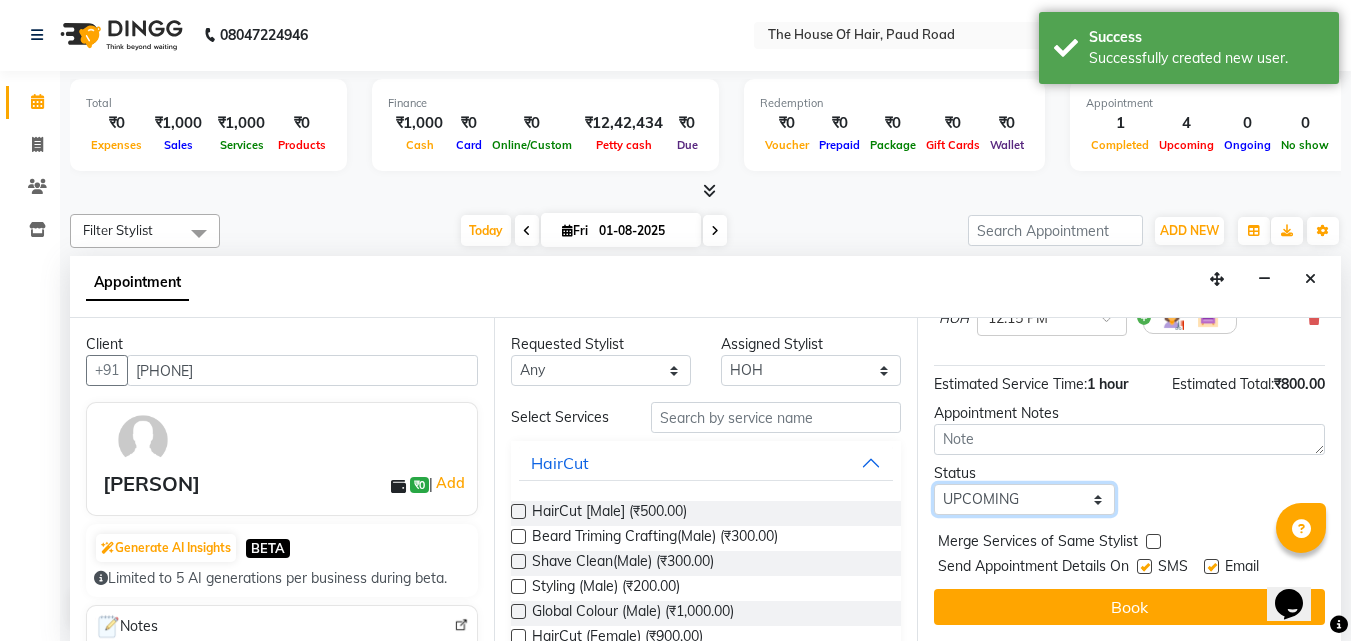 click on "Select TENTATIVE CONFIRM CHECK-IN UPCOMING" at bounding box center (1024, 499) 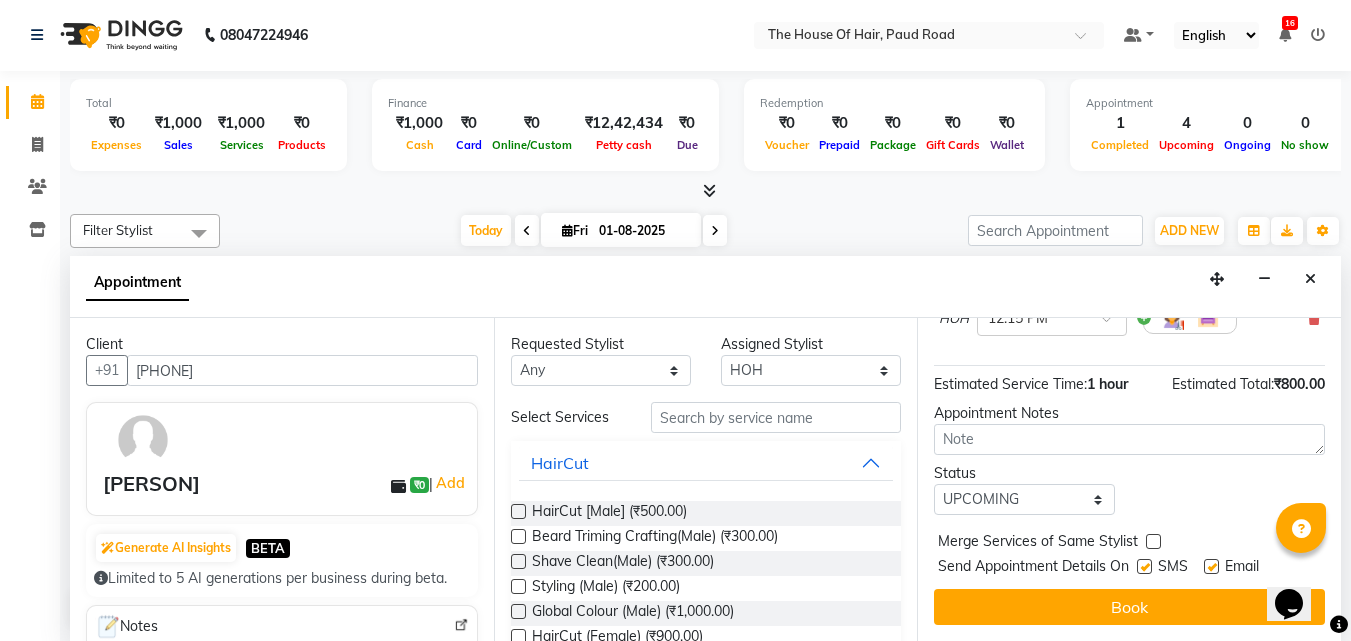 click at bounding box center (1153, 541) 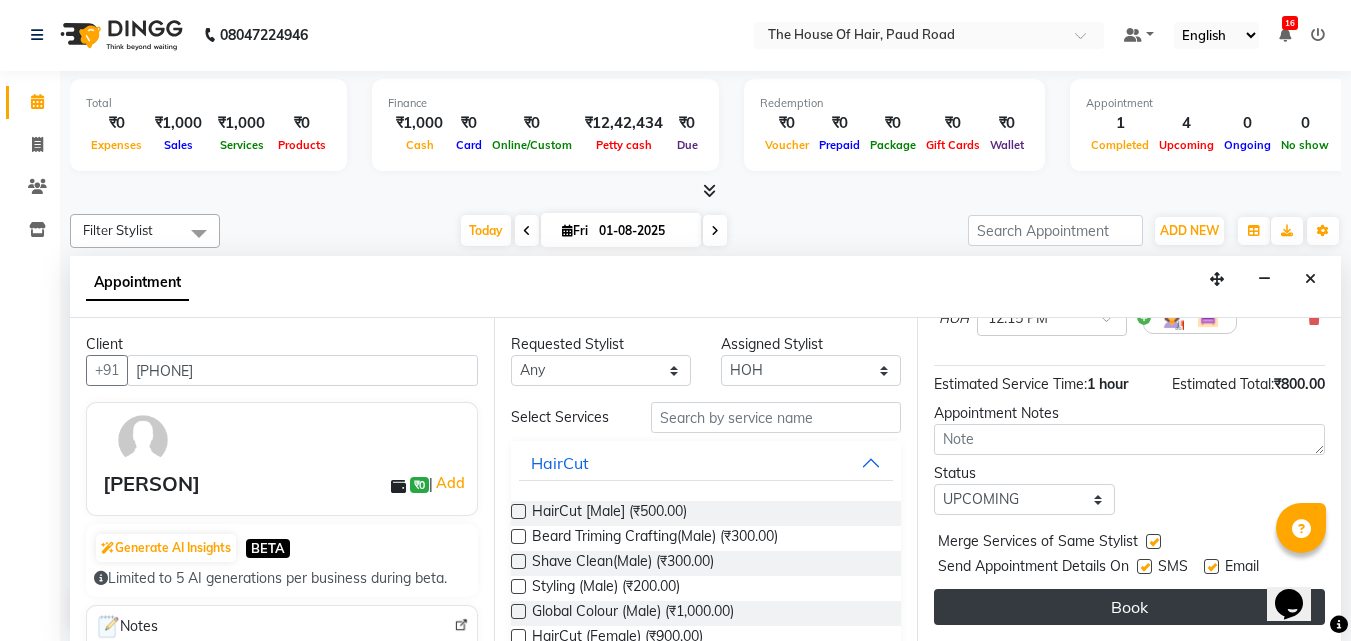 click on "Book" at bounding box center (1129, 607) 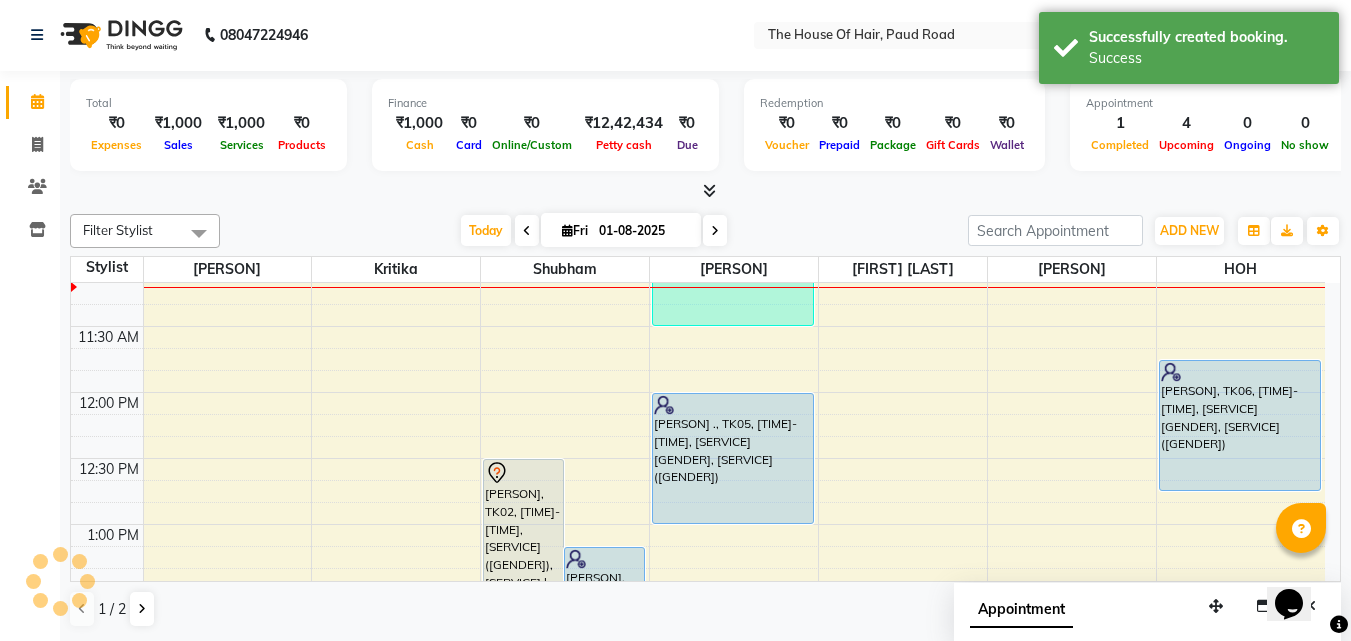 scroll, scrollTop: 0, scrollLeft: 0, axis: both 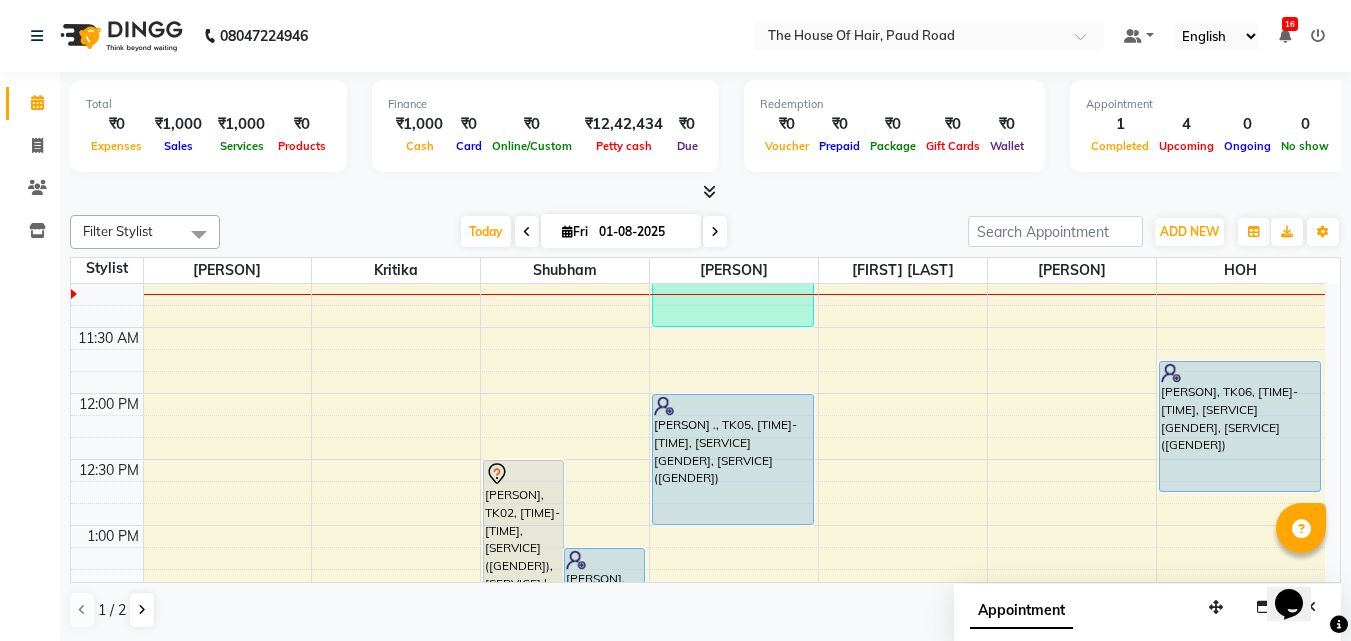 click on "[TIME] [TIME] [TIME] [TIME] [TIME] [TIME] [TIME] [TIME] [TIME] [TIME] [TIME] [TIME] [TIME] [TIME] [TIME] [TIME] [TIME] [TIME] [TIME] [TIME] [TIME] [TIME] [TIME] [TIME] [TIME] [TIME] [TIME] [TIME] [TIME]     [PERSON], TK01, [TIME]-[TIME], [SERVICE] ([GENDER])             [PERSON], TK02, [TIME]-[TIME], [SERVICE]([GENDER]),[SERVICE] by [PERSON] ([GENDER])     [PERSON], TK03, [TIME]-[TIME], [SERVICE] by [PERSON] ([GENDER]),[SERVICE] &[SERVICE]([GENDER])     [PERSON] -, TK04, [TIME]-[TIME], [SERVICE]([GENDER]),[SERVICE] ([GENDER])     [PERSON] ., TK05, [TIME]-[TIME], [SERVICE]  [GENDER], [SERVICE]([GENDER])     [PERSON], TK06, [TIME]-[TIME], [SERVICE]  [GENDER], [SERVICE]([GENDER])" at bounding box center [698, 789] 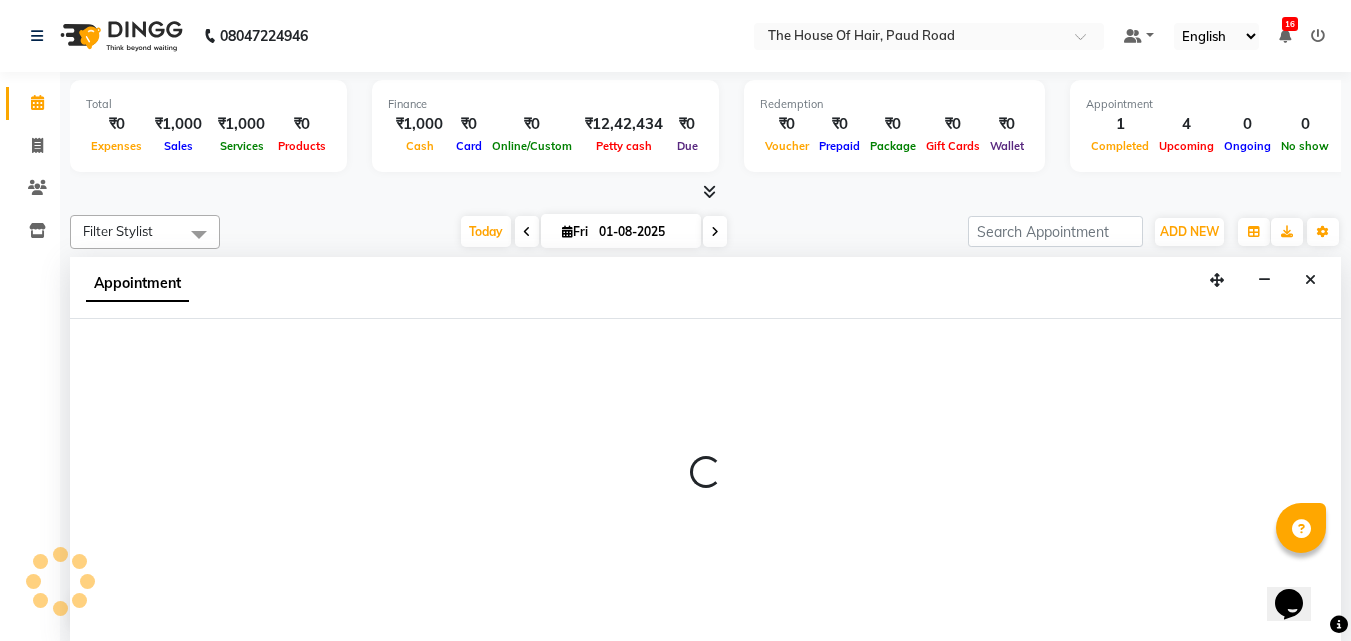 scroll, scrollTop: 1, scrollLeft: 0, axis: vertical 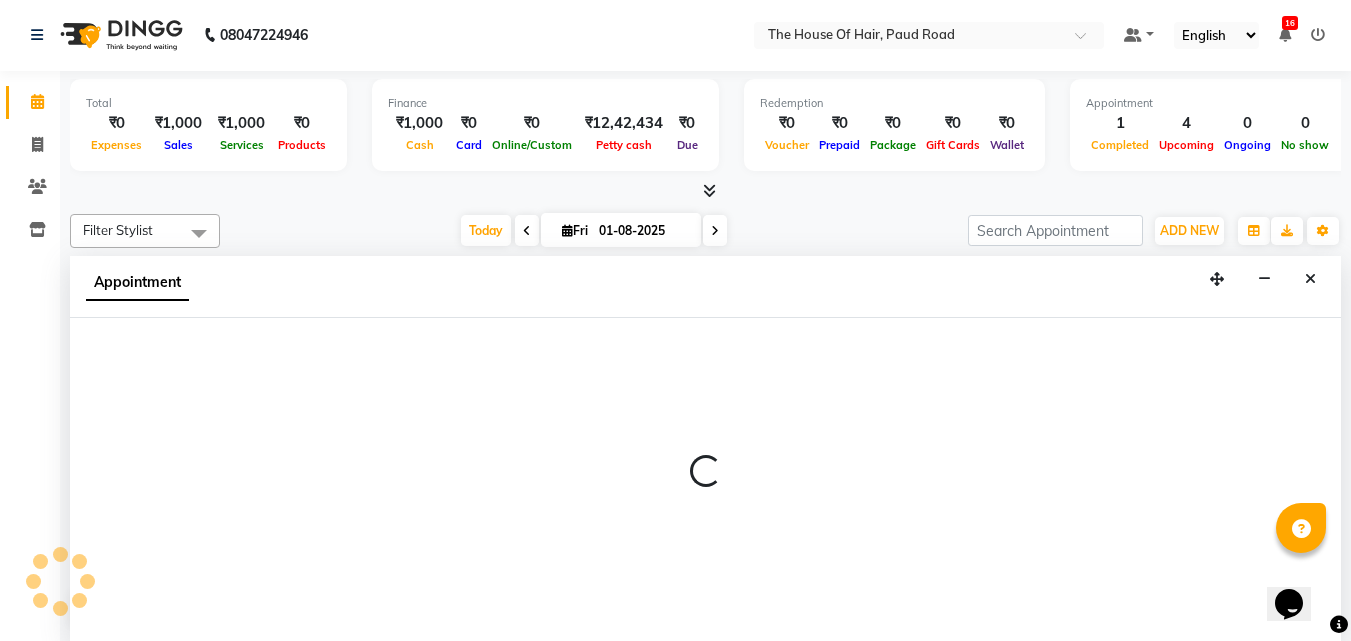 select on "42812" 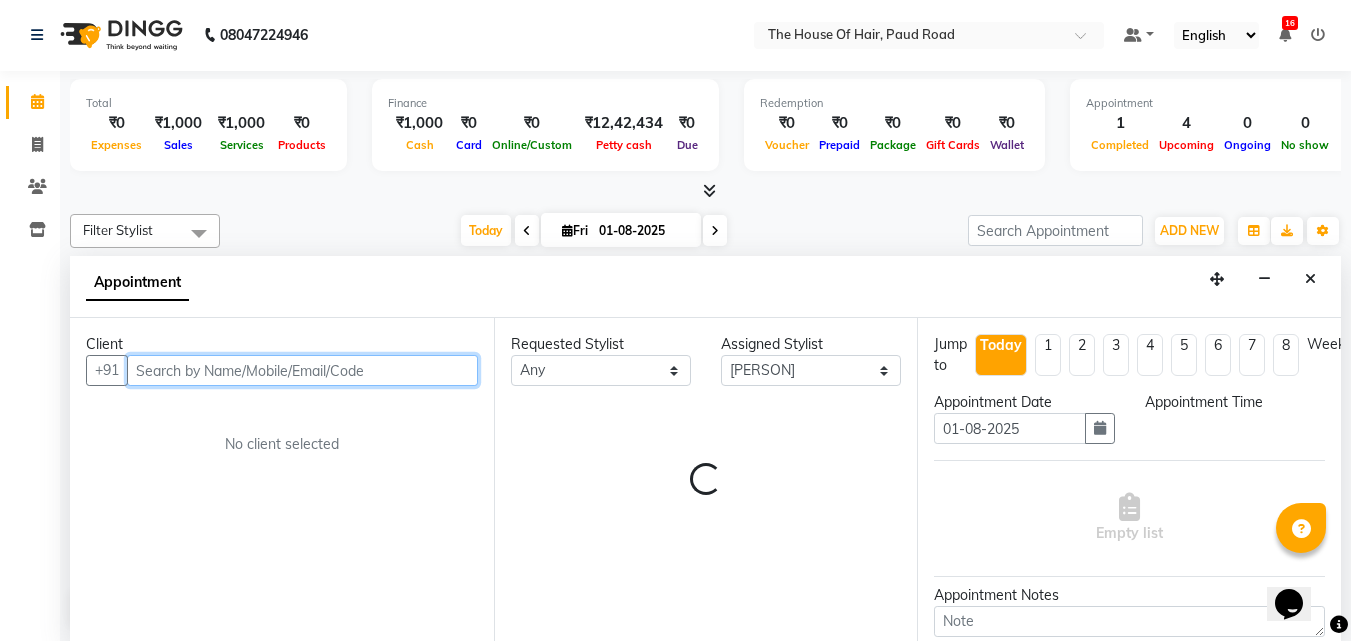 select on "675" 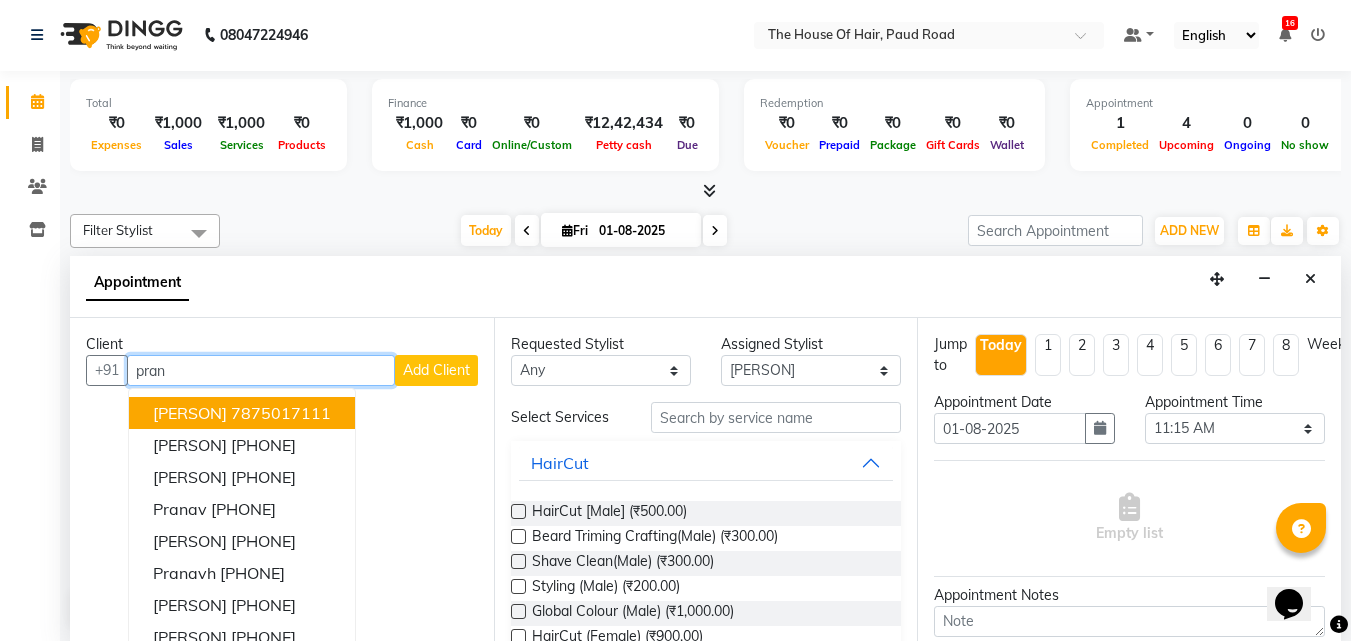 click on "[PERSON]" at bounding box center (190, 413) 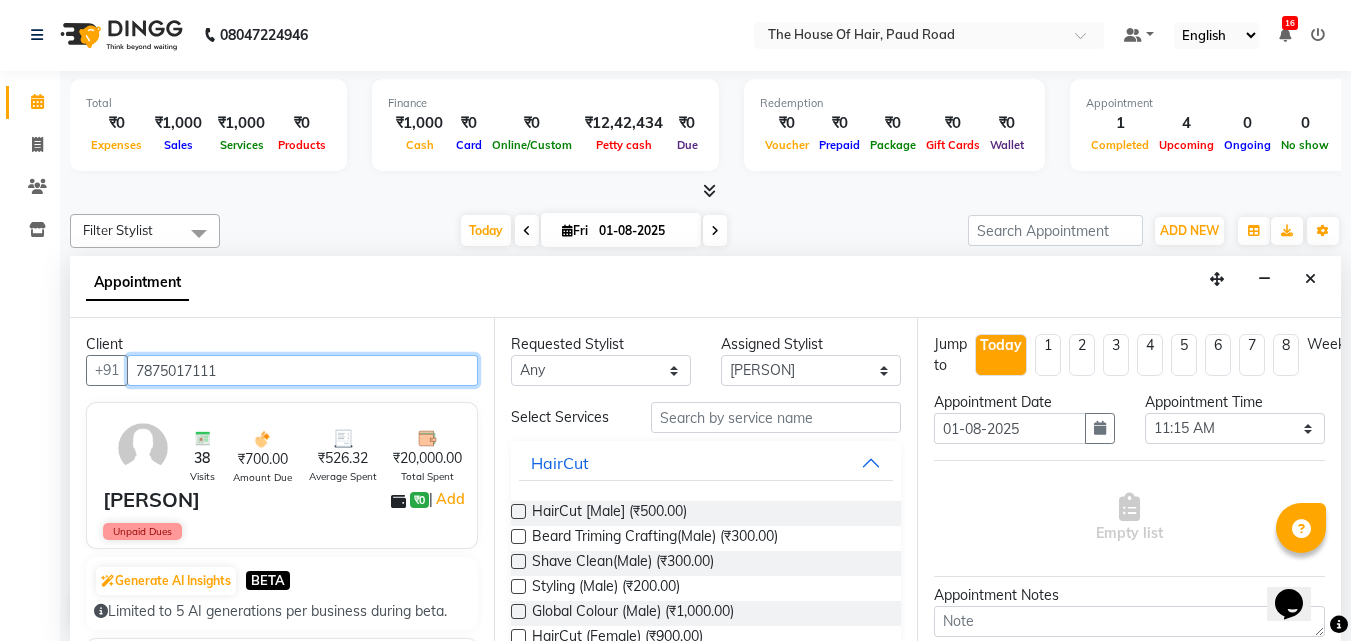 type on "7875017111" 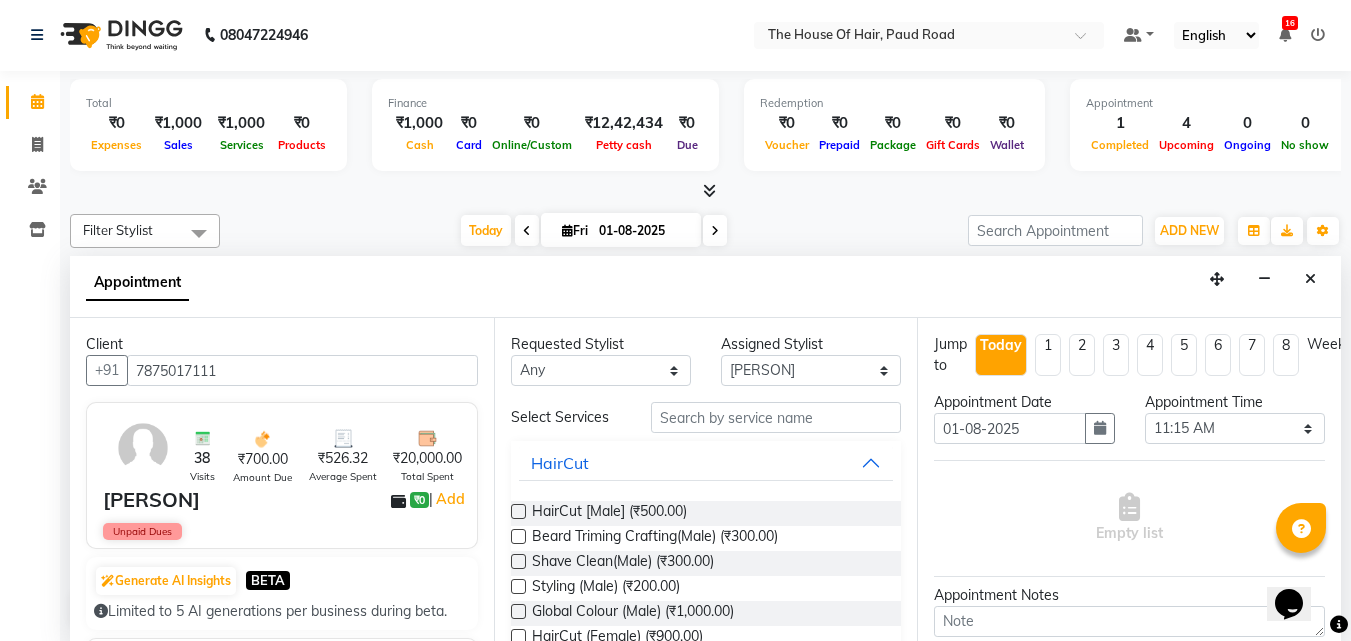 click at bounding box center (518, 536) 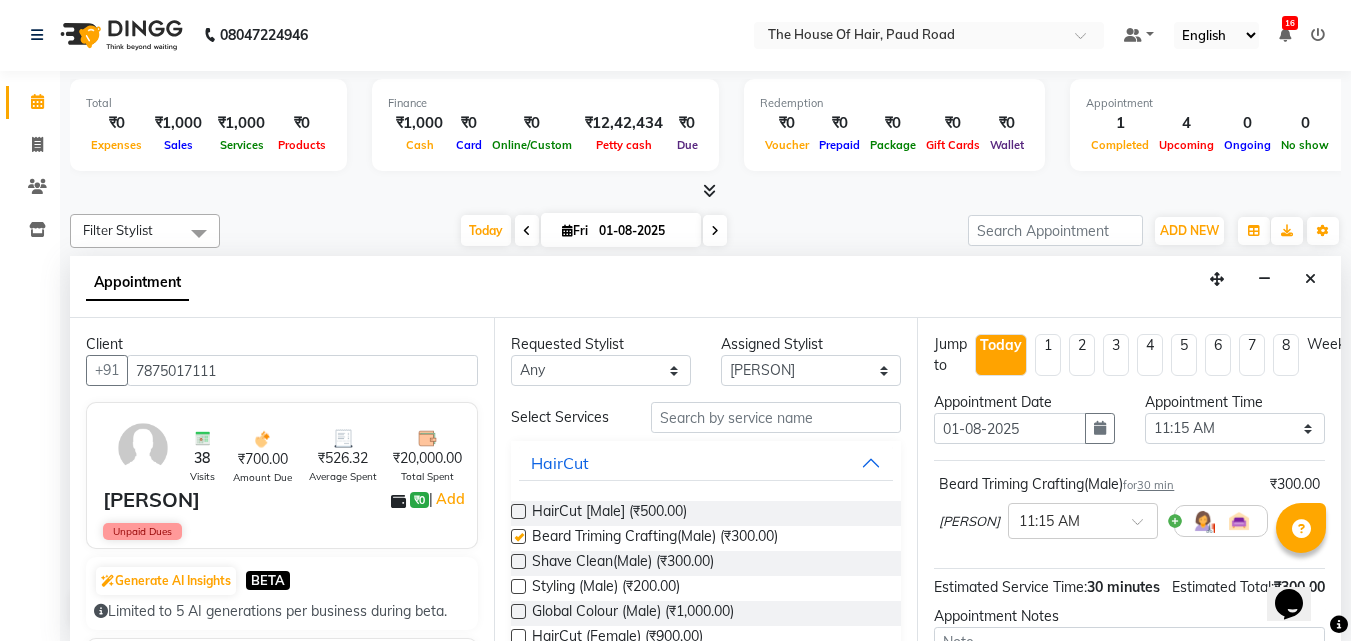 checkbox on "false" 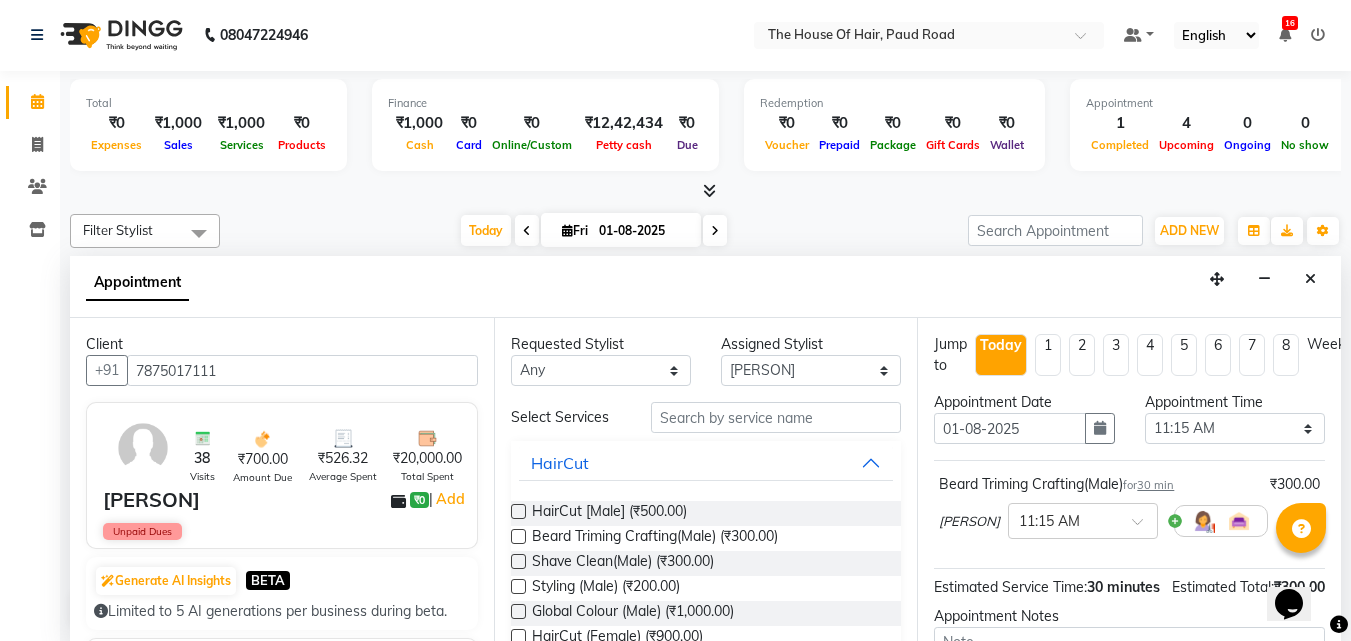 click at bounding box center [518, 586] 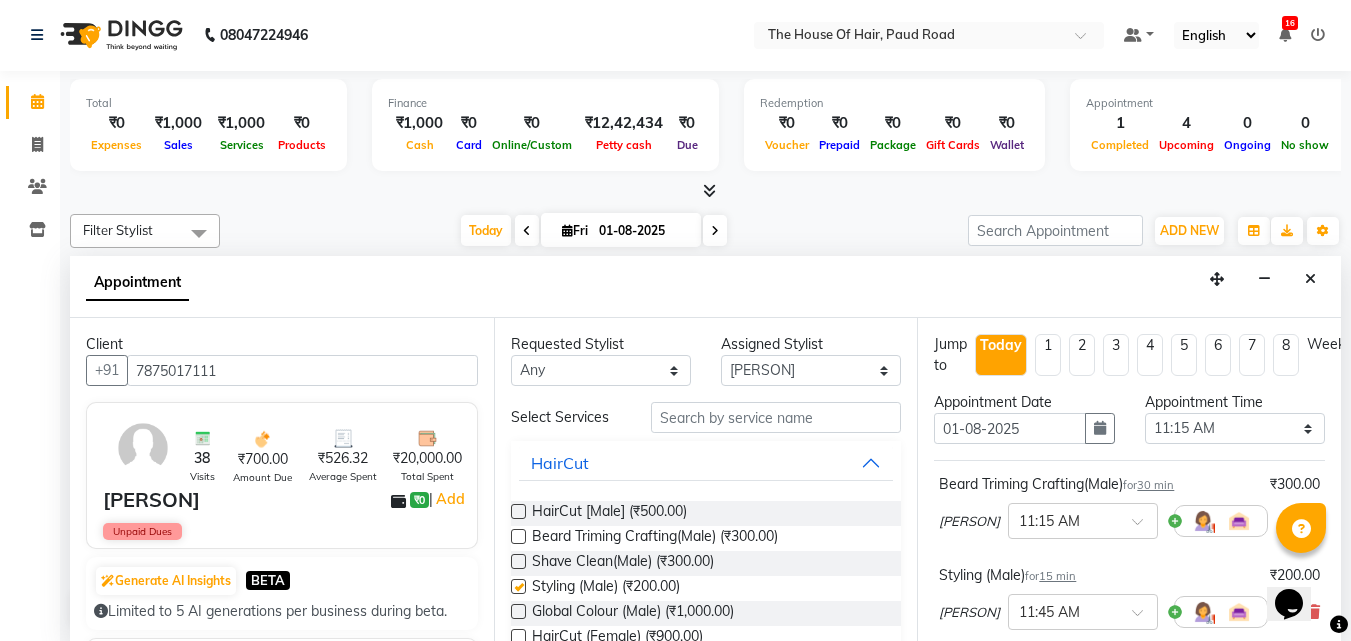 checkbox on "false" 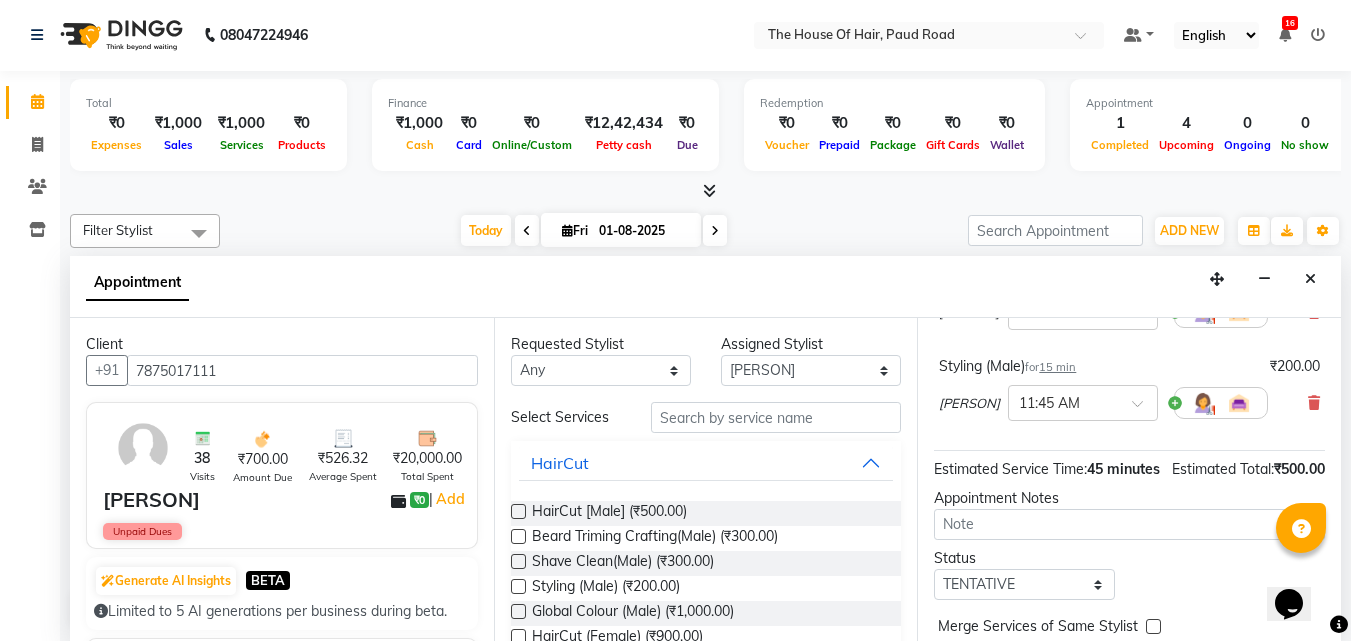 scroll, scrollTop: 330, scrollLeft: 0, axis: vertical 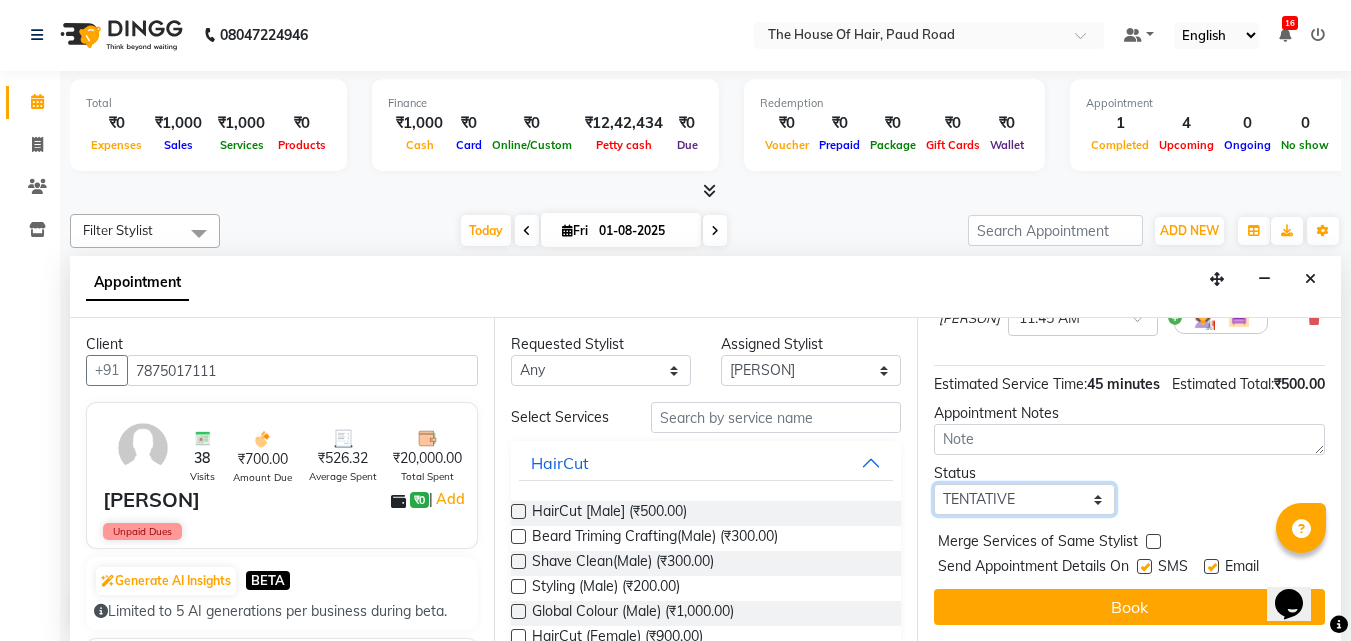 click on "Select TENTATIVE CONFIRM CHECK-IN UPCOMING" at bounding box center [1024, 499] 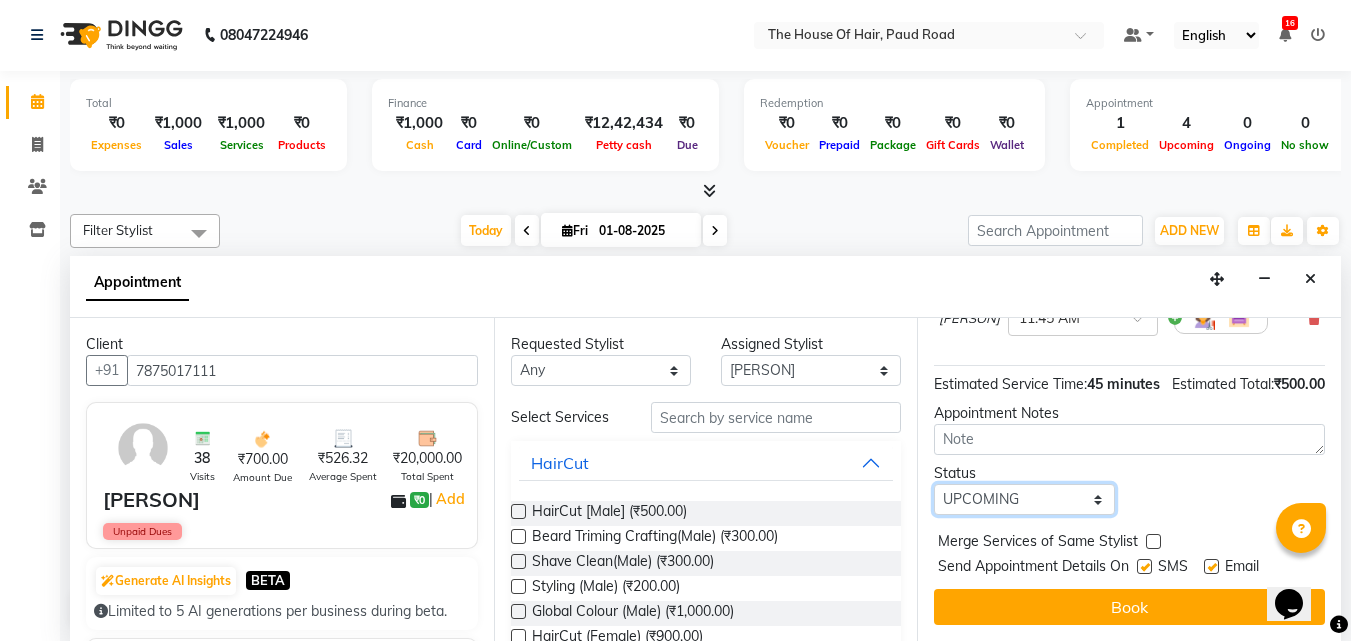 click on "Select TENTATIVE CONFIRM CHECK-IN UPCOMING" at bounding box center (1024, 499) 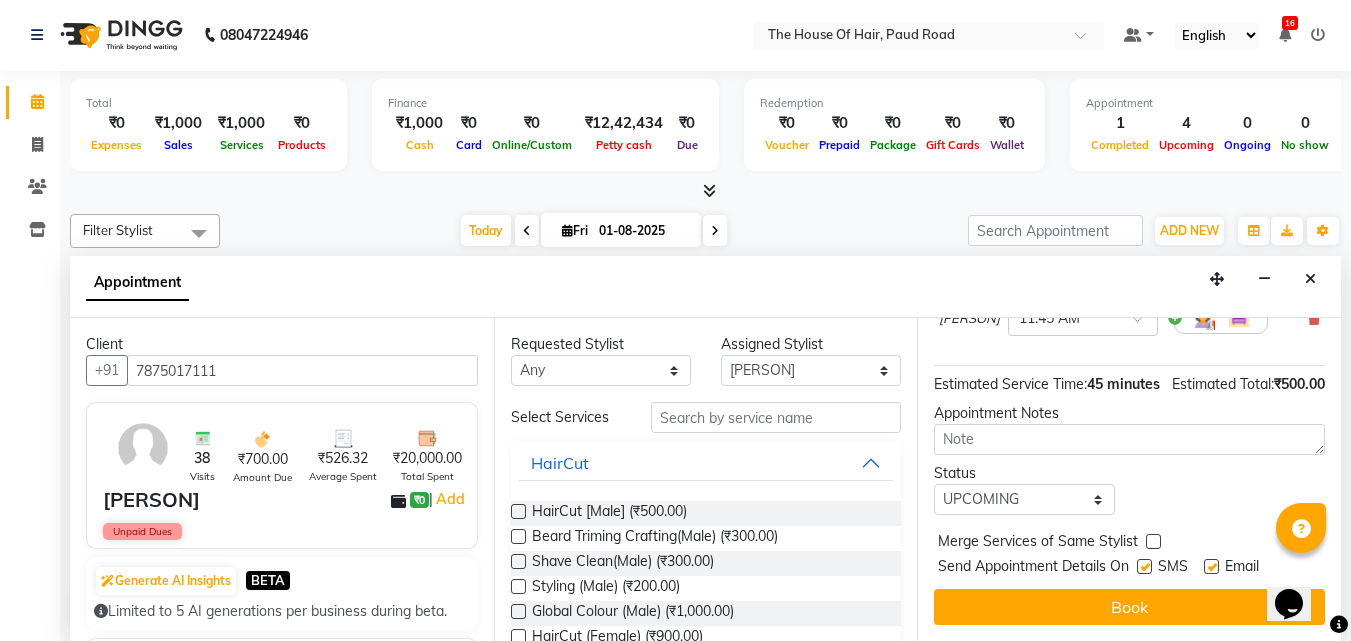 click at bounding box center [1153, 541] 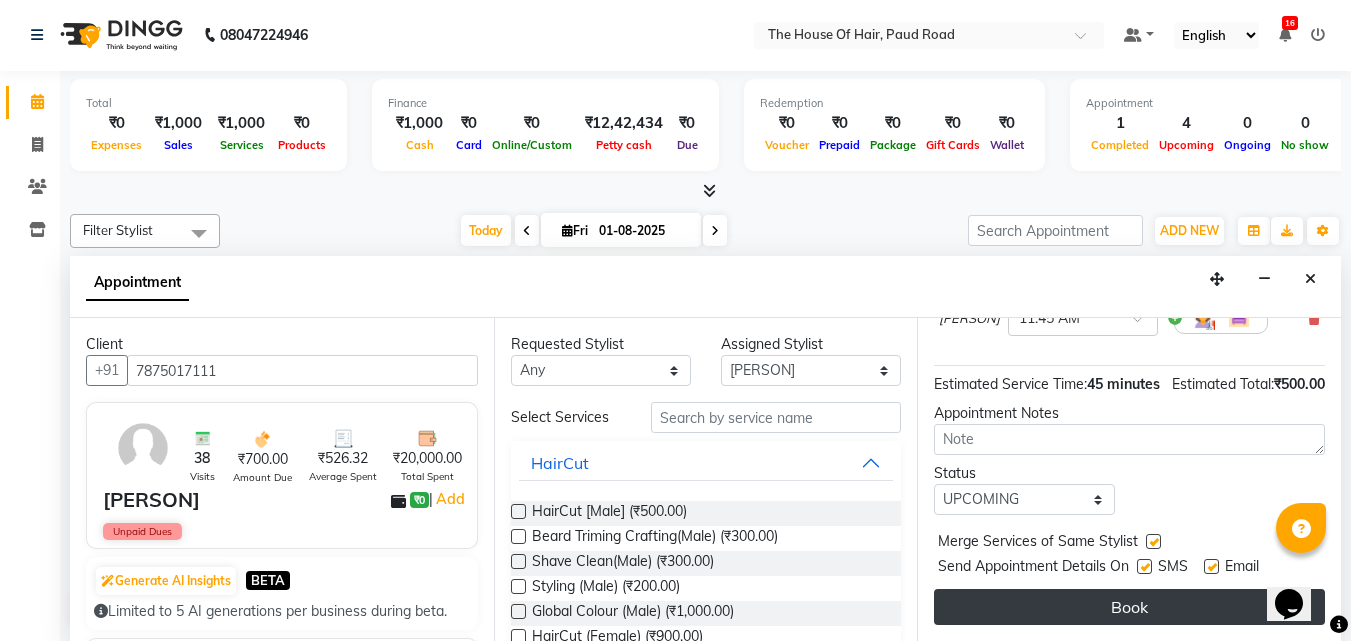 click on "Book" at bounding box center (1129, 607) 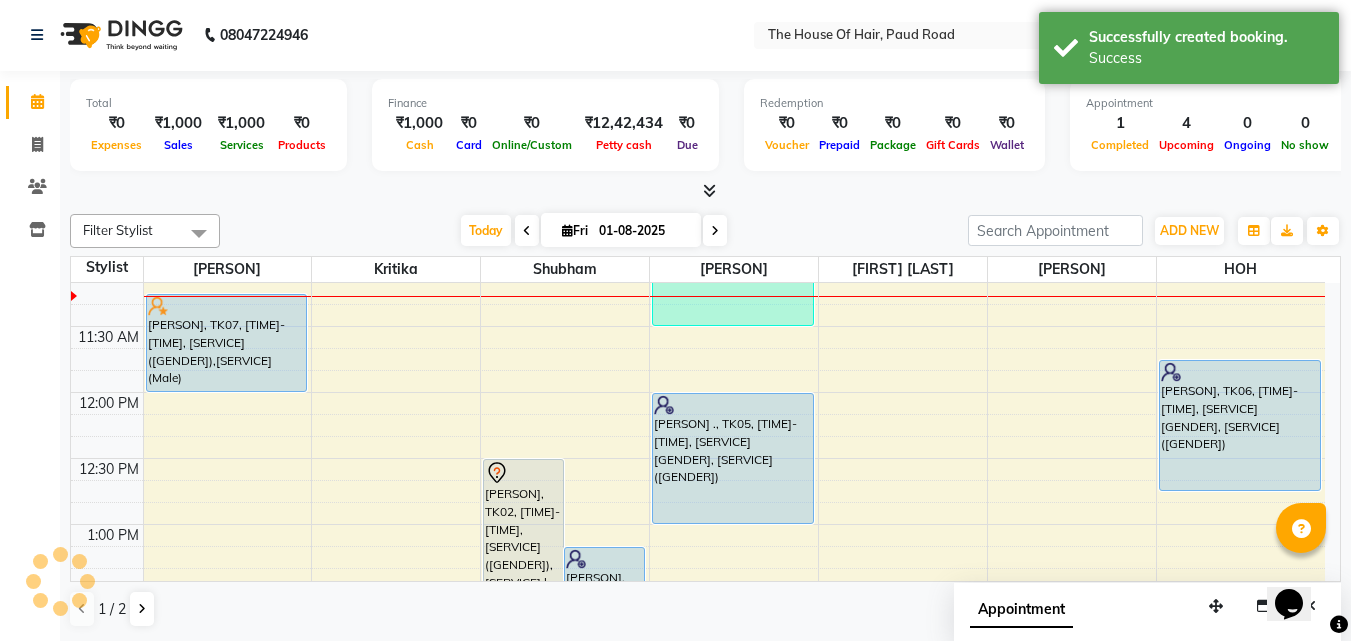 scroll, scrollTop: 0, scrollLeft: 0, axis: both 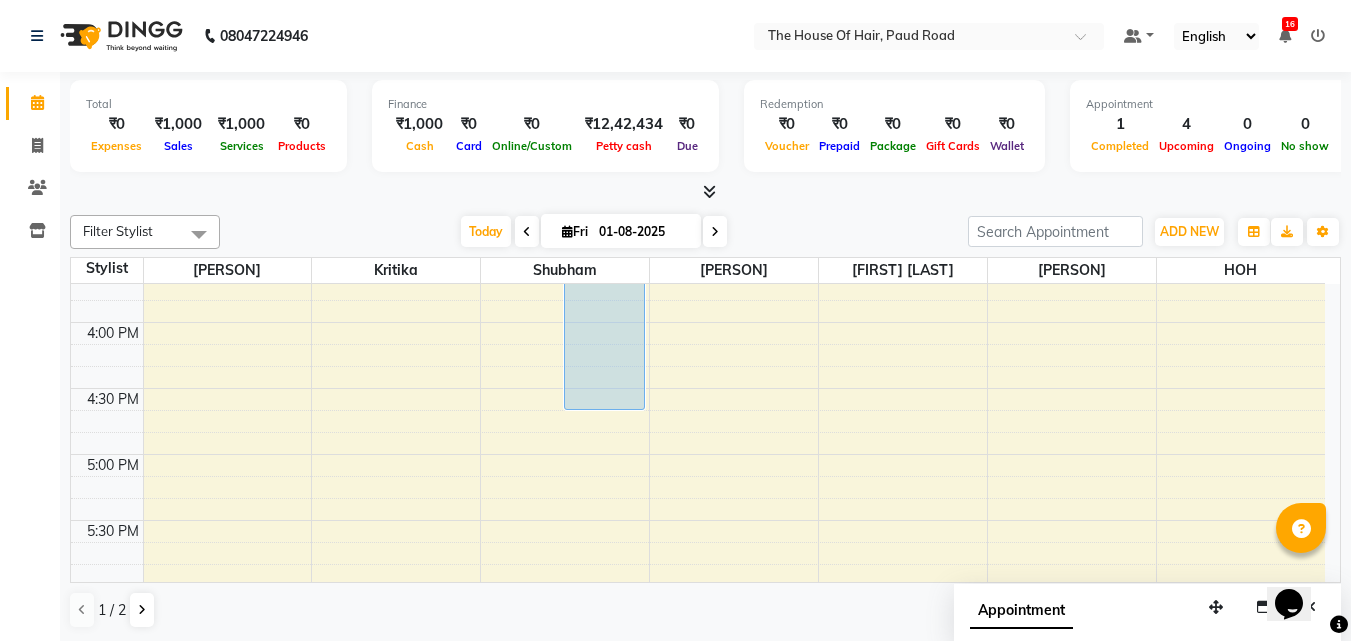 click on "[TIME] [TIME] [TIME] [TIME] [TIME] [TIME] [TIME] [TIME] [TIME] [TIME] [TIME] [TIME] [TIME] [TIME] [TIME] [TIME] [TIME] [TIME] [TIME] [TIME] [TIME] [TIME] [TIME] [TIME] [TIME] [TIME] [TIME] [TIME] [TIME]     [PERSON], TK07, [TIME]-[TIME], [SERVICE]([GENDER]),[SERVICE] (Male)     [PERSON], TK01, [TIME]-[TIME], [SERVICE] ([GENDER])             [PERSON], TK02, [TIME]-[TIME], [SERVICE]([GENDER]),[SERVICE] by [PERSON] ([GENDER])     [PERSON], TK03, [TIME]-[TIME], [SERVICE] by [PERSON] ([GENDER]),[SERVICE] &[SERVICE]([GENDER])     [PERSON] -, TK04, [TIME]-[TIME], [SERVICE]([GENDER]),[SERVICE] ([GENDER])     [PERSON] ., TK05, [TIME]-[TIME], [SERVICE]  [GENDER], [SERVICE]([GENDER])     [PERSON], TK06, [TIME]-[TIME], [SERVICE]  [GENDER], [SERVICE]([GENDER])" at bounding box center [698, 190] 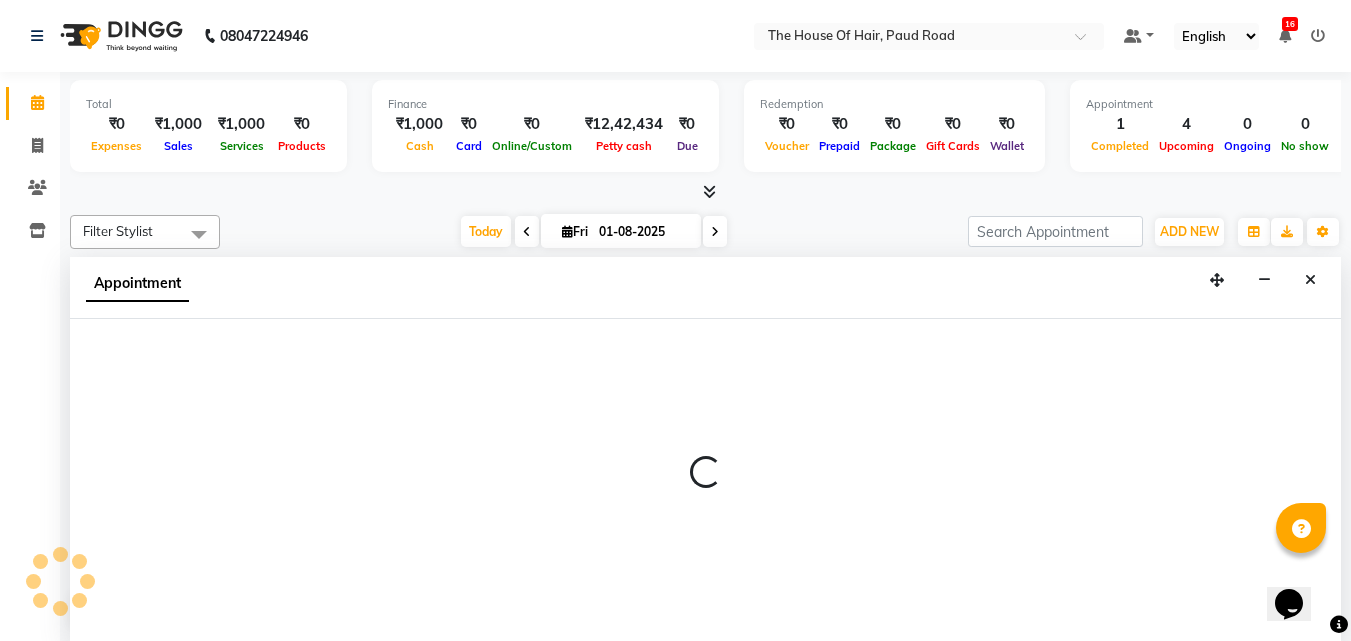 select on "42812" 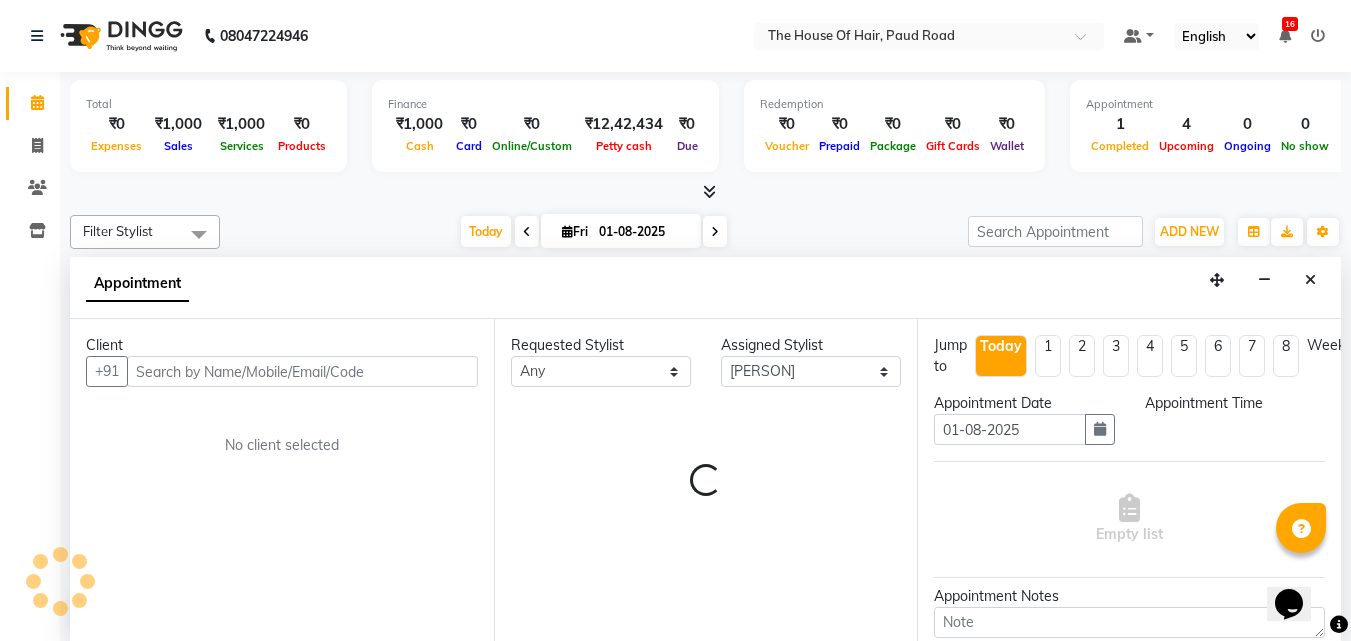 scroll, scrollTop: 1, scrollLeft: 0, axis: vertical 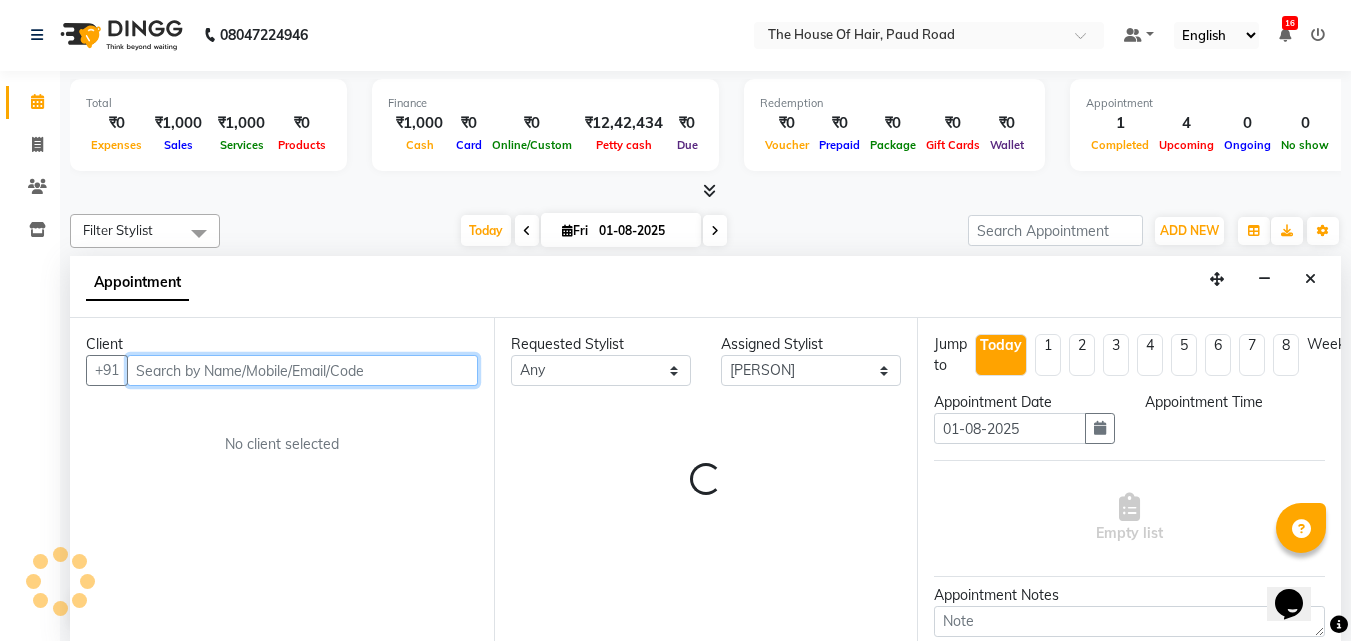 select on "960" 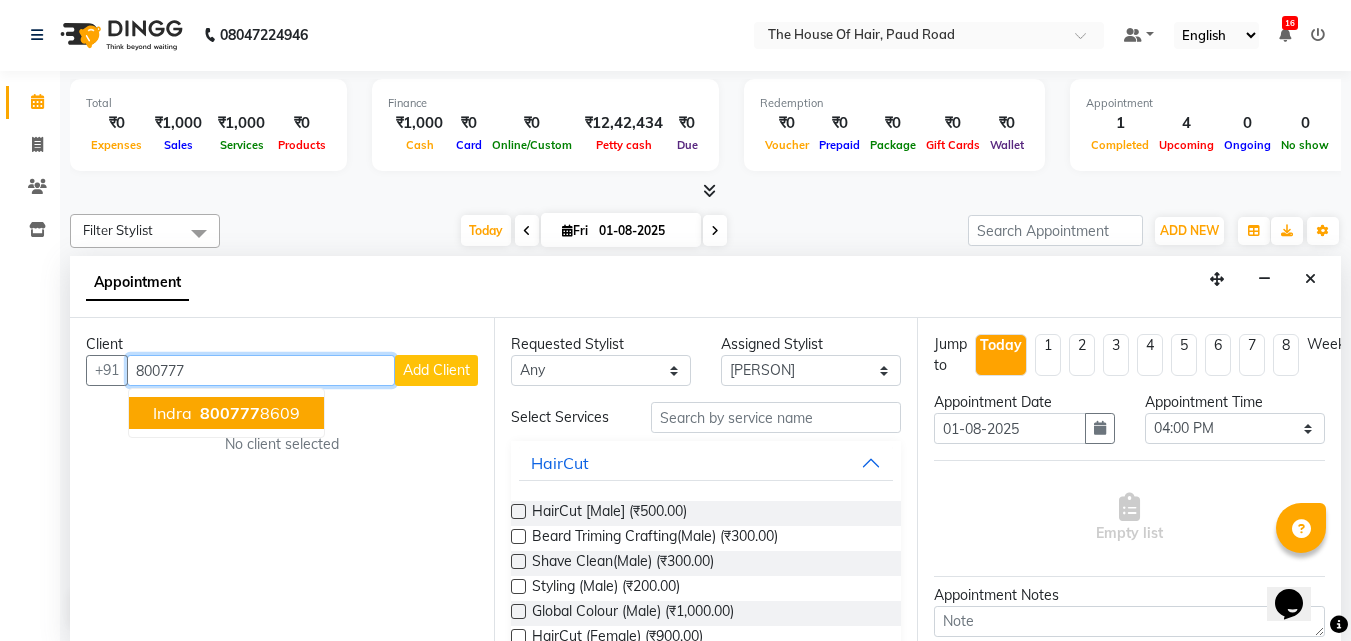 click on "800777" at bounding box center [230, 413] 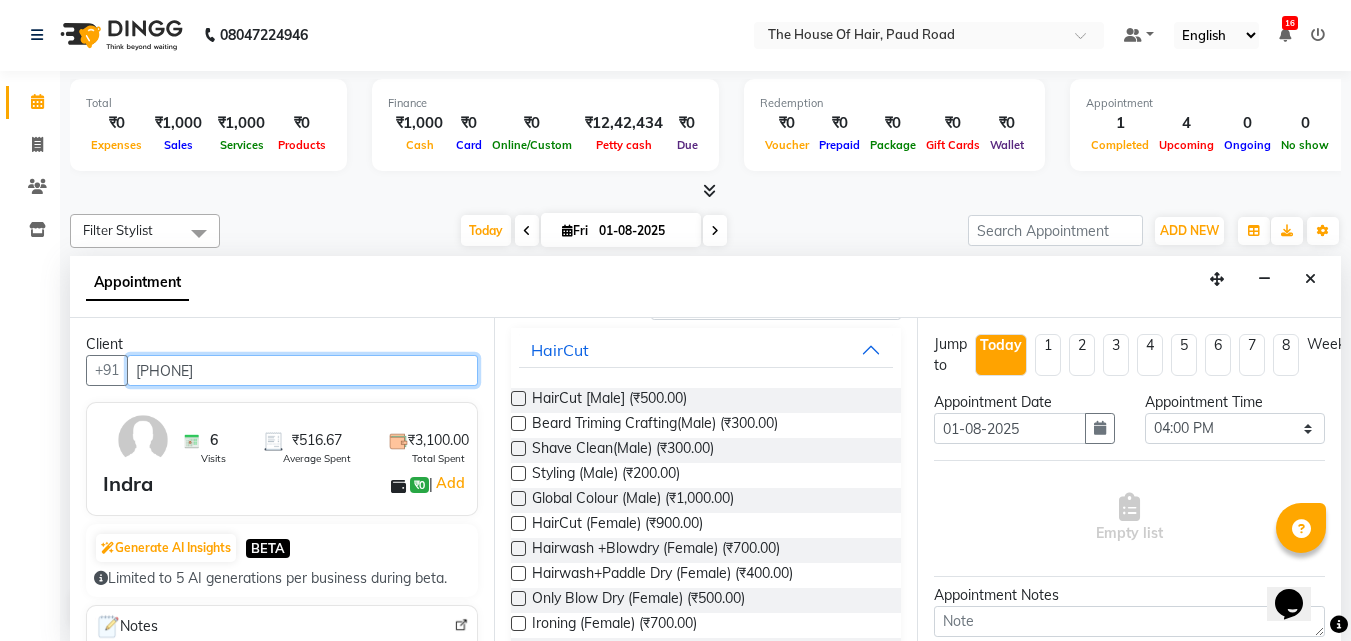scroll, scrollTop: 114, scrollLeft: 0, axis: vertical 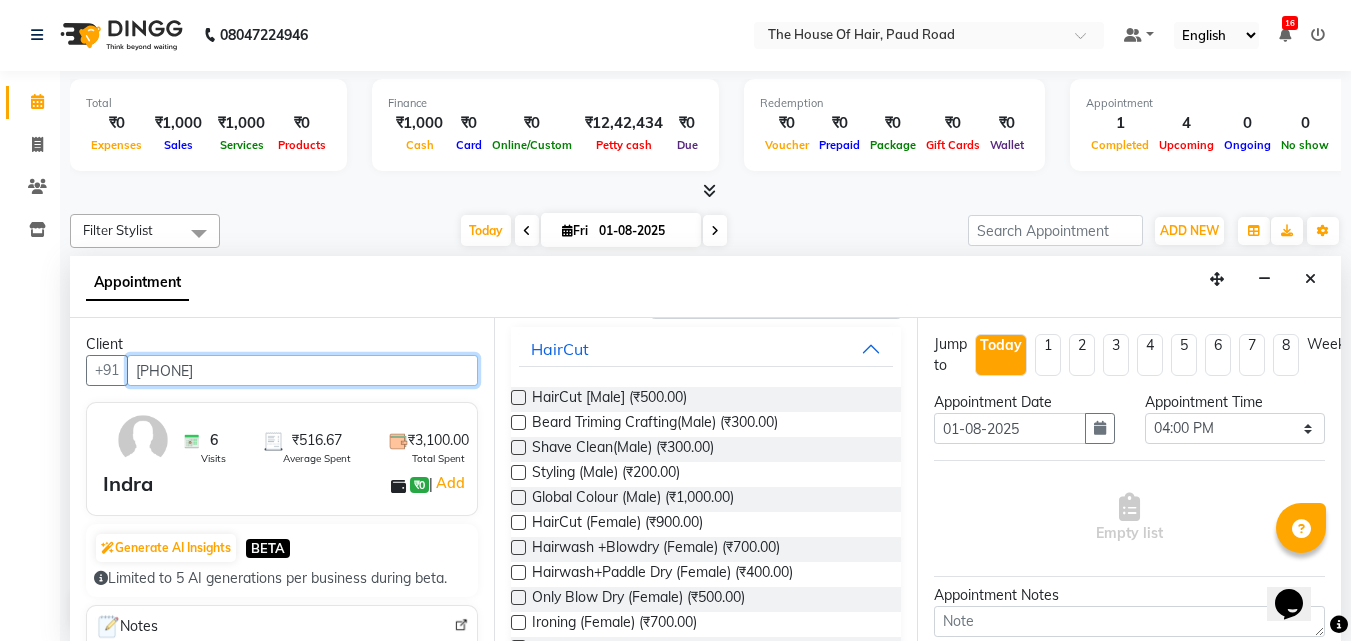 type on "[PHONE]" 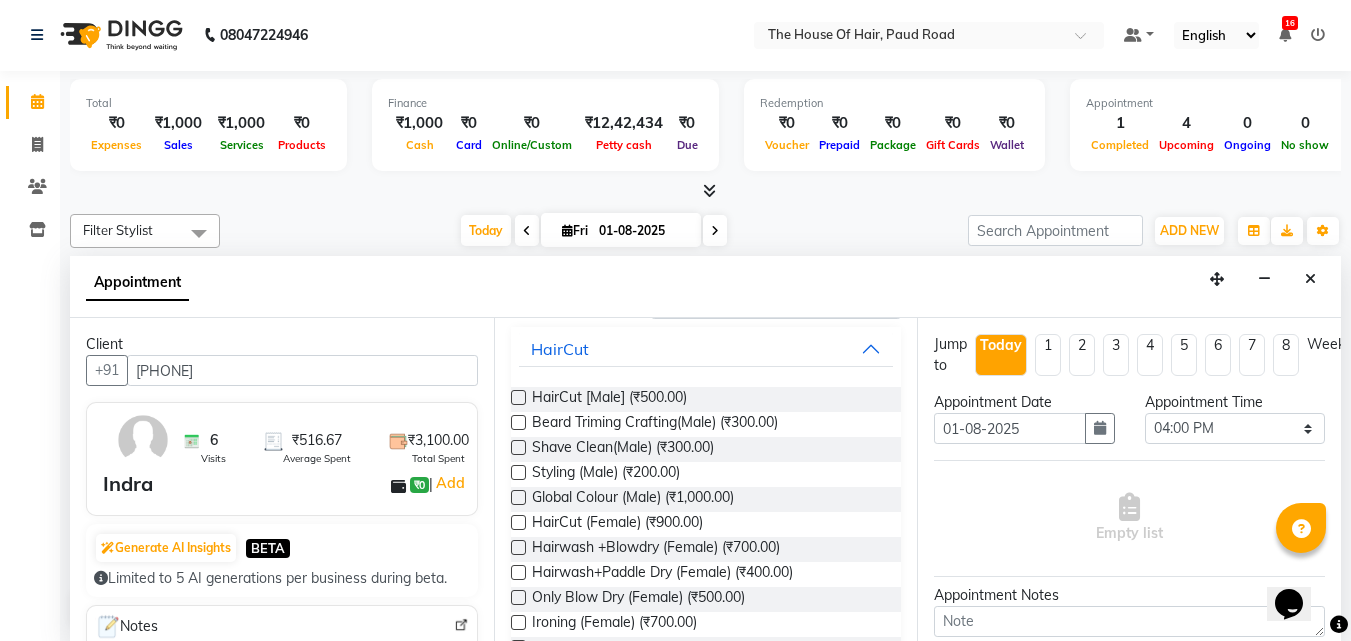 click at bounding box center [518, 397] 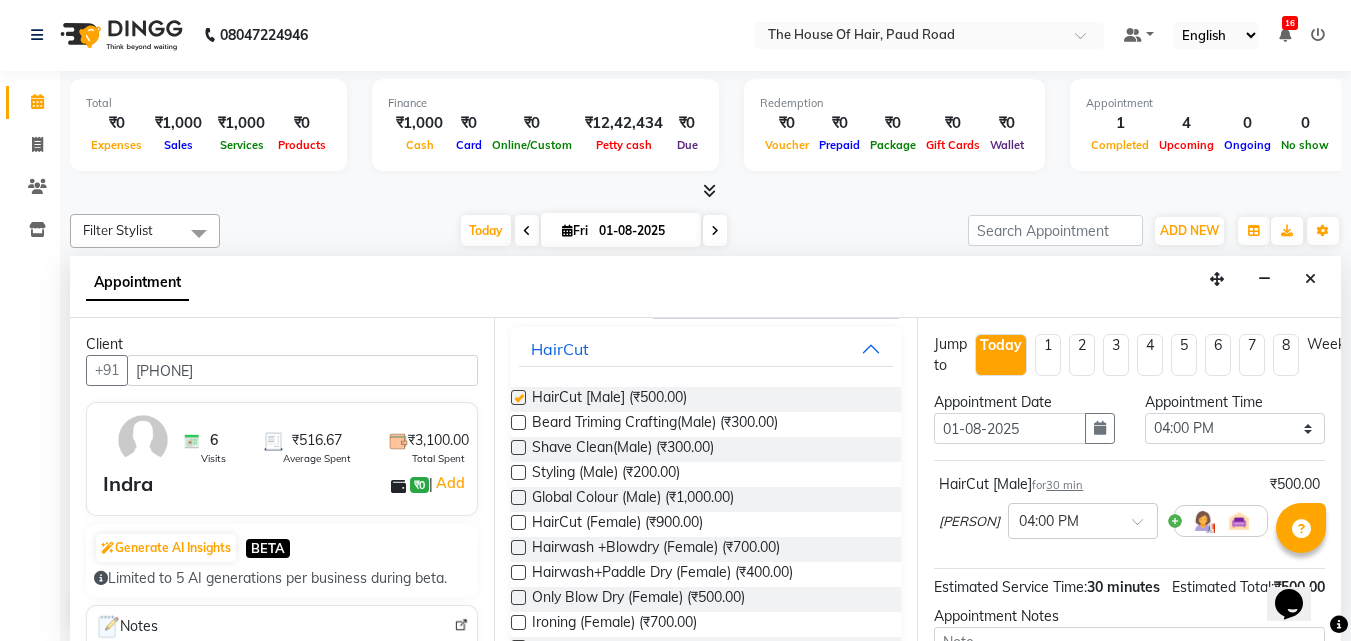 checkbox on "false" 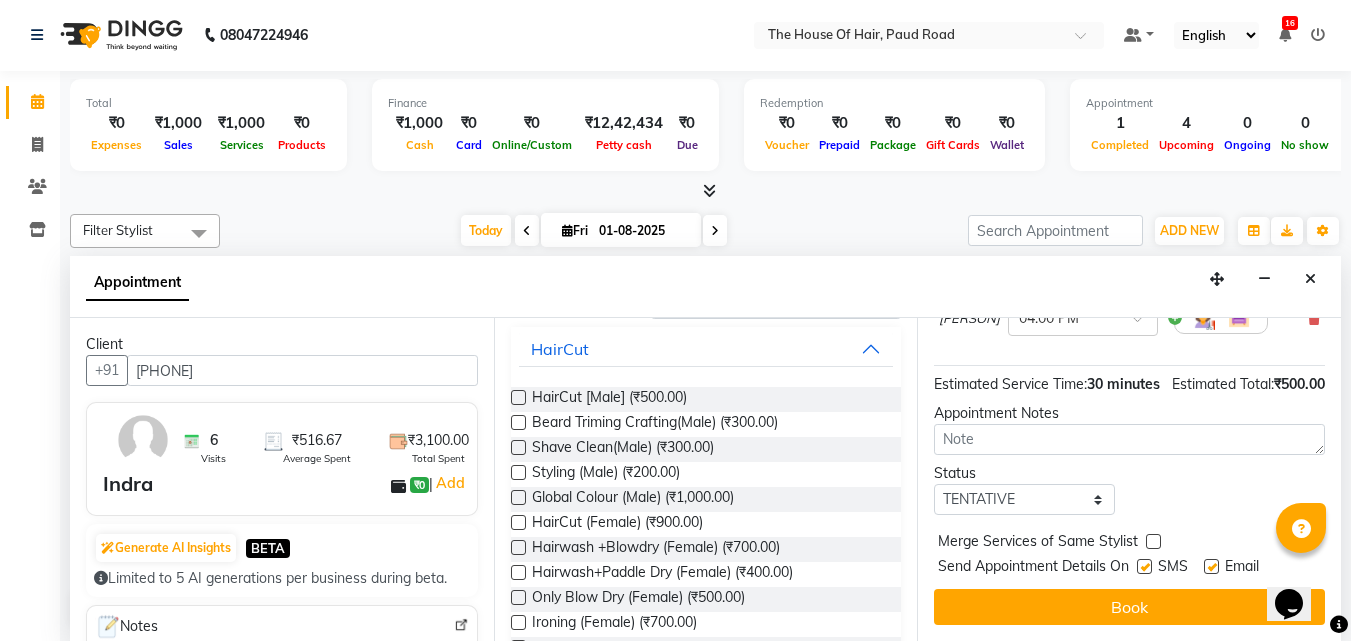 scroll, scrollTop: 239, scrollLeft: 0, axis: vertical 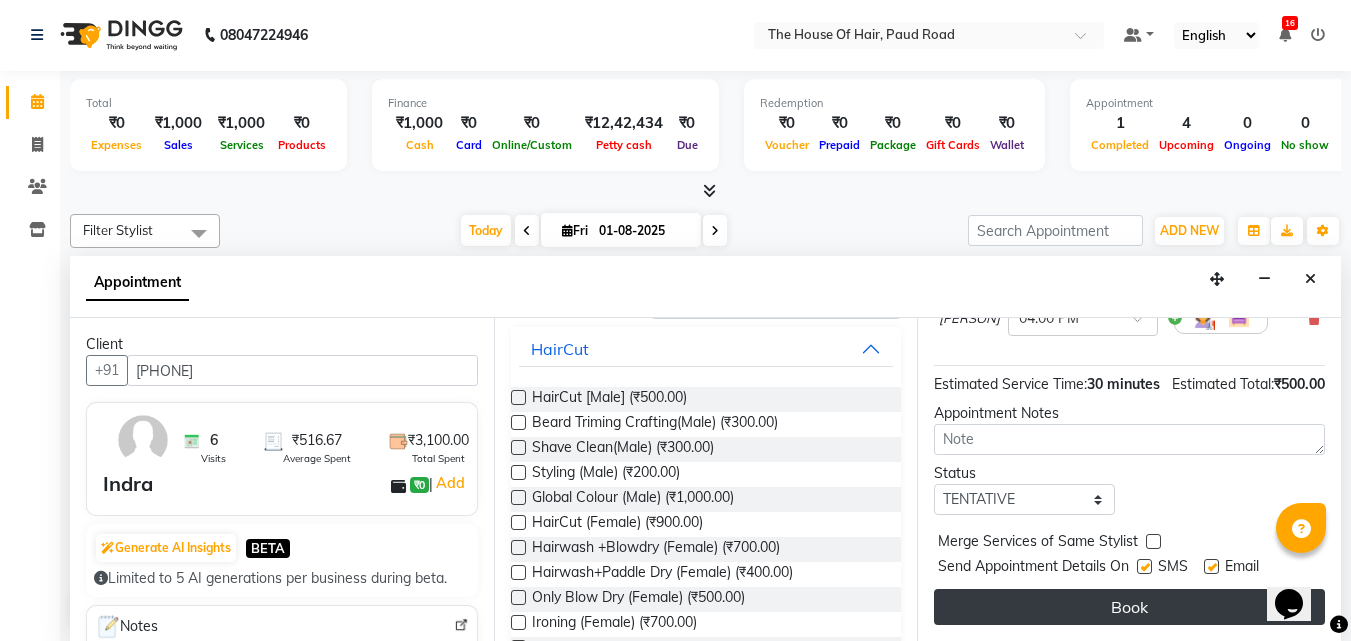 click on "Book" at bounding box center [1129, 607] 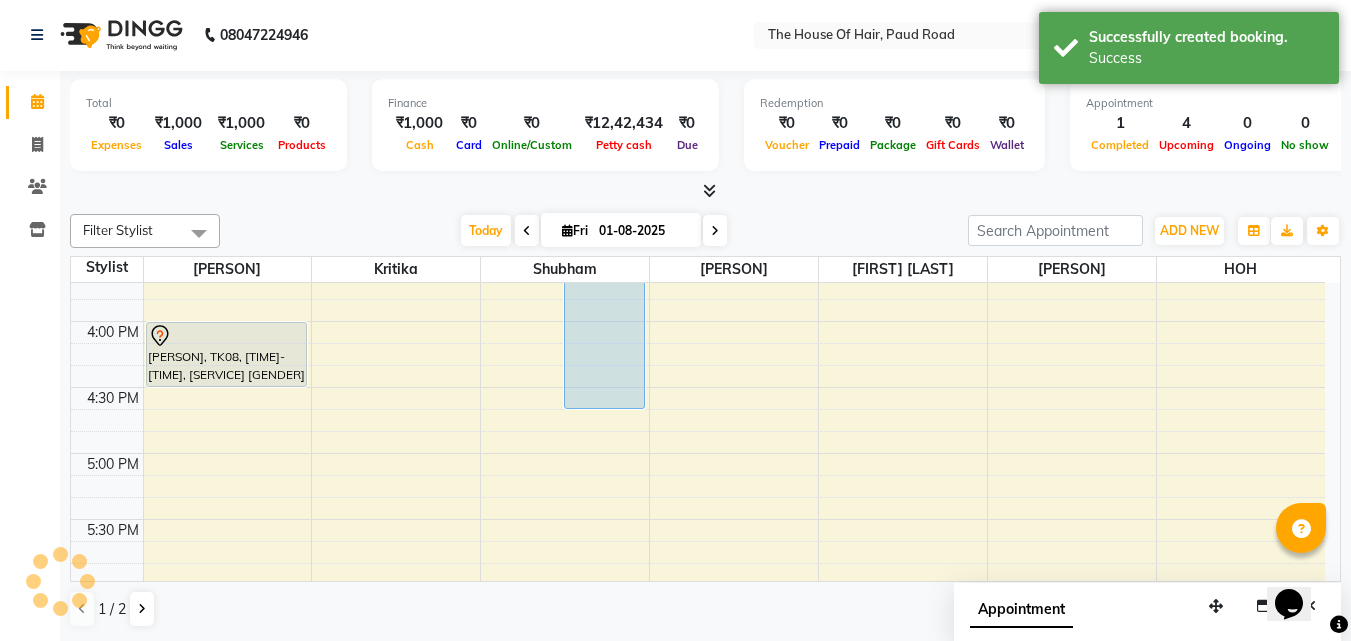scroll, scrollTop: 0, scrollLeft: 0, axis: both 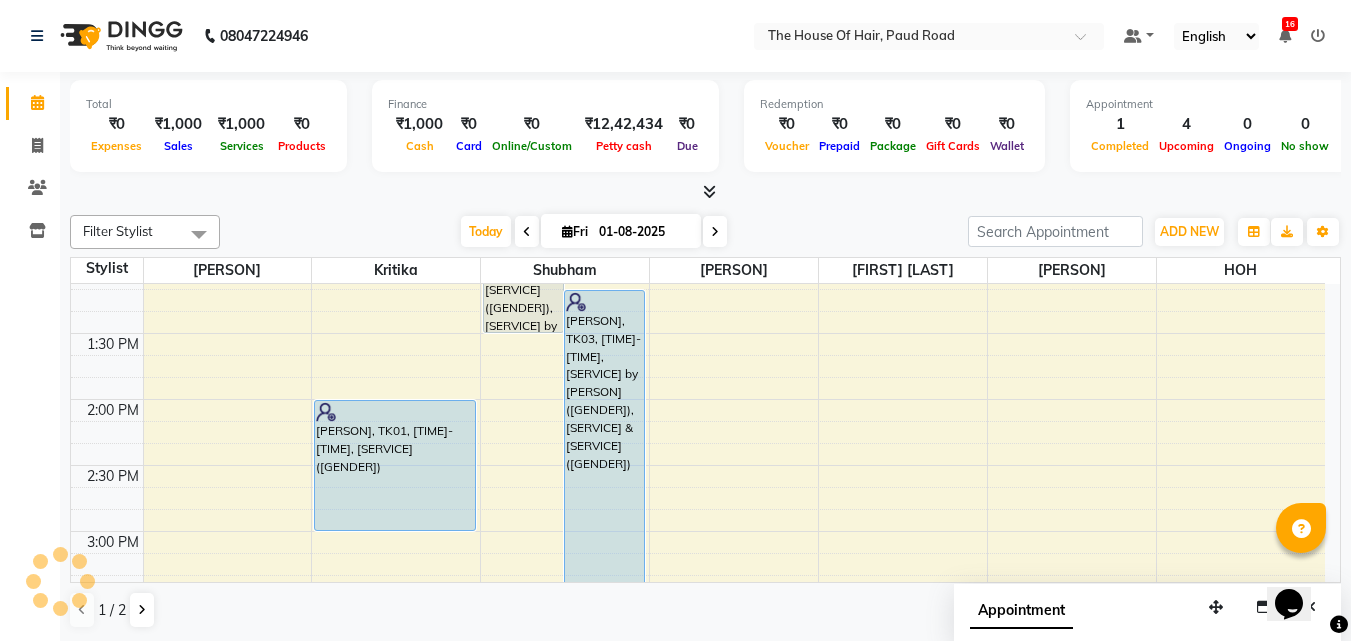 click on "[TIME] [TIME] [TIME] [TIME] [TIME] [TIME] [TIME] [TIME] [TIME] [TIME] [TIME] [TIME] [TIME] [TIME] [TIME] [TIME] [TIME] [TIME] [TIME] [TIME] [TIME] [TIME] [TIME] [TIME] [TIME] [TIME] [TIME] [TIME]     [FIRST] [LAST], TK07, [TIME]-[TIME], [SERVICE]([GENDER]),[SERVICE] ([GENDER])             [FIRST], TK08, [TIME]-[TIME], [SERVICE]  [GENDER]     [FIRST] [LAST], TK01, [TIME]-[TIME], [SERVICE] ([GENDER])             [FIRST] [LAST], TK02, [TIME]-[TIME], [SERVICE]([GENDER]),[SERVICE] [LAST] ([GENDER])     [FIRST] [LAST], TK03, [TIME]-[TIME], [SERVICE] [LAST] ([GENDER]),[SERVICE]([GENDER])     [FIRST] -, TK04, [TIME]-[TIME], [SERVICE]([GENDER]),[SERVICE] ([GENDER])     [FIRST] ., TK05, [TIME]-[TIME], [SERVICE]  [GENDER]),[SERVICE]([GENDER])     [FIRST], TK06, [TIME]-[TIME], [SERVICE]  [GENDER]),[SERVICE]([GENDER])" at bounding box center (698, 531) 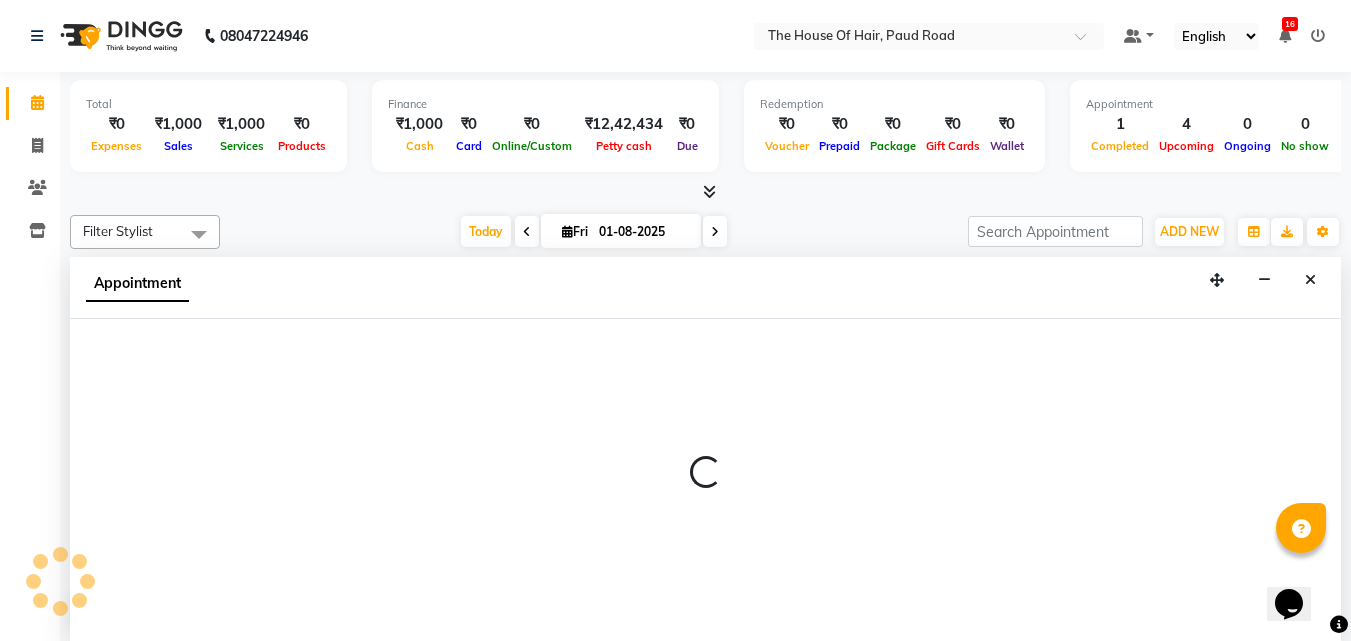 scroll, scrollTop: 1, scrollLeft: 0, axis: vertical 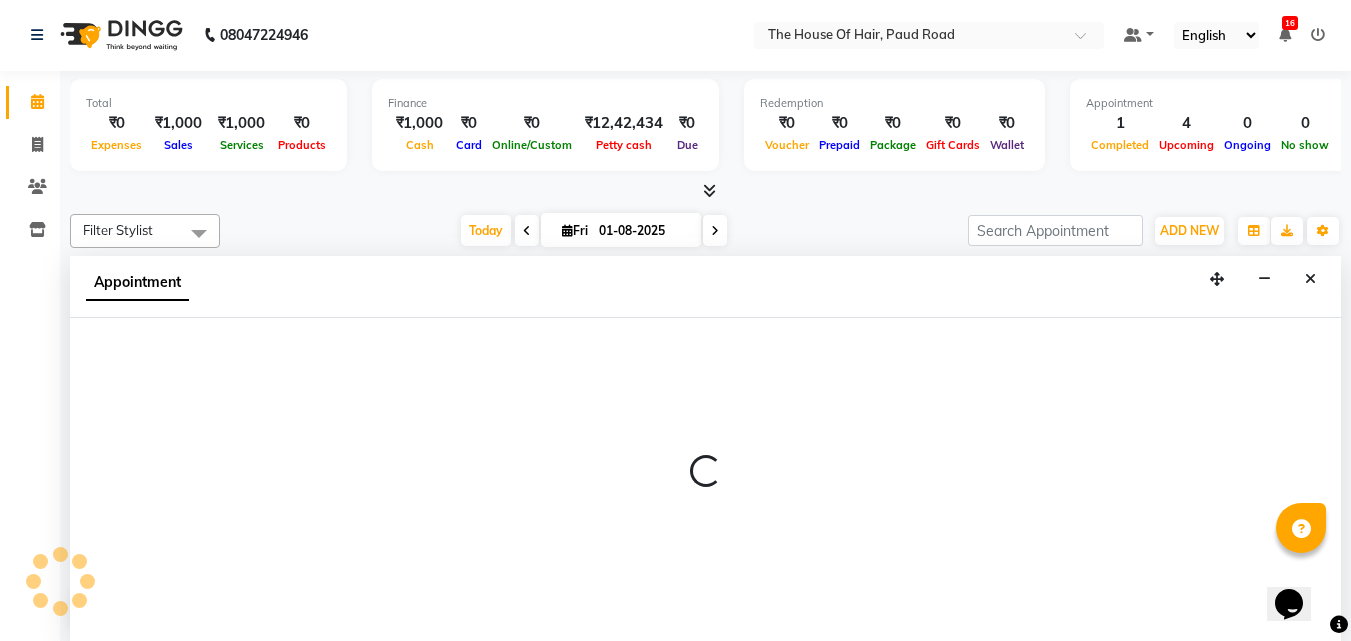 select on "[NUMBER]" 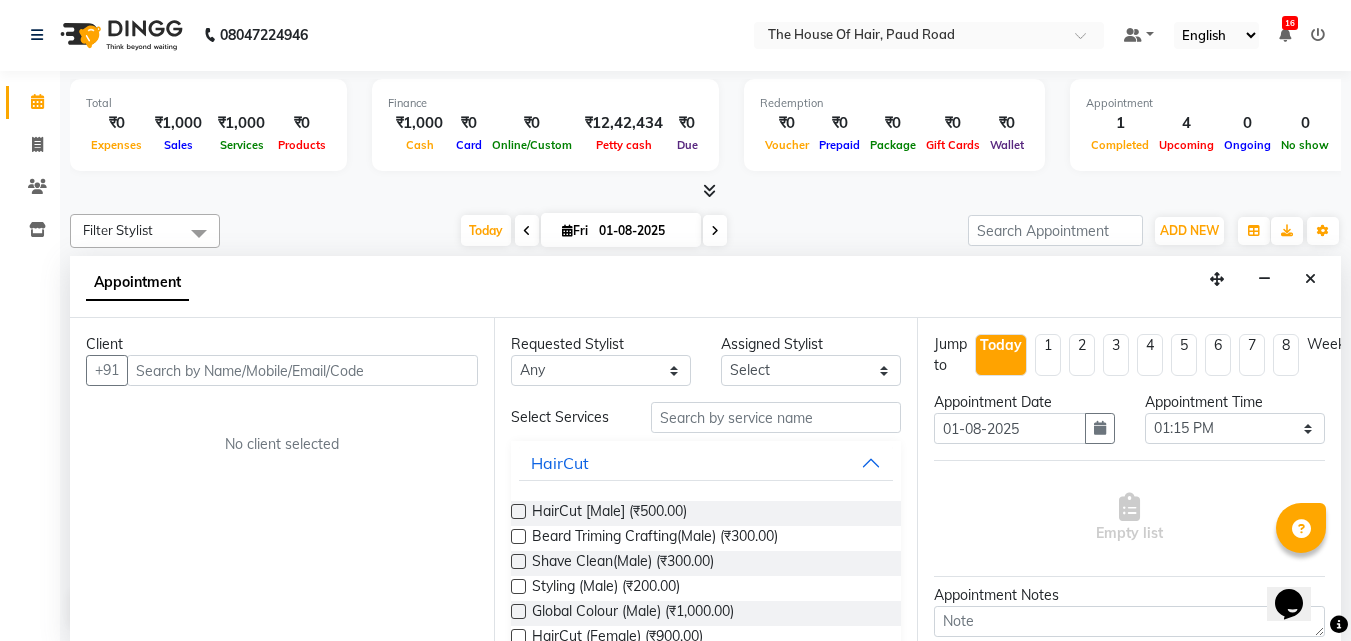 click on "Appointment" at bounding box center (705, 287) 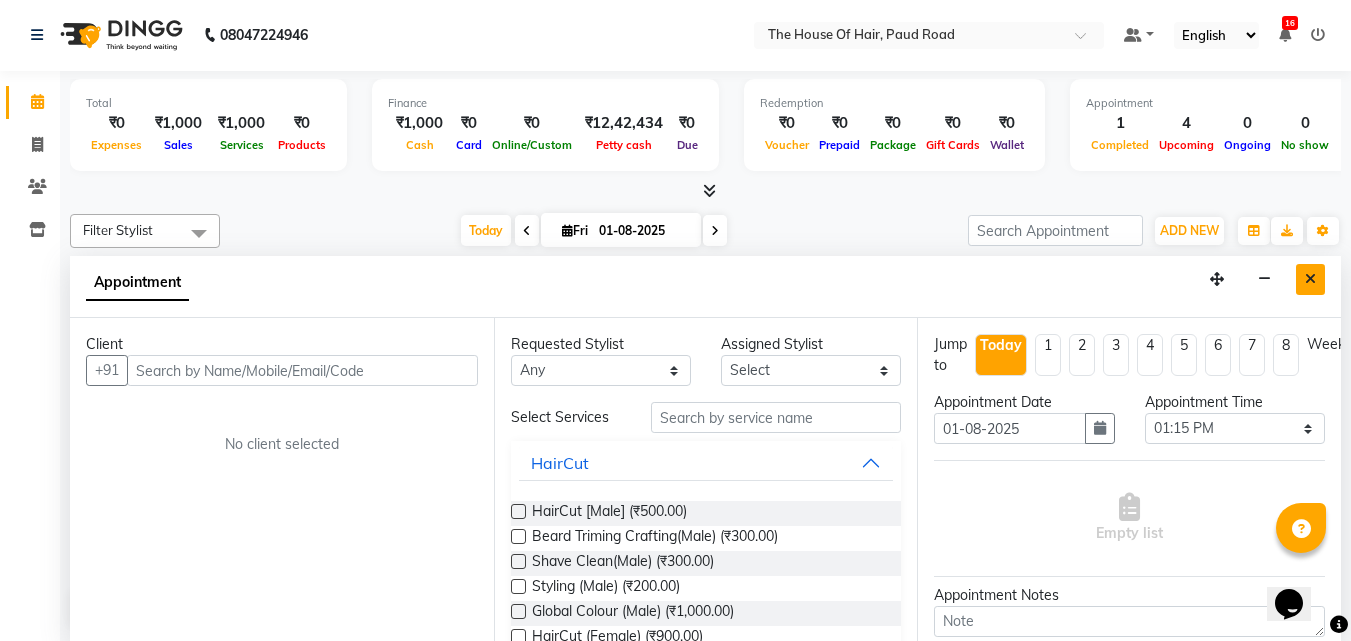 click at bounding box center [1310, 279] 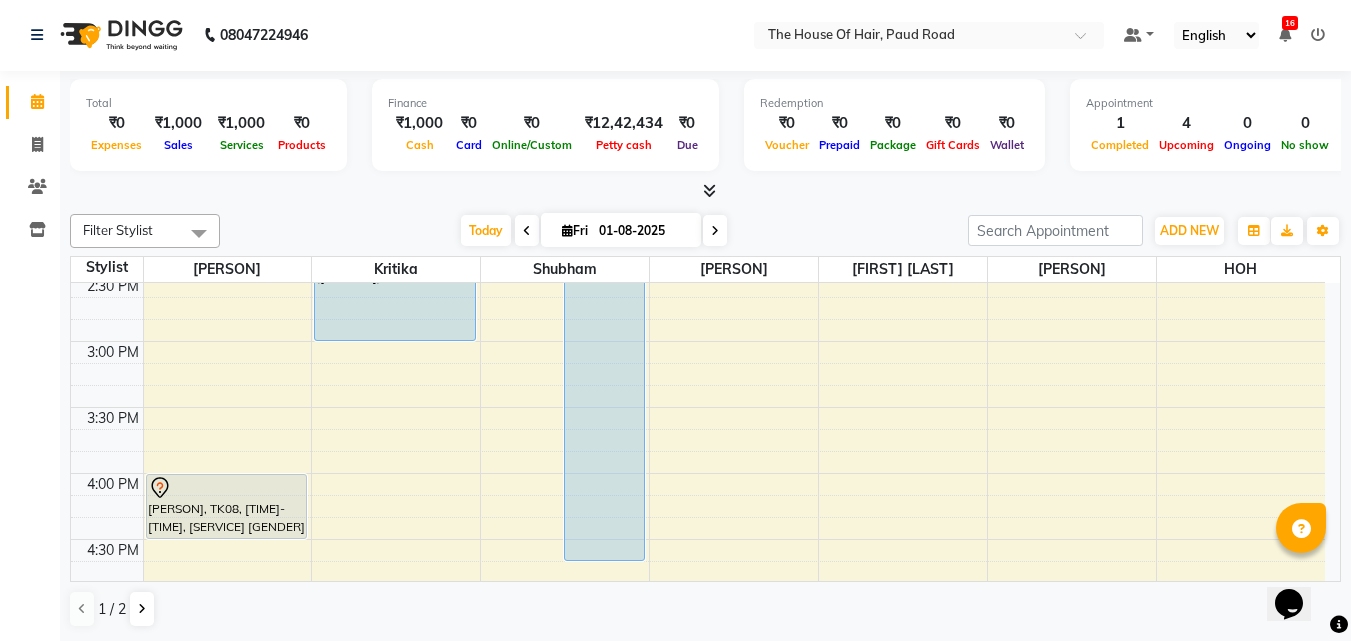 scroll, scrollTop: 863, scrollLeft: 0, axis: vertical 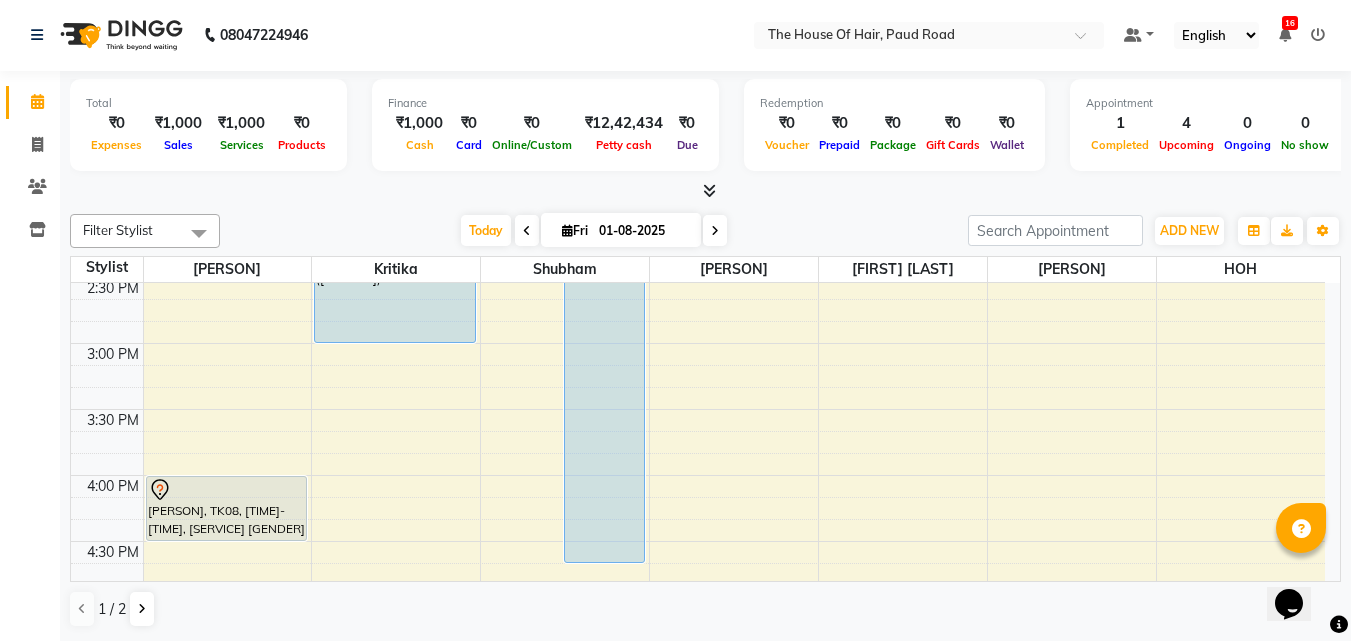 click on "[TIME] [TIME] [TIME] [TIME] [TIME] [TIME] [TIME] [TIME] [TIME] [TIME] [TIME] [TIME] [TIME] [TIME] [TIME] [TIME] [TIME] [TIME] [TIME] [TIME] [TIME] [TIME] [TIME] [TIME] [TIME] [TIME] [TIME] [TIME]     [FIRST] [LAST], TK07, [TIME]-[TIME], [SERVICE]([GENDER]),[SERVICE] ([GENDER])             [FIRST], TK08, [TIME]-[TIME], [SERVICE]  [GENDER]     [FIRST] [LAST], TK01, [TIME]-[TIME], [SERVICE] ([GENDER])             [FIRST] [LAST], TK02, [TIME]-[TIME], [SERVICE]([GENDER]),[SERVICE] [LAST] ([GENDER])     [FIRST] [LAST], TK03, [TIME]-[TIME], [SERVICE] [LAST] ([GENDER]),[SERVICE]([GENDER])     [FIRST] -, TK04, [TIME]-[TIME], [SERVICE]([GENDER]),[SERVICE] ([GENDER])     [FIRST] ., TK05, [TIME]-[TIME], [SERVICE]  [GENDER]),[SERVICE]([GENDER])     [FIRST], TK06, [TIME]-[TIME], [SERVICE]  [GENDER]),[SERVICE]([GENDER])" at bounding box center [698, 343] 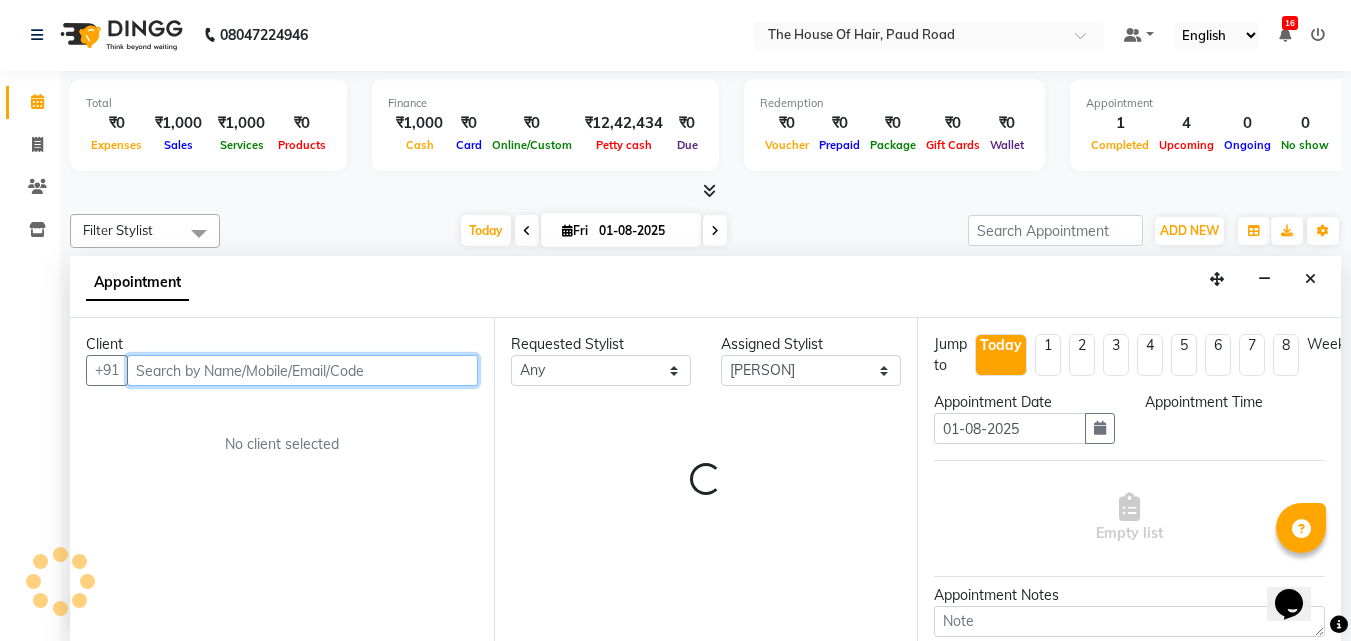 select on "900" 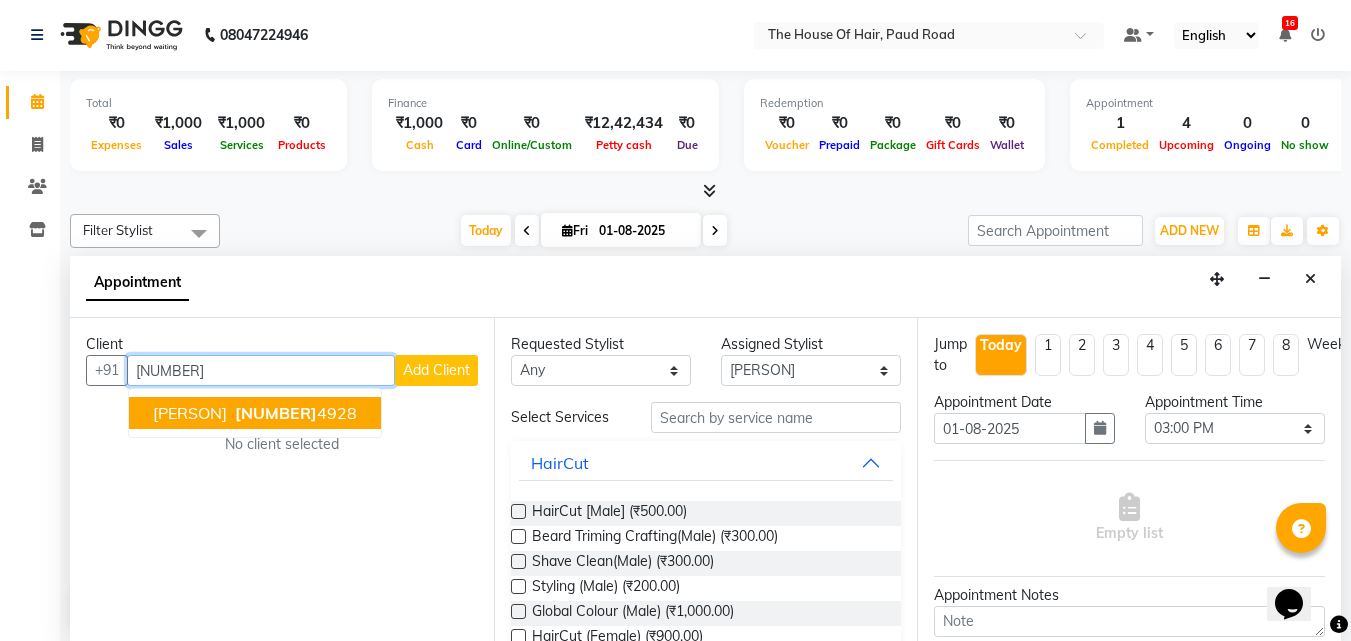 click on "[PERSON]" at bounding box center (190, 413) 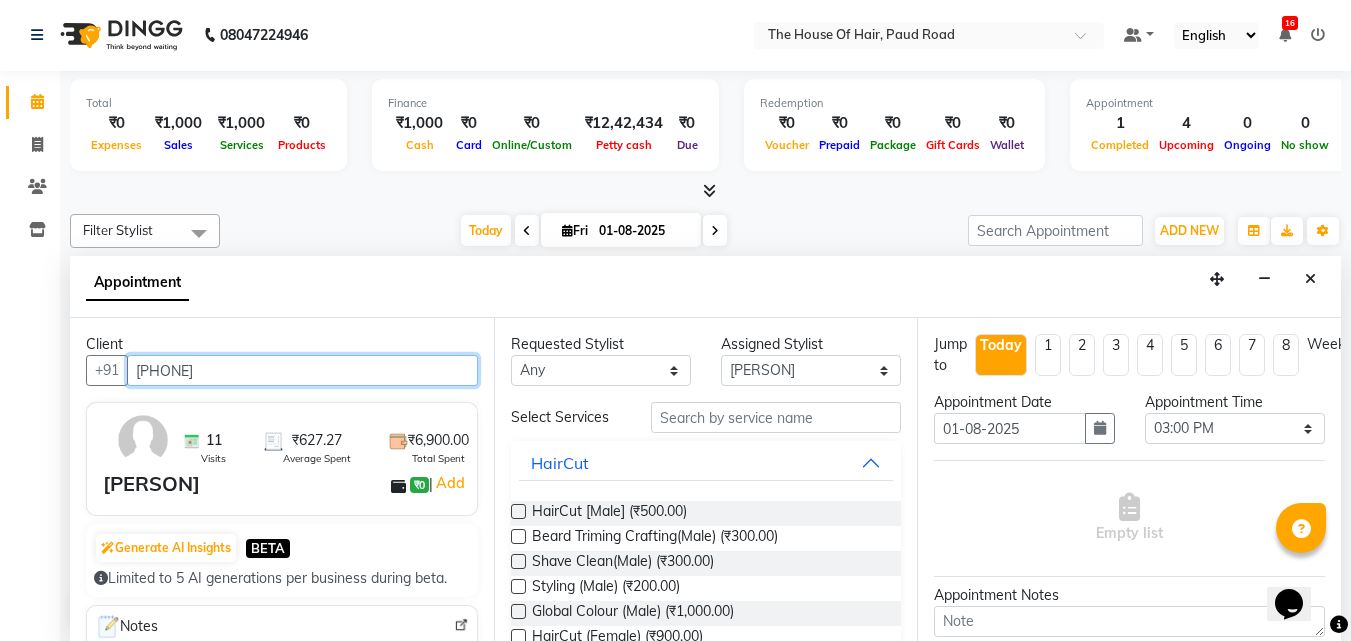 type on "[PHONE]" 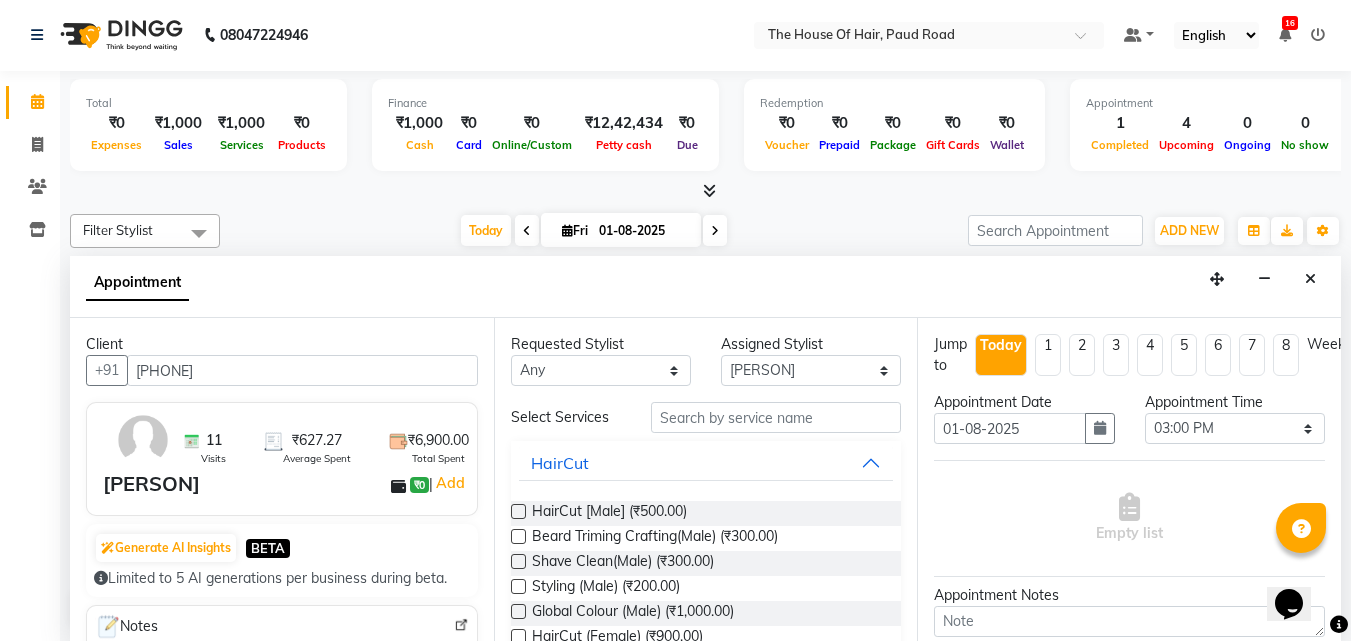 click at bounding box center [518, 511] 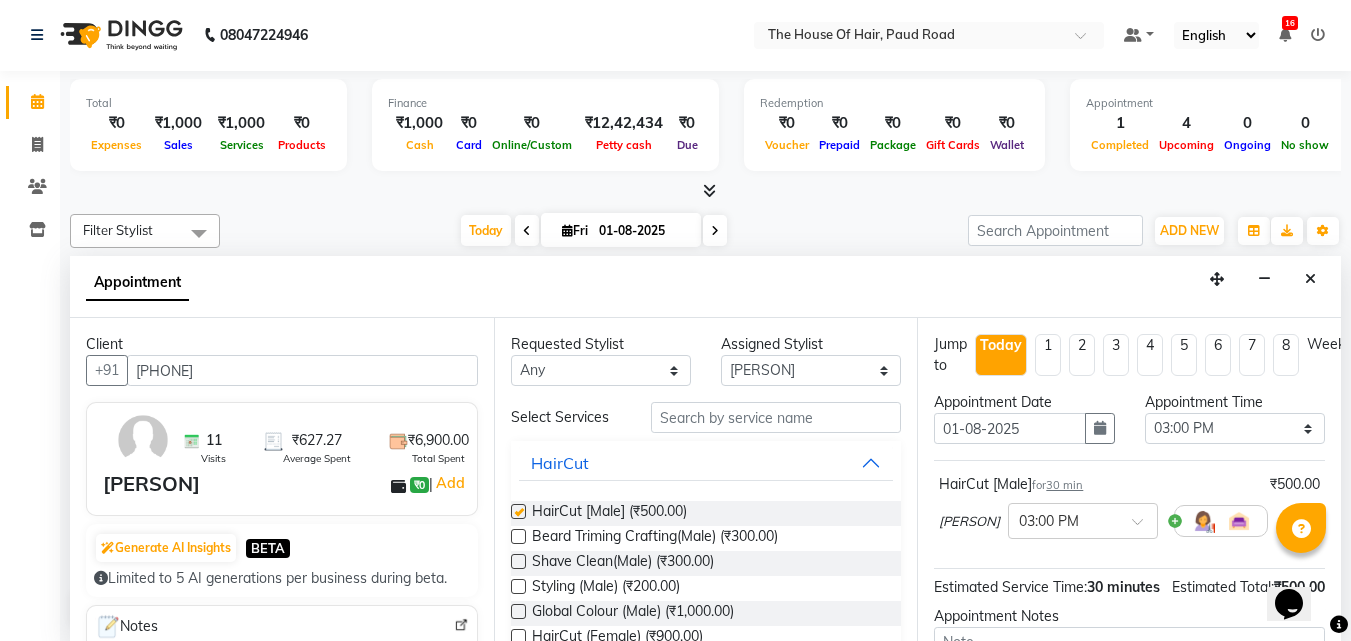 checkbox on "false" 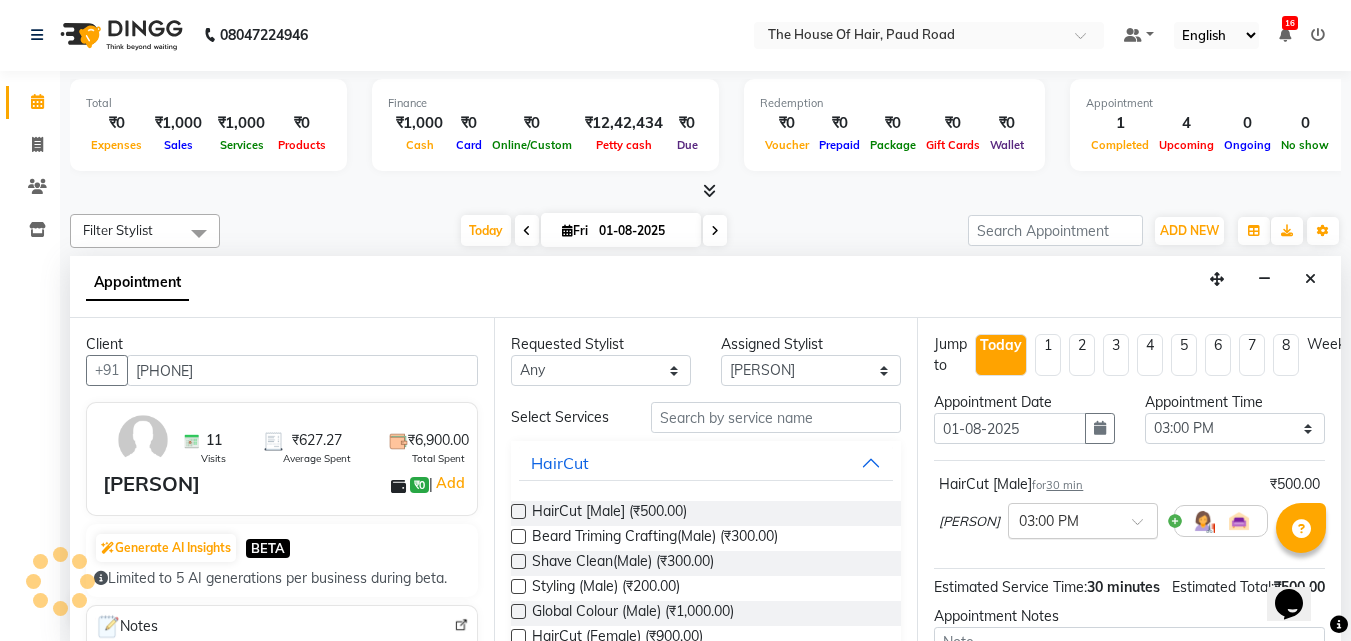 scroll, scrollTop: 0, scrollLeft: 0, axis: both 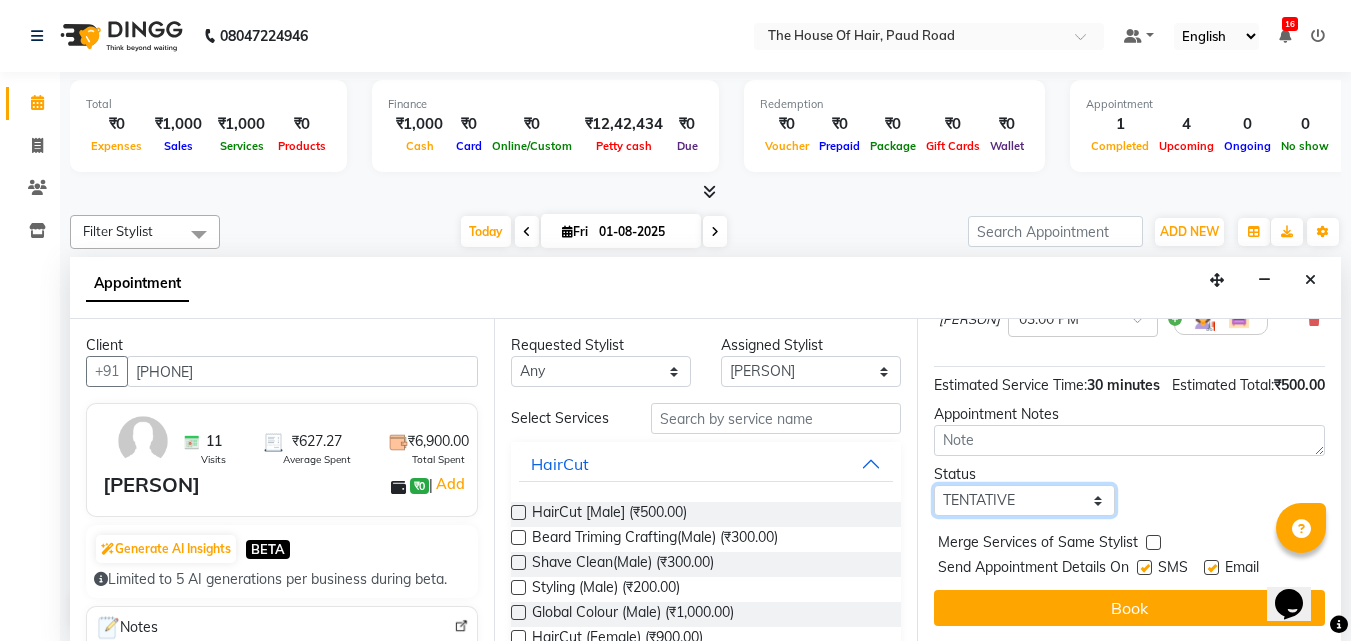 click on "Select TENTATIVE CONFIRM CHECK-IN UPCOMING" at bounding box center [1024, 500] 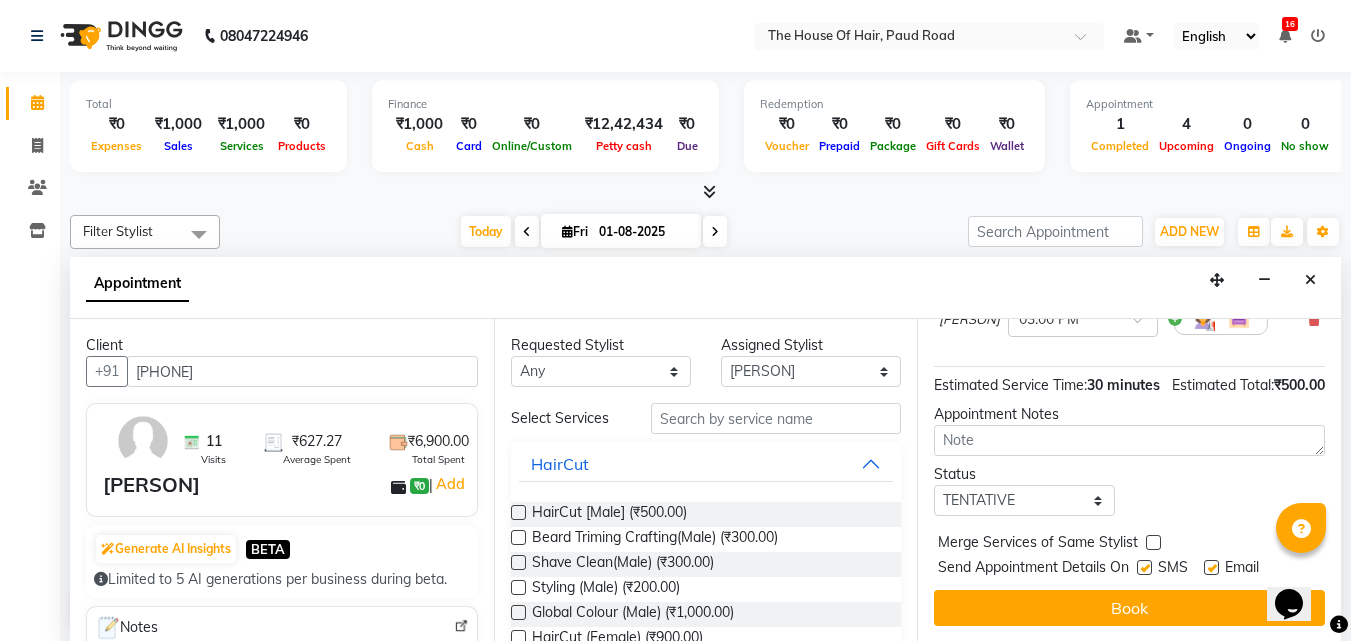 click on "Status Select TENTATIVE CONFIRM CHECK-IN UPCOMING" at bounding box center [1129, 490] 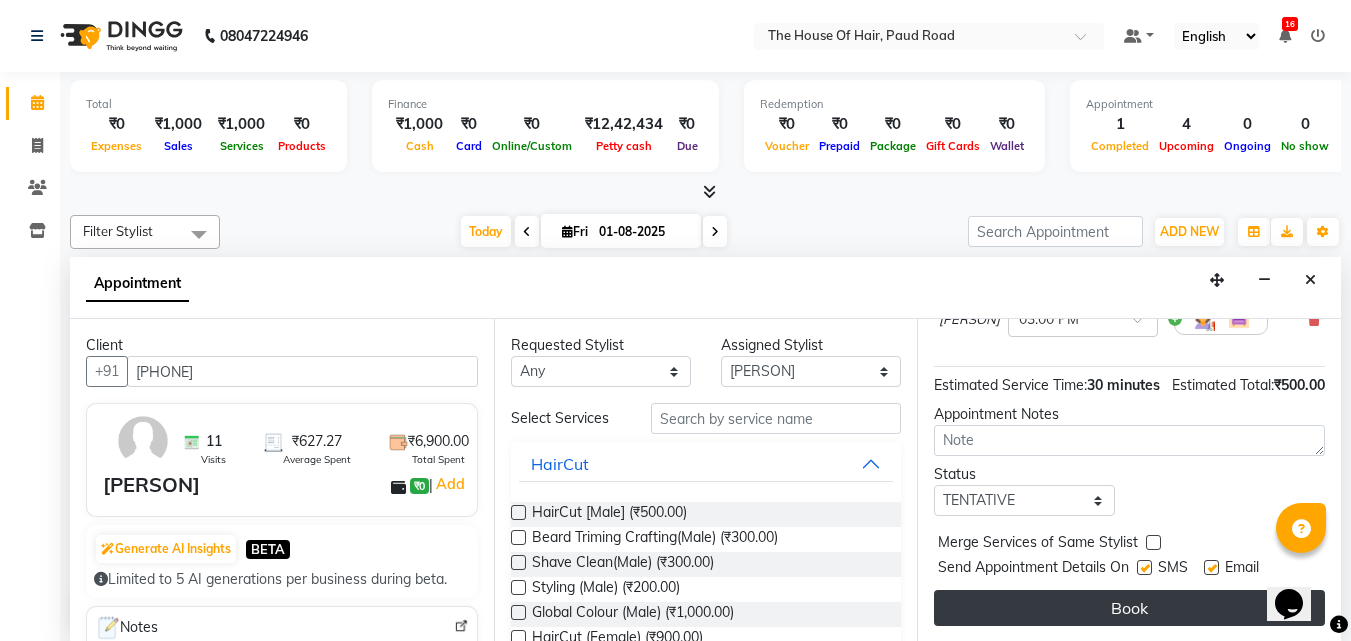 click on "Book" at bounding box center [1129, 608] 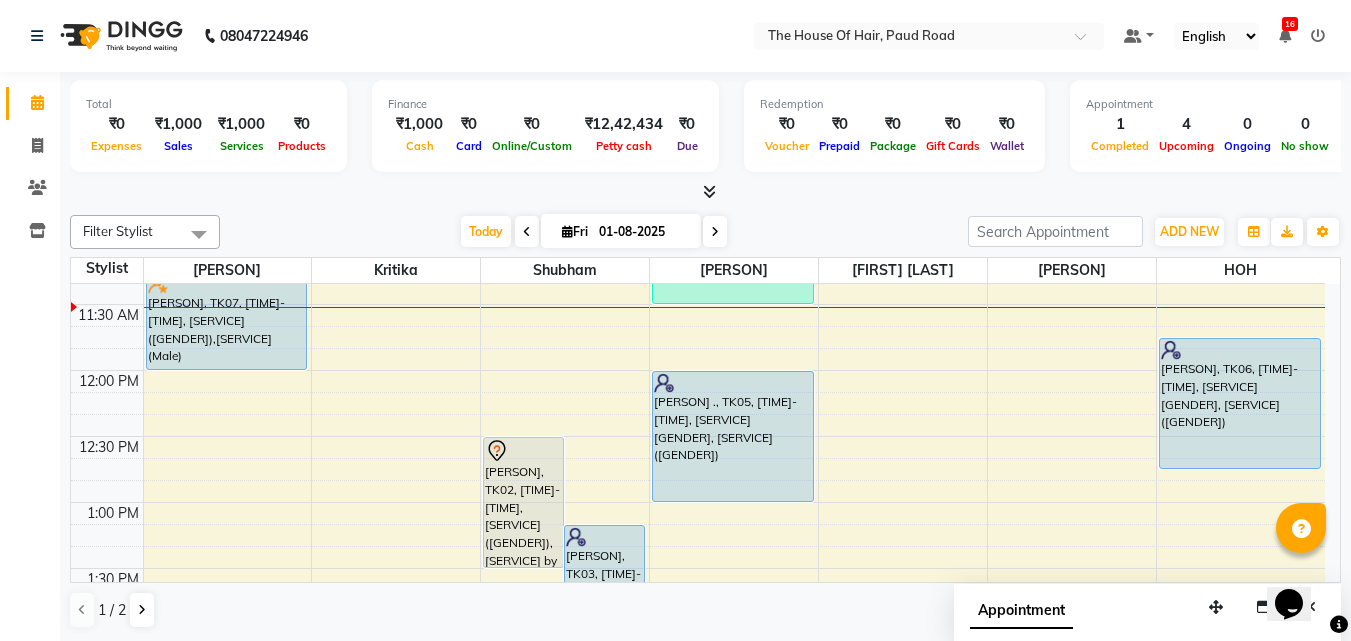 scroll, scrollTop: 442, scrollLeft: 0, axis: vertical 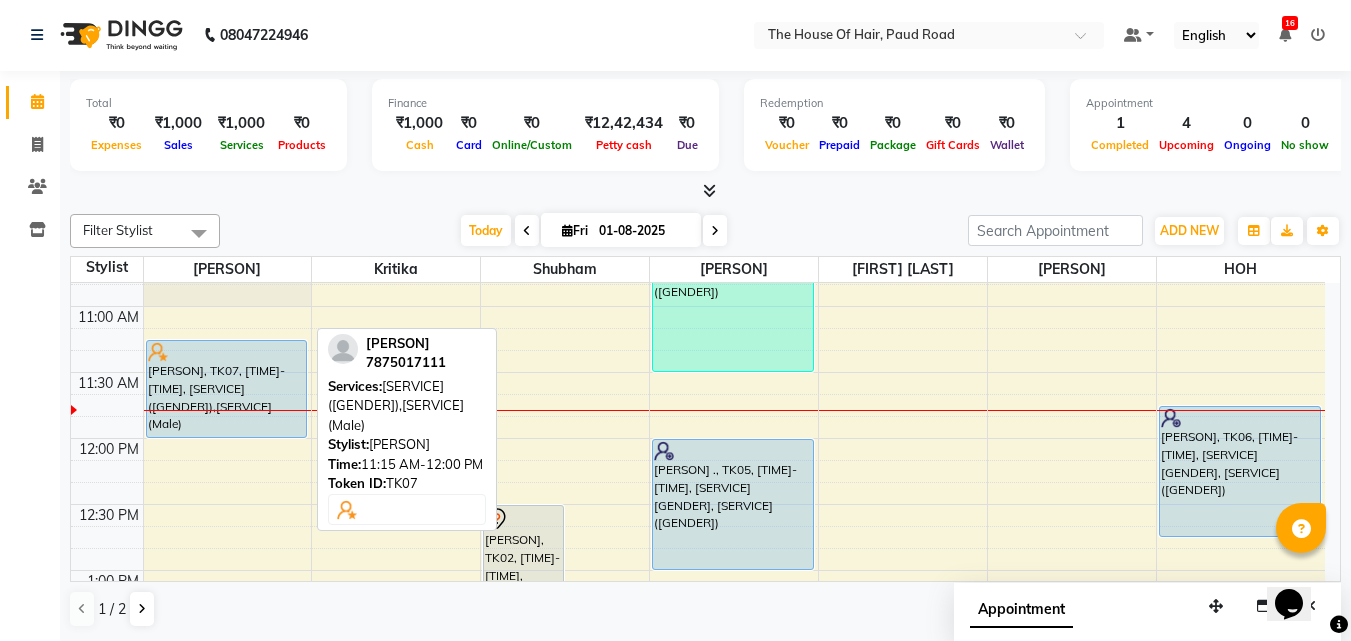 click at bounding box center [227, 352] 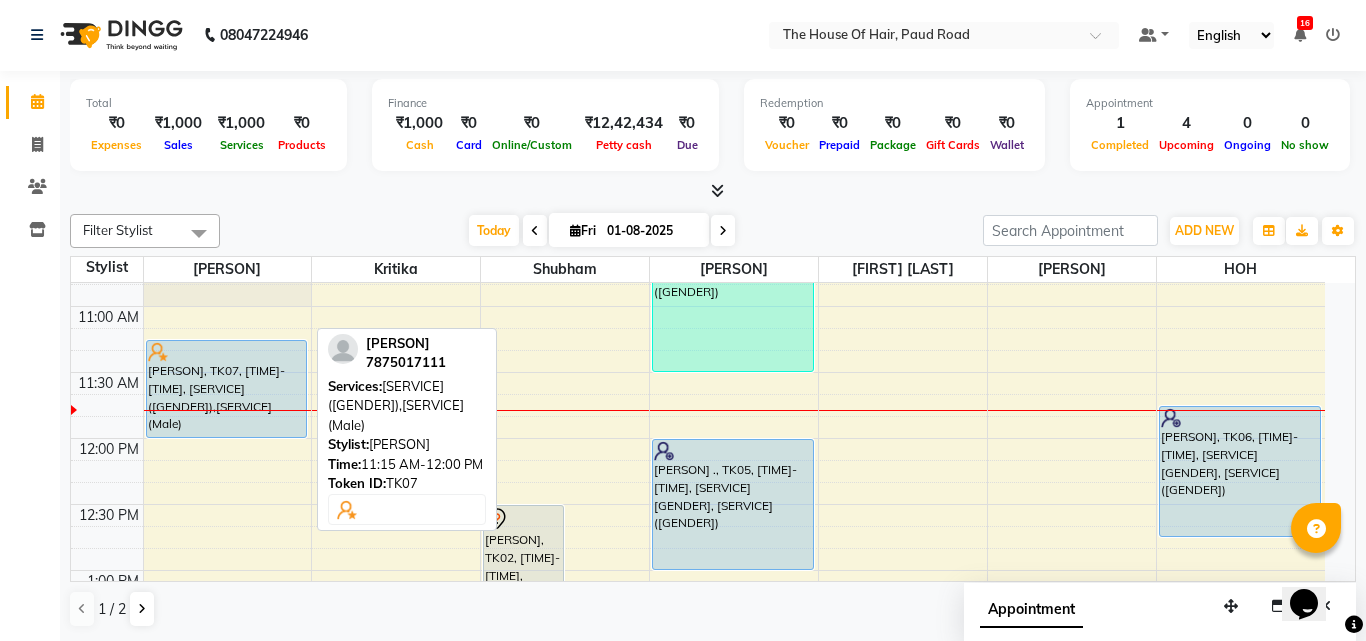 select on "5" 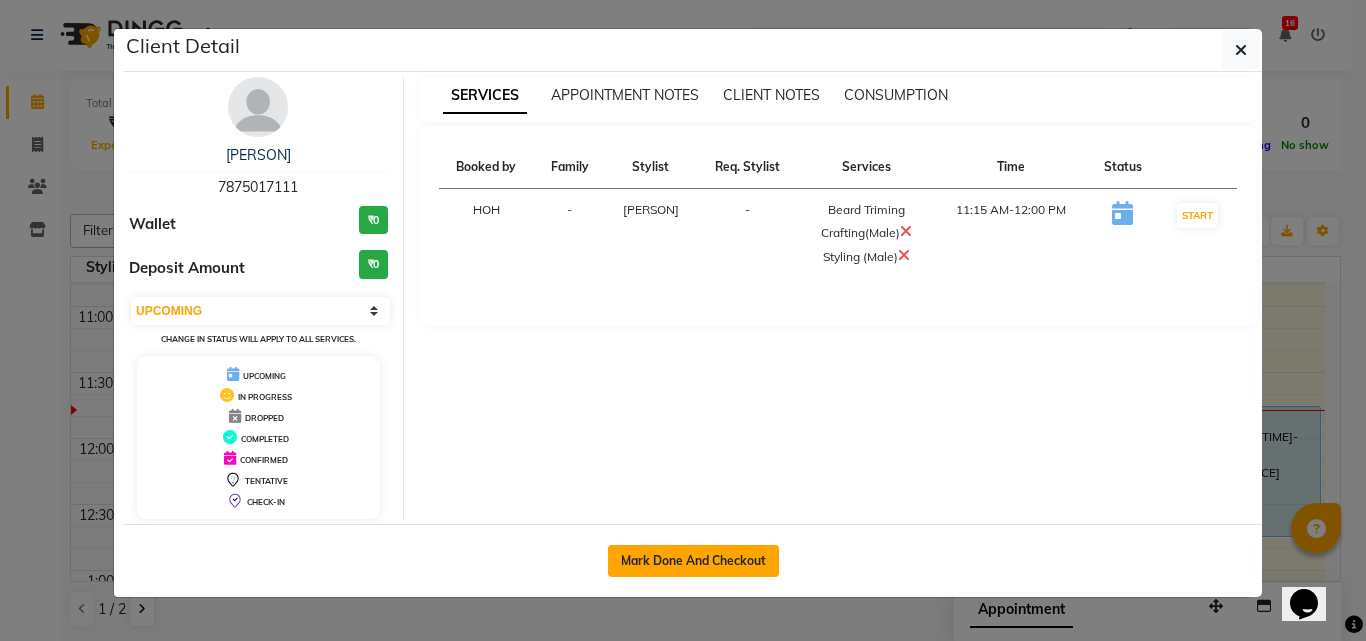 click on "Mark Done And Checkout" 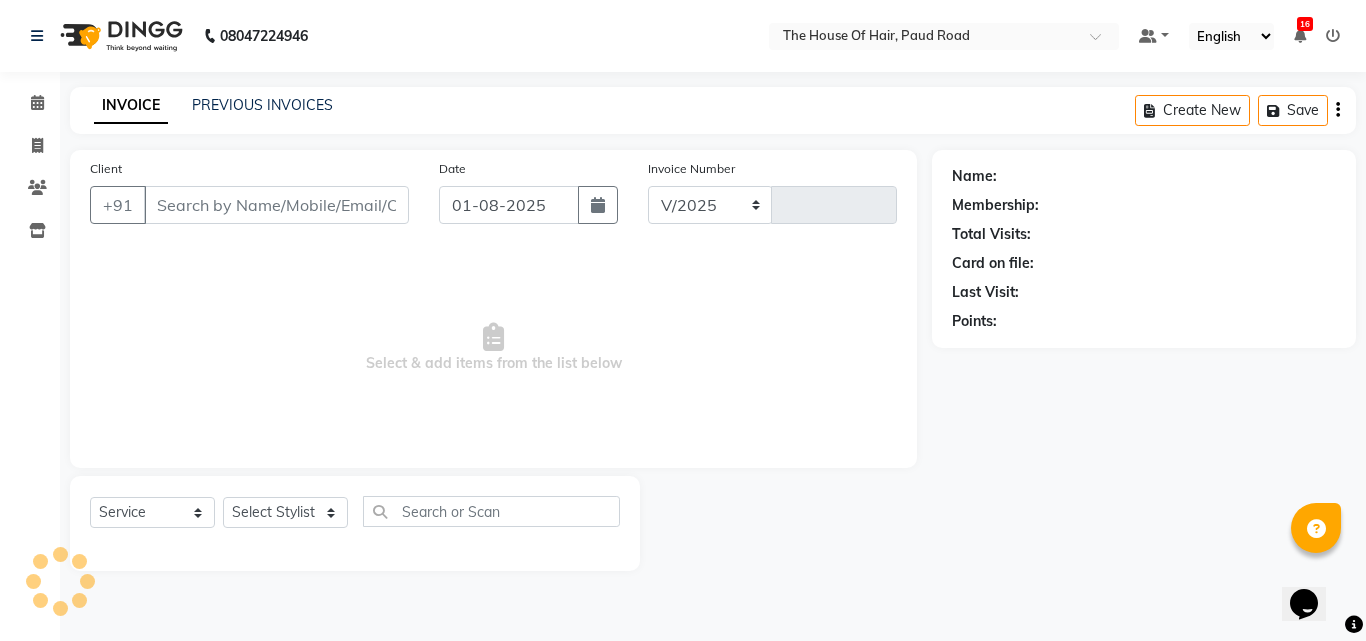 select on "5992" 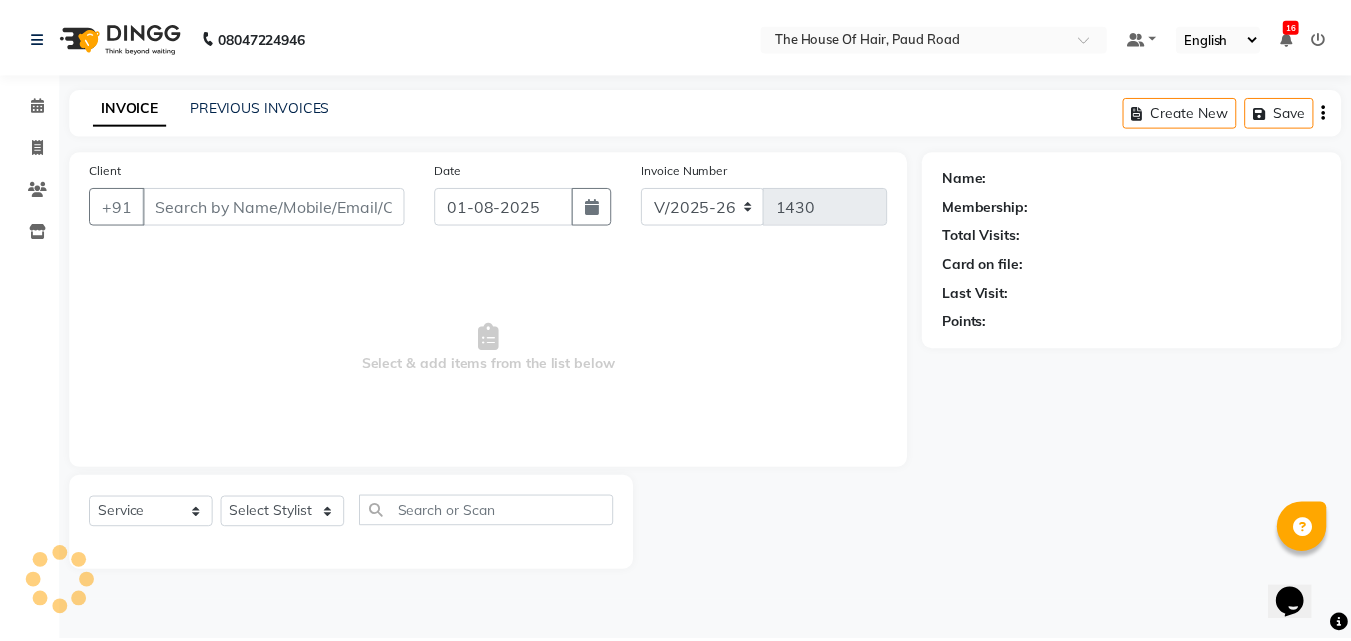 scroll, scrollTop: 0, scrollLeft: 0, axis: both 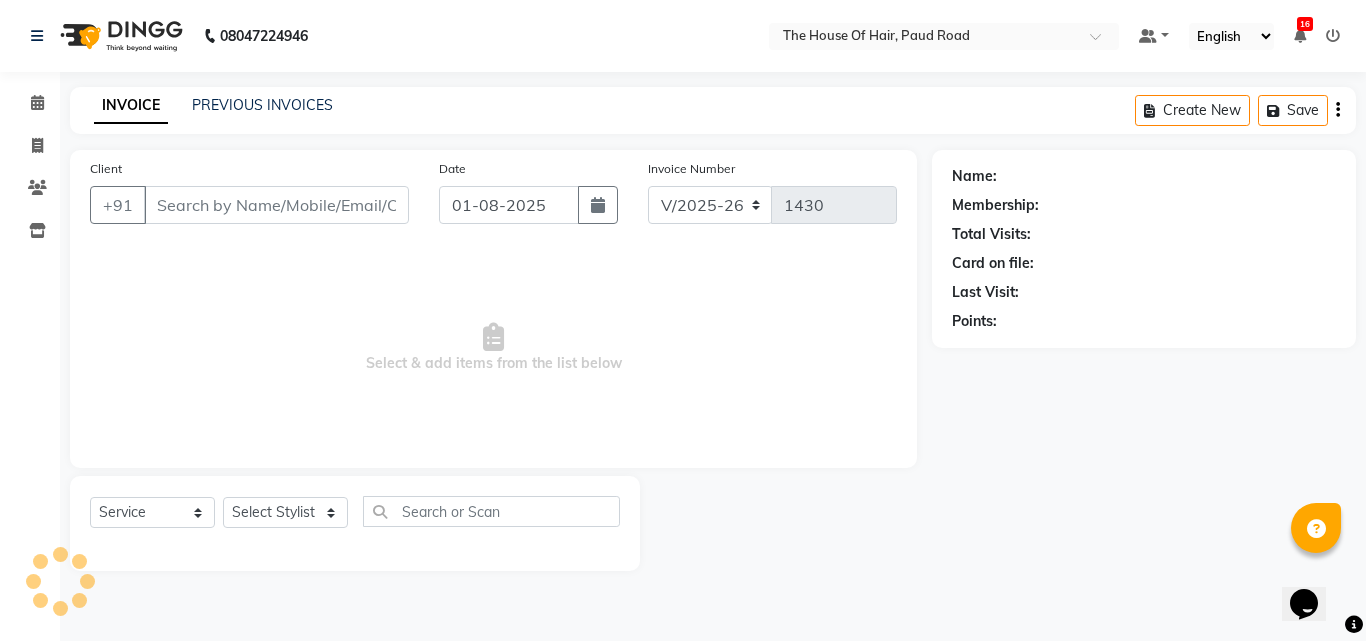 type on "7875017111" 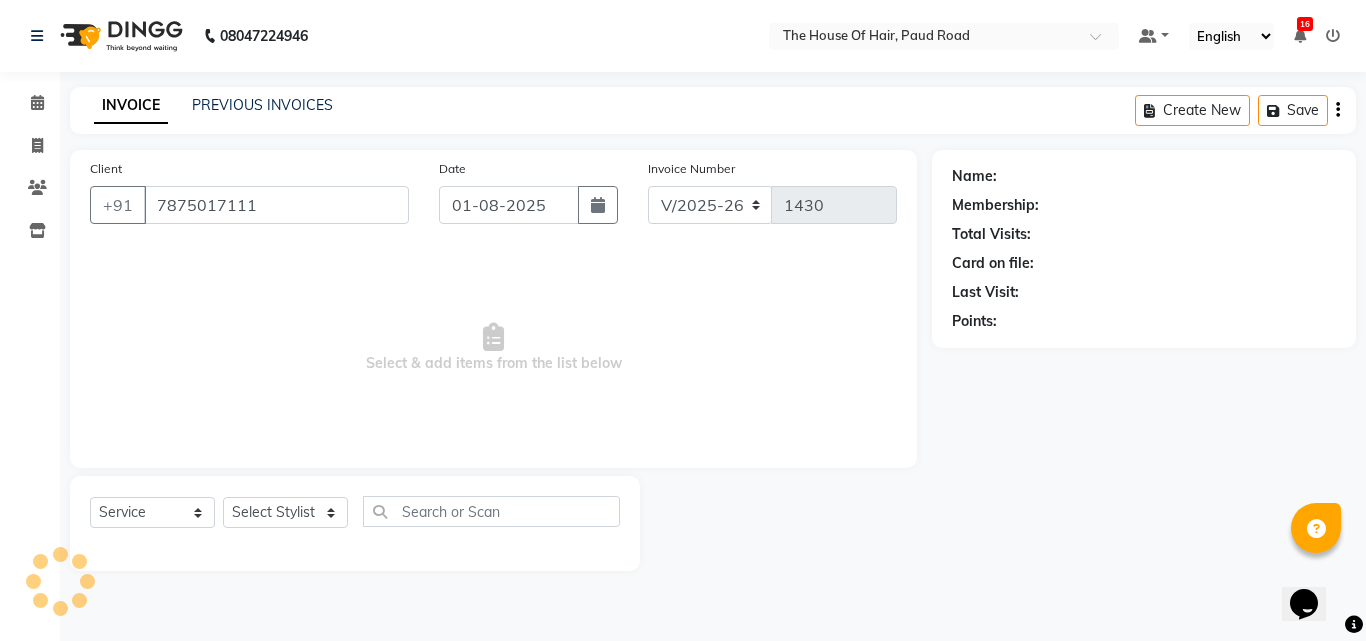 select on "42812" 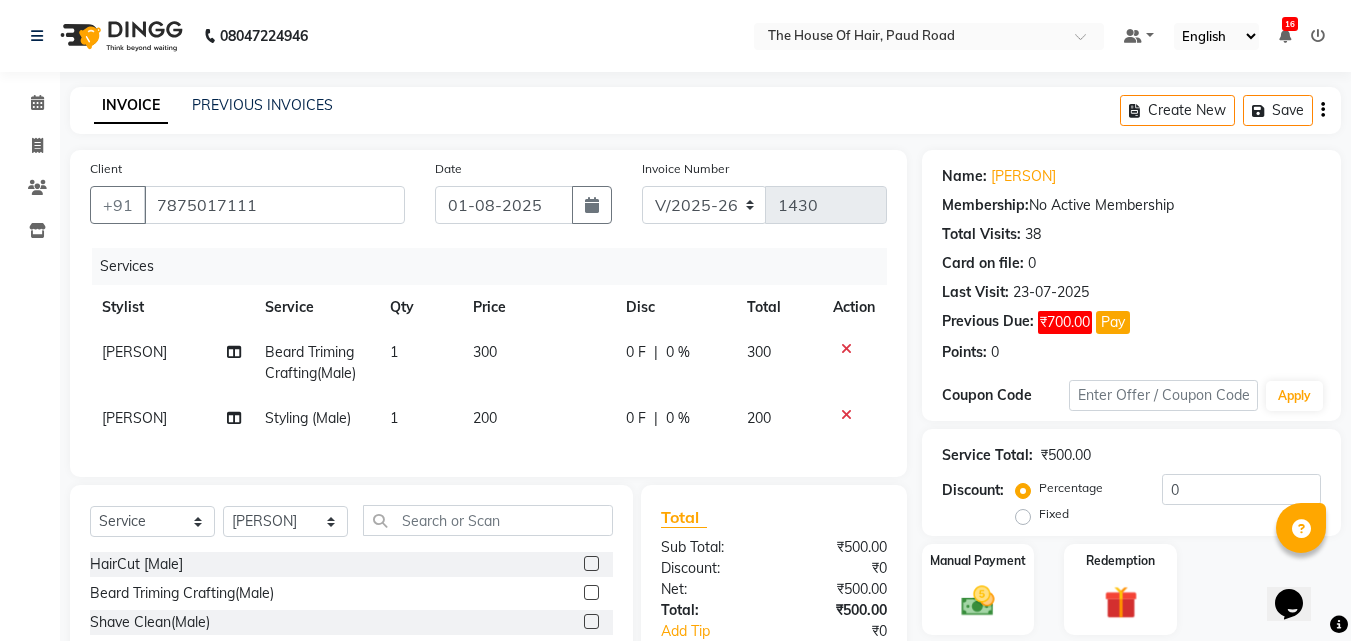 click 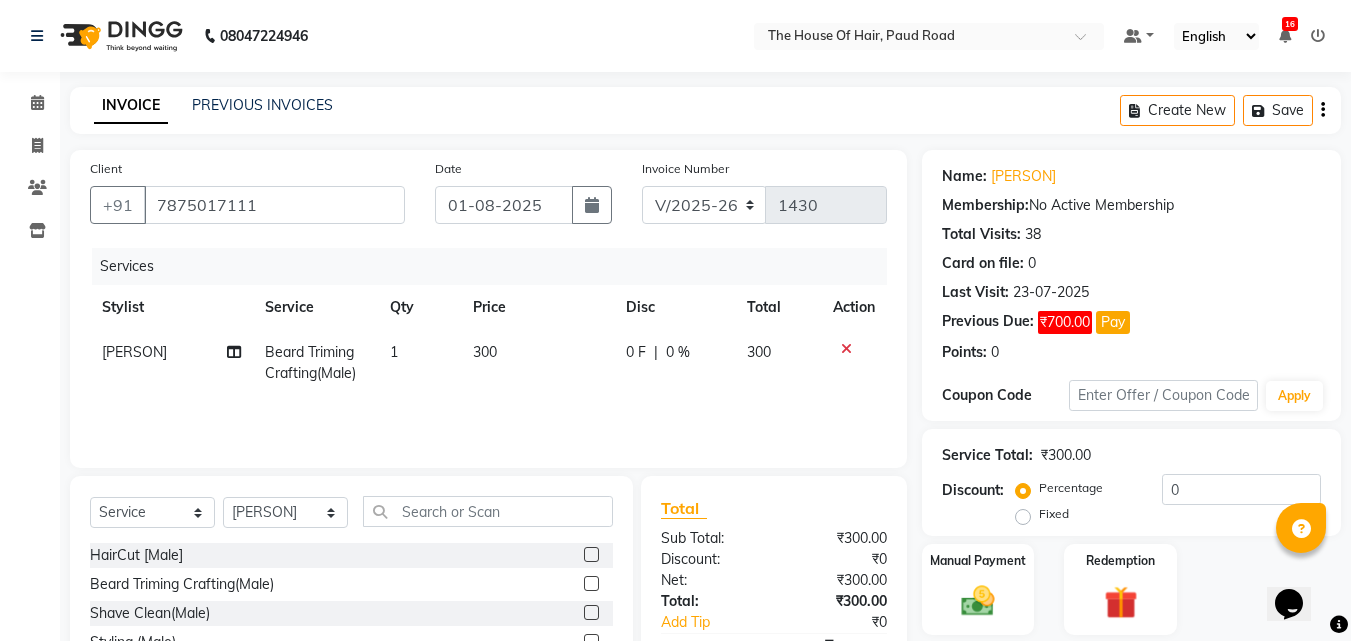 scroll, scrollTop: 160, scrollLeft: 0, axis: vertical 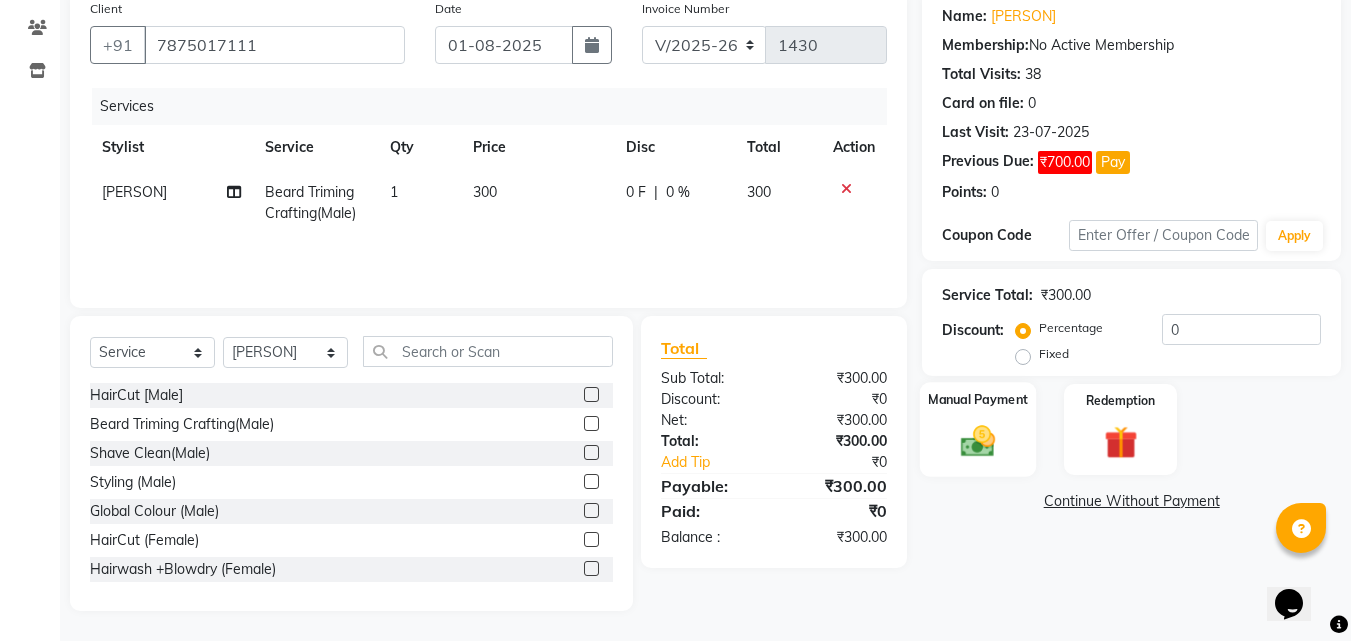 click 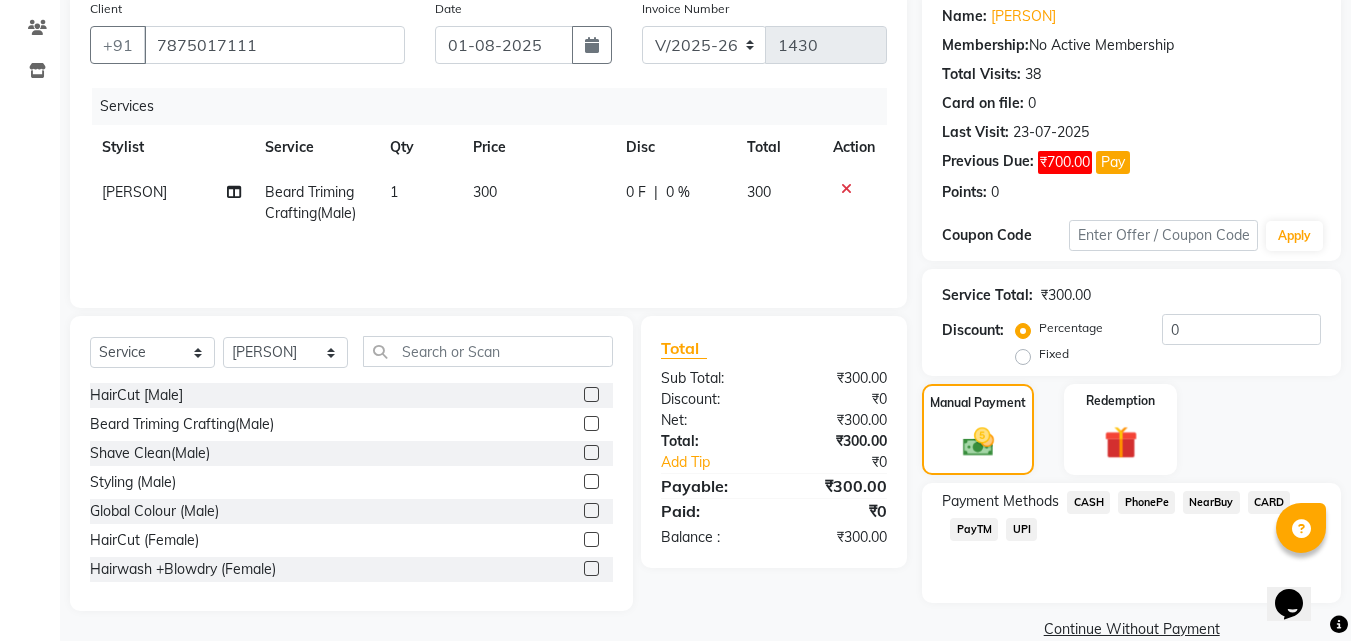 scroll, scrollTop: 193, scrollLeft: 0, axis: vertical 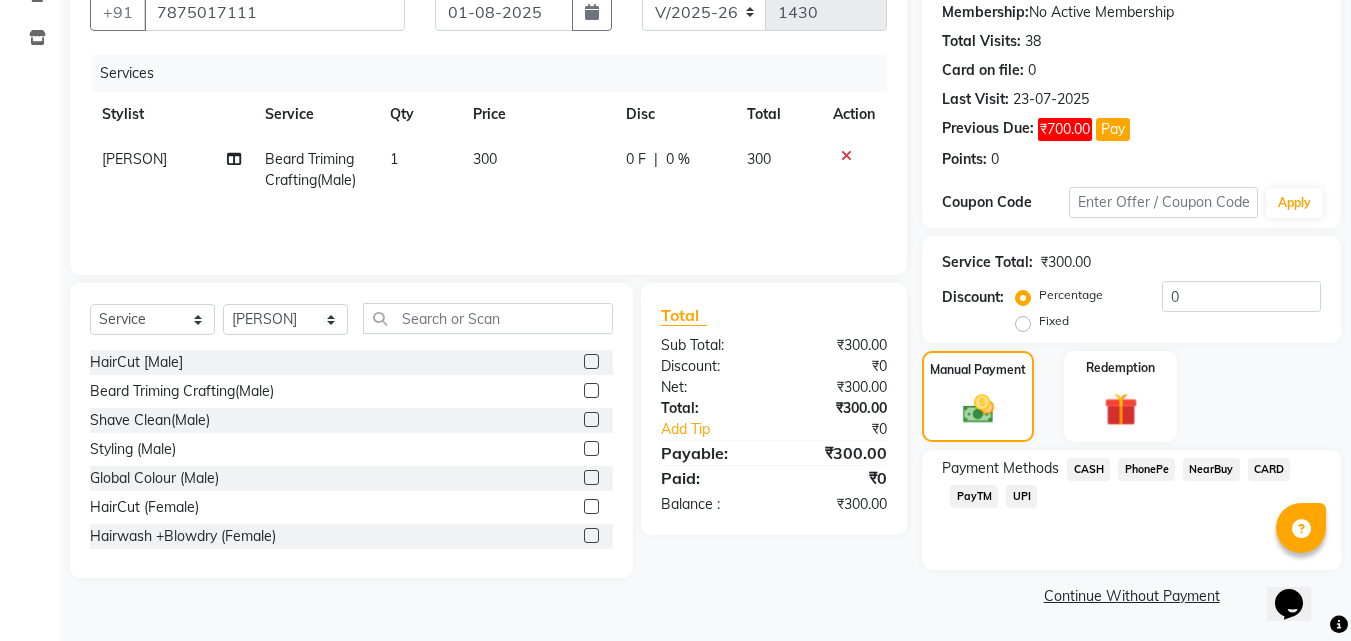 click on "UPI" 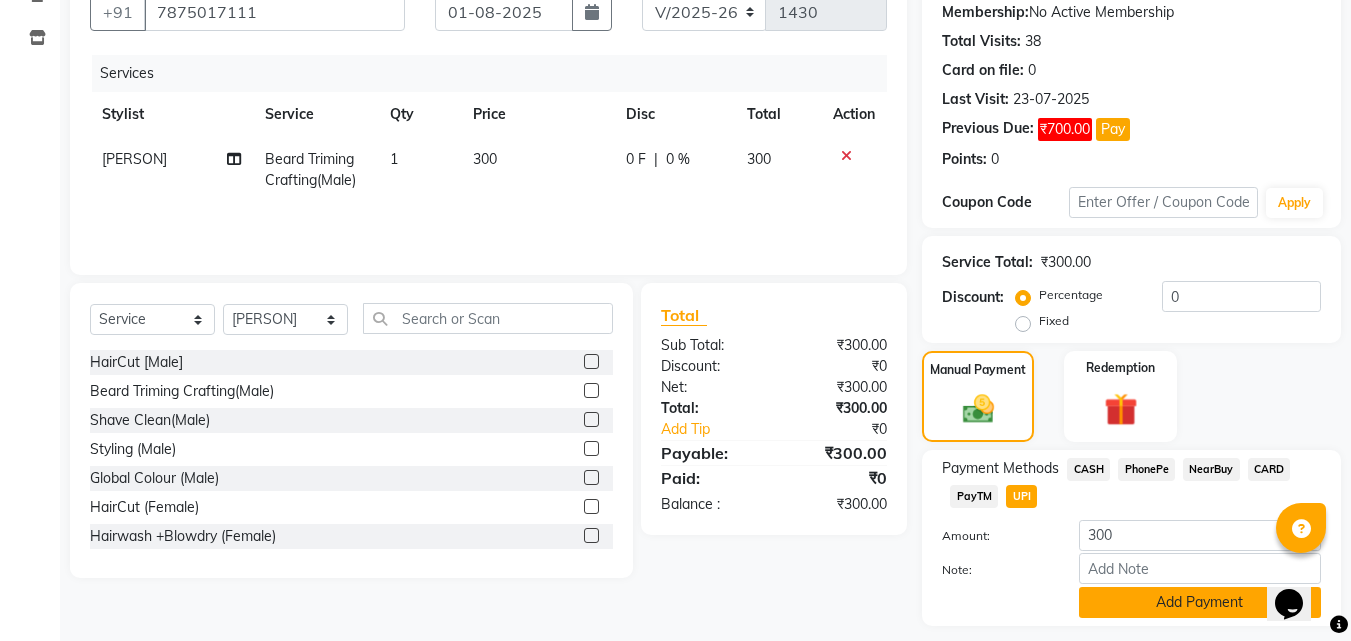 click on "Add Payment" 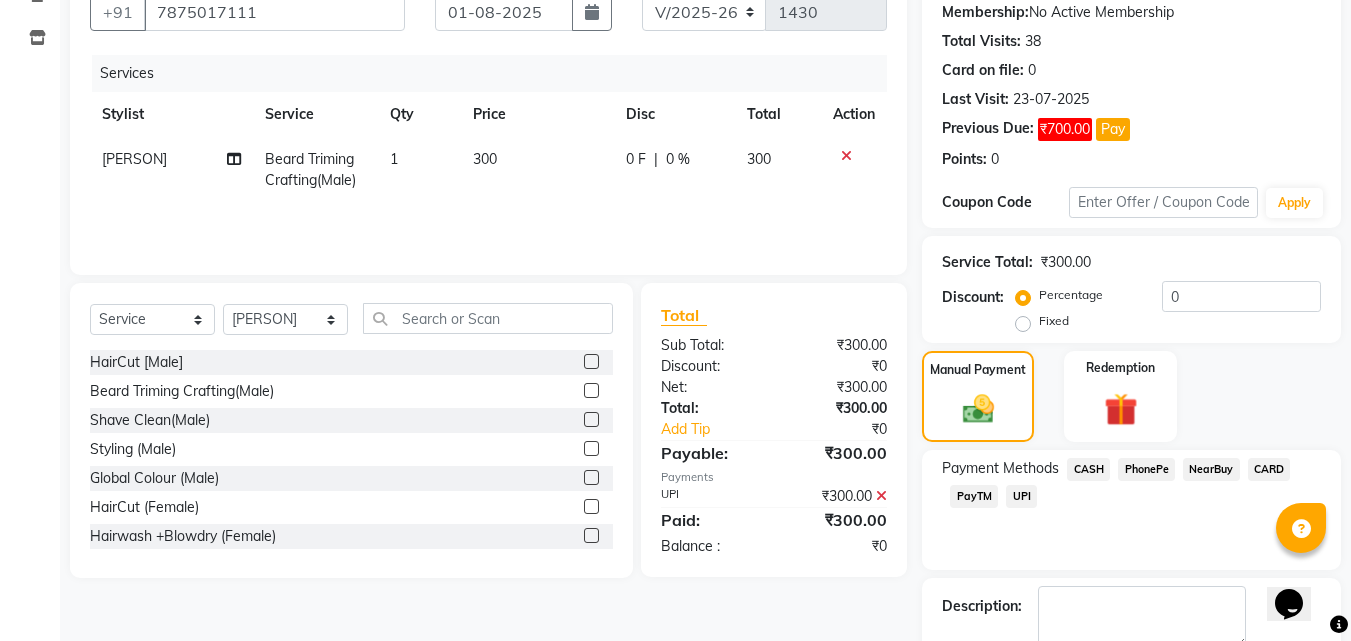 scroll, scrollTop: 306, scrollLeft: 0, axis: vertical 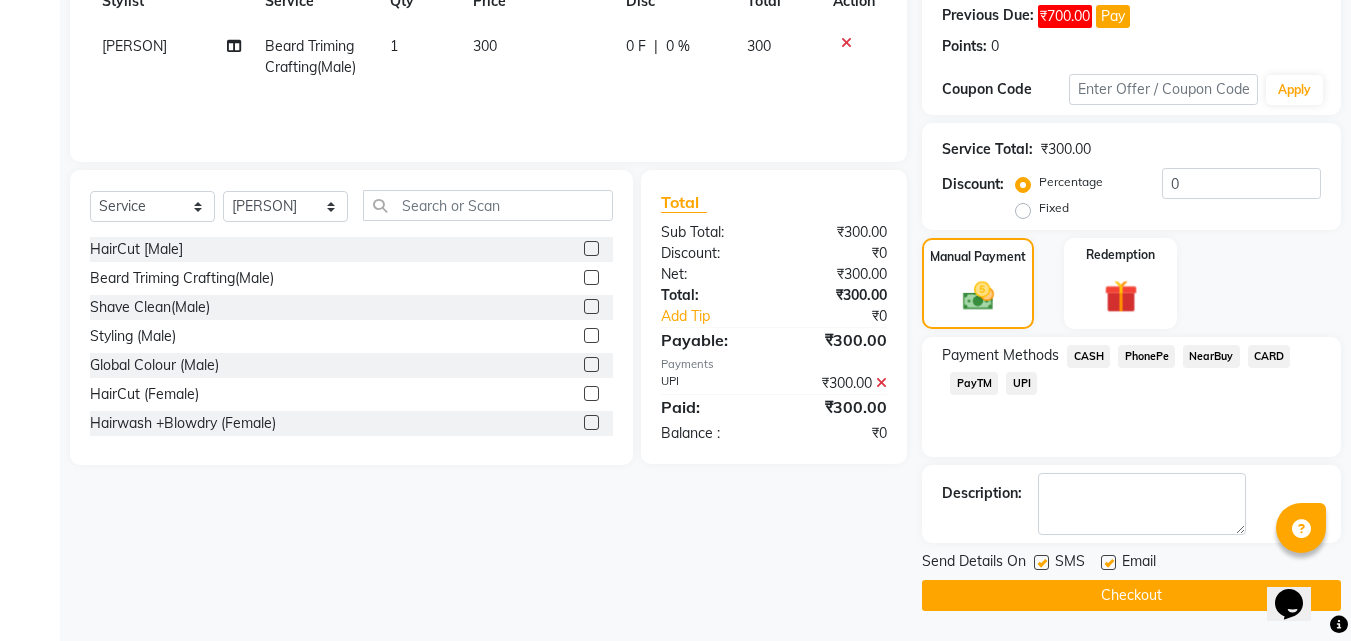 click on "Checkout" 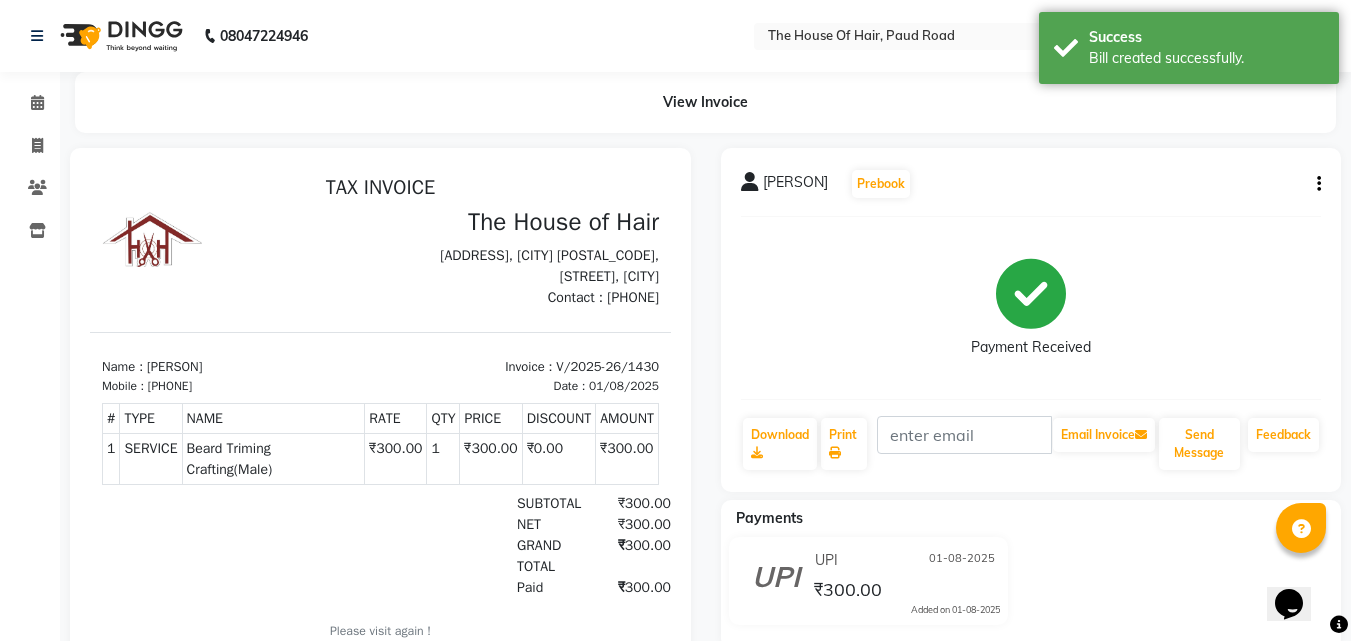 scroll, scrollTop: 0, scrollLeft: 0, axis: both 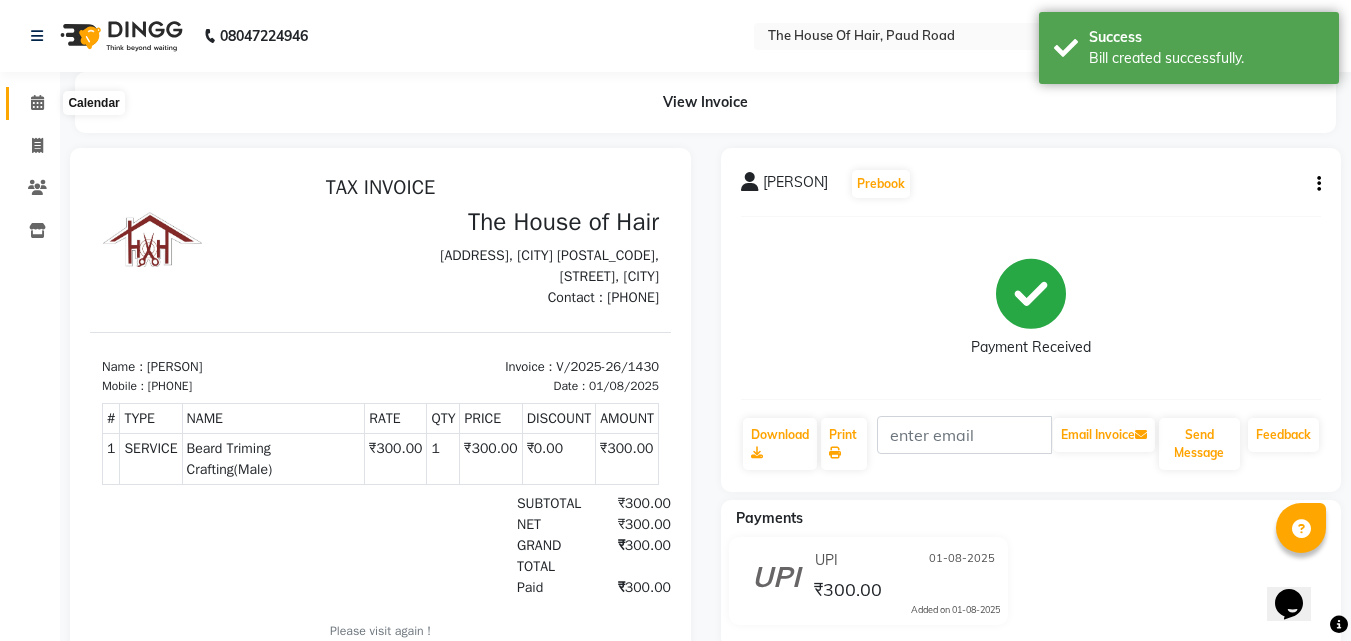click 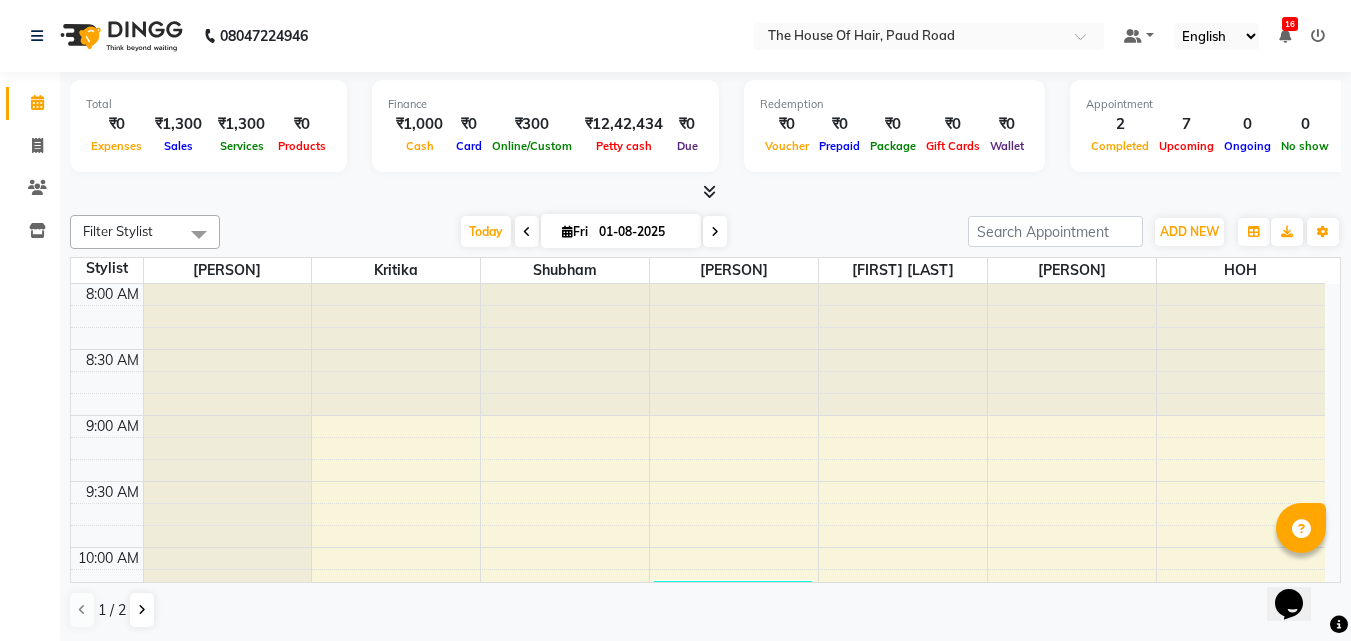 drag, startPoint x: 13, startPoint y: 514, endPoint x: 30, endPoint y: 383, distance: 132.09845 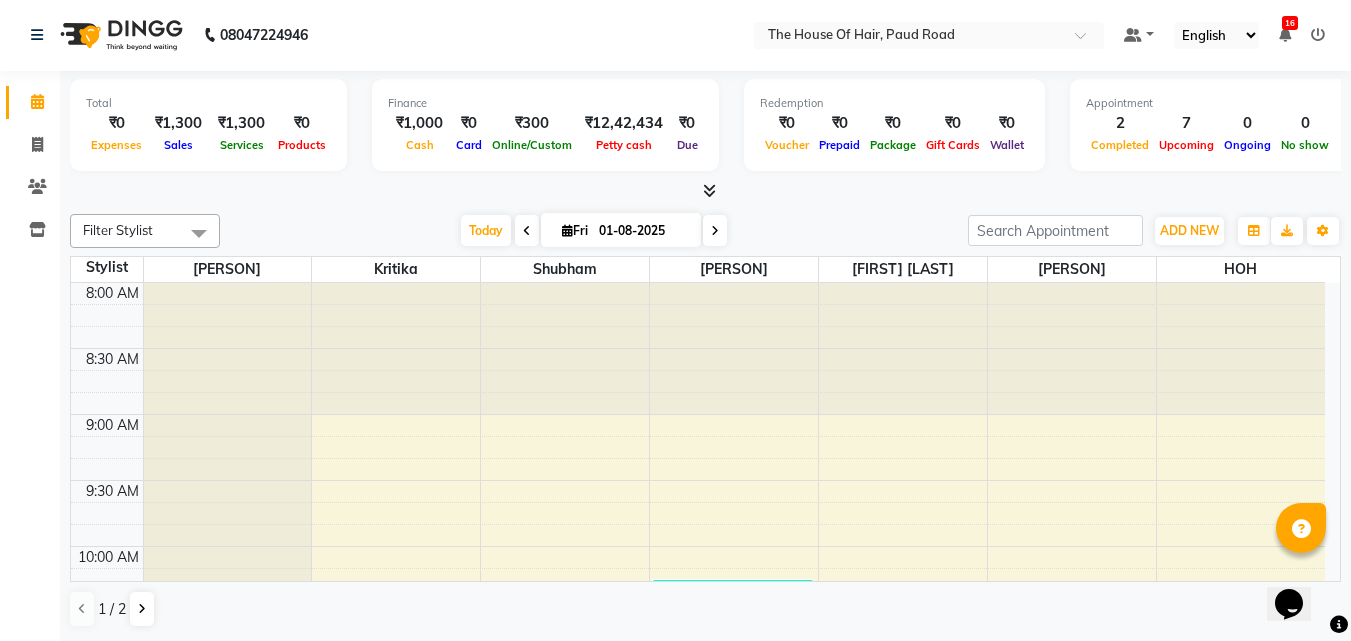 click on "Calendar  Invoice  Clients  Inventory Completed InProgress Upcoming Dropped Tentative Check-In Confirm Bookings Segments Page Builder" 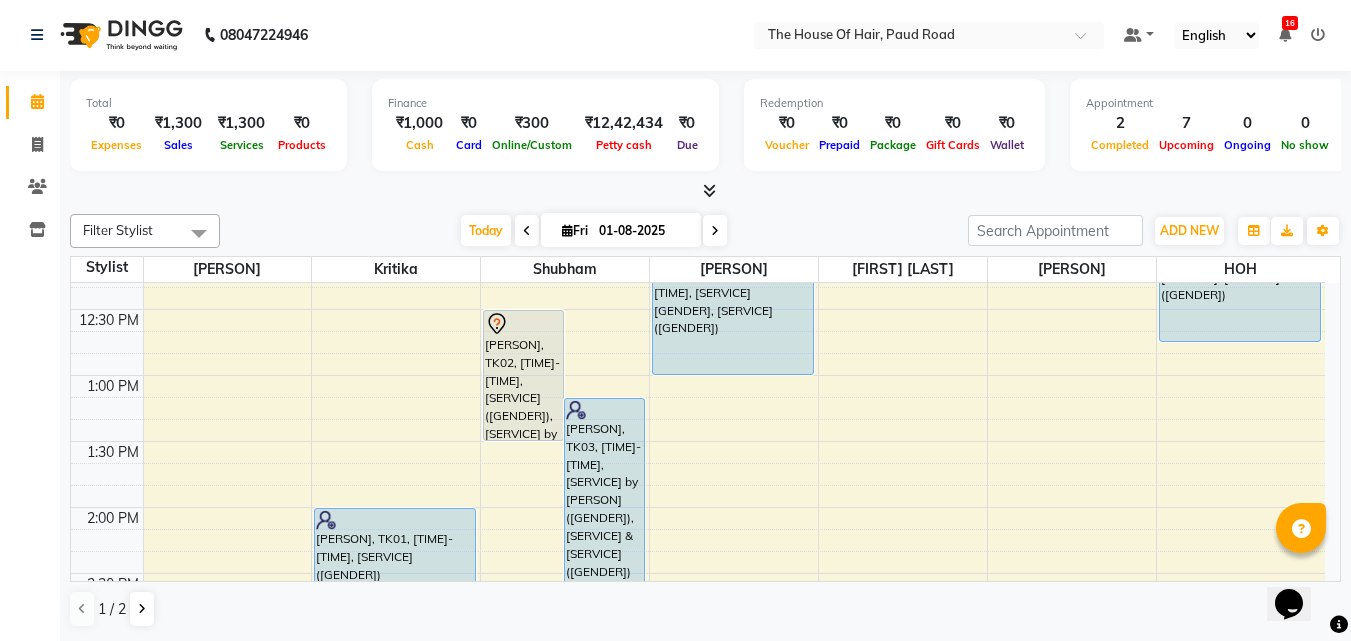 scroll, scrollTop: 565, scrollLeft: 0, axis: vertical 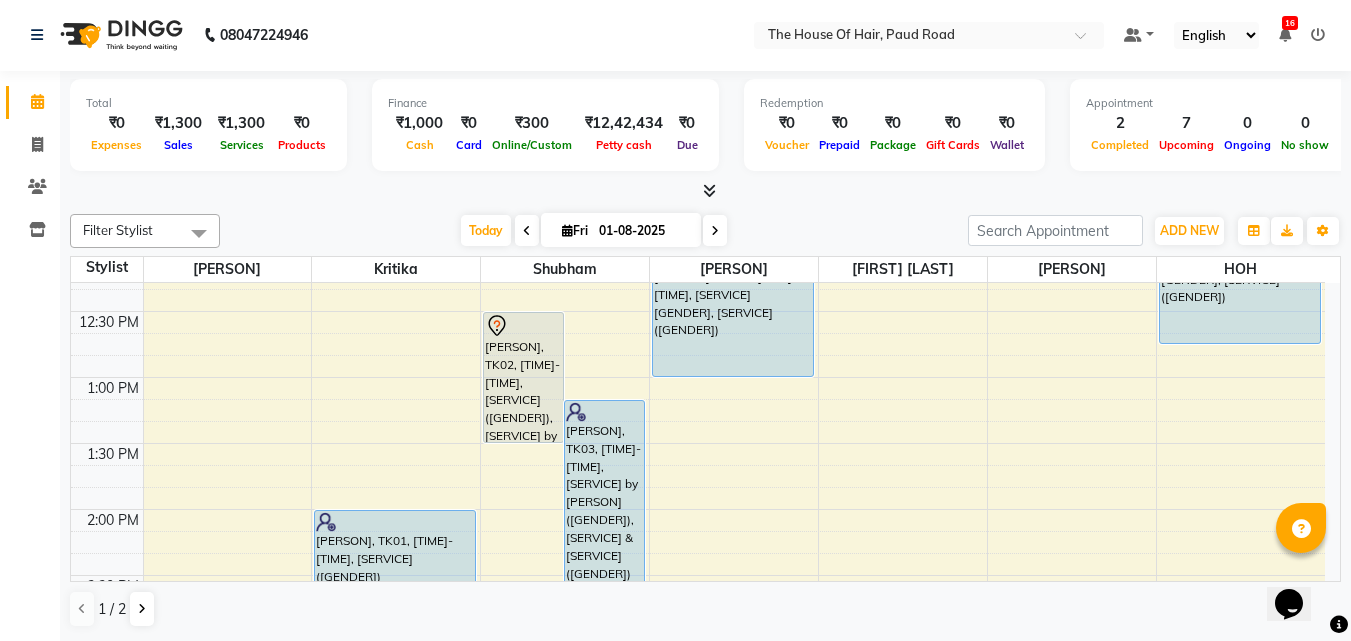 click on "[TIME] [TIME] [TIME] [TIME] [TIME] [TIME] [TIME] [TIME] [TIME] [TIME] [TIME] [TIME] [TIME] [TIME] [TIME] [TIME] [TIME] [TIME] [TIME] [TIME] [TIME] [TIME] [TIME] [TIME] [TIME] [TIME] [TIME] [TIME] [TIME]     [PERSON], TK07, [TIME]-[TIME], [SERVICE]([GENDER])             [PERSON], TK09, [TIME]-[TIME], [SERVICE]  [GENDER]             [PERSON], TK08, [TIME]-[TIME], [SERVICE]  [GENDER]     [PERSON], TK01, [TIME]-[TIME], [SERVICE] ([GENDER])             [PERSON], TK02, [TIME]-[TIME], [SERVICE]([GENDER]),[SERVICE] by [PERSON] ([GENDER])     [PERSON], TK03, [TIME]-[TIME], [SERVICE] by [PERSON] ([GENDER]),[SERVICE] &[SERVICE]([GENDER])     [PERSON] -, TK04, [TIME]-[TIME], [SERVICE]([GENDER]),[SERVICE] ([GENDER])     [PERSON] ., TK05, [TIME]-[TIME], [SERVICE]  [GENDER], [SERVICE]([GENDER])     [PERSON], TK06, [TIME]-[TIME], [SERVICE]  [GENDER], [SERVICE]([GENDER])" at bounding box center [698, 641] 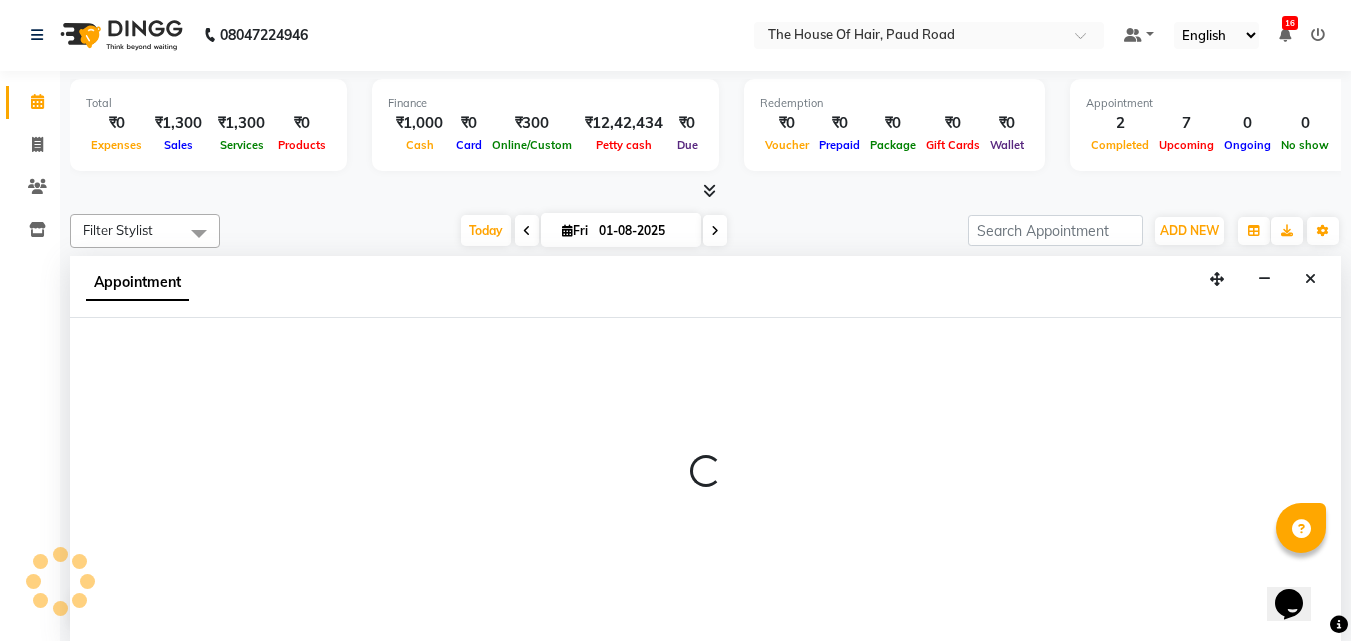 select on "42812" 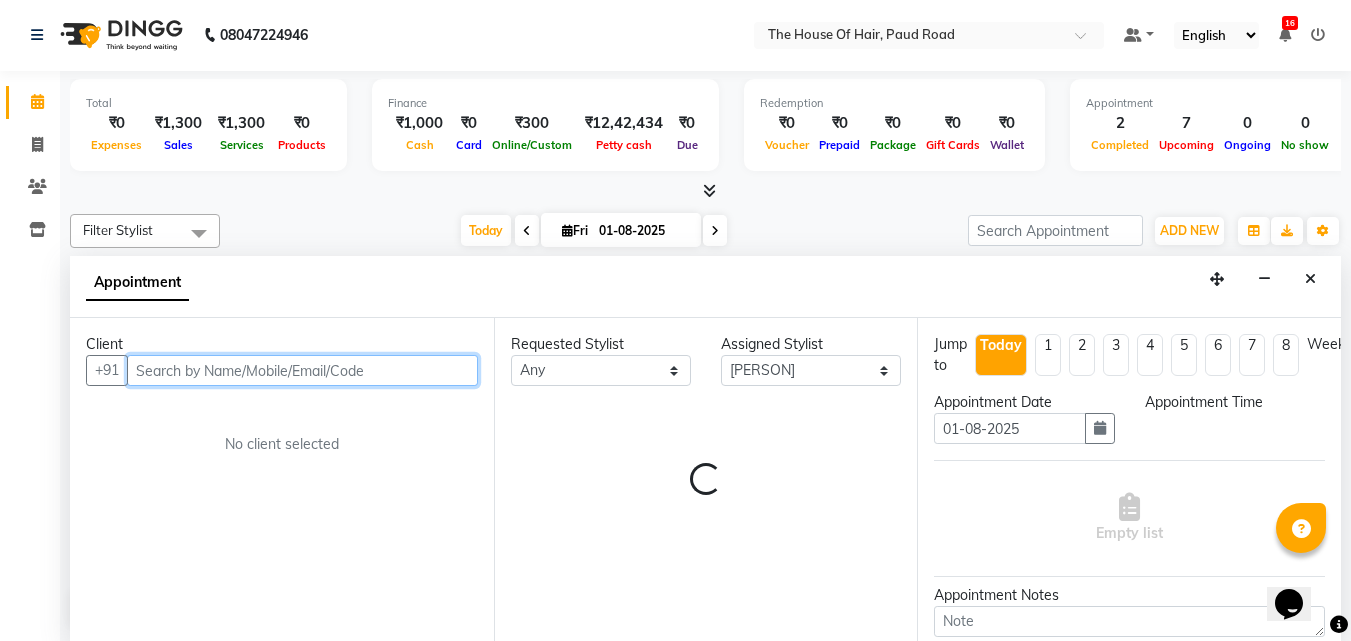 select on "780" 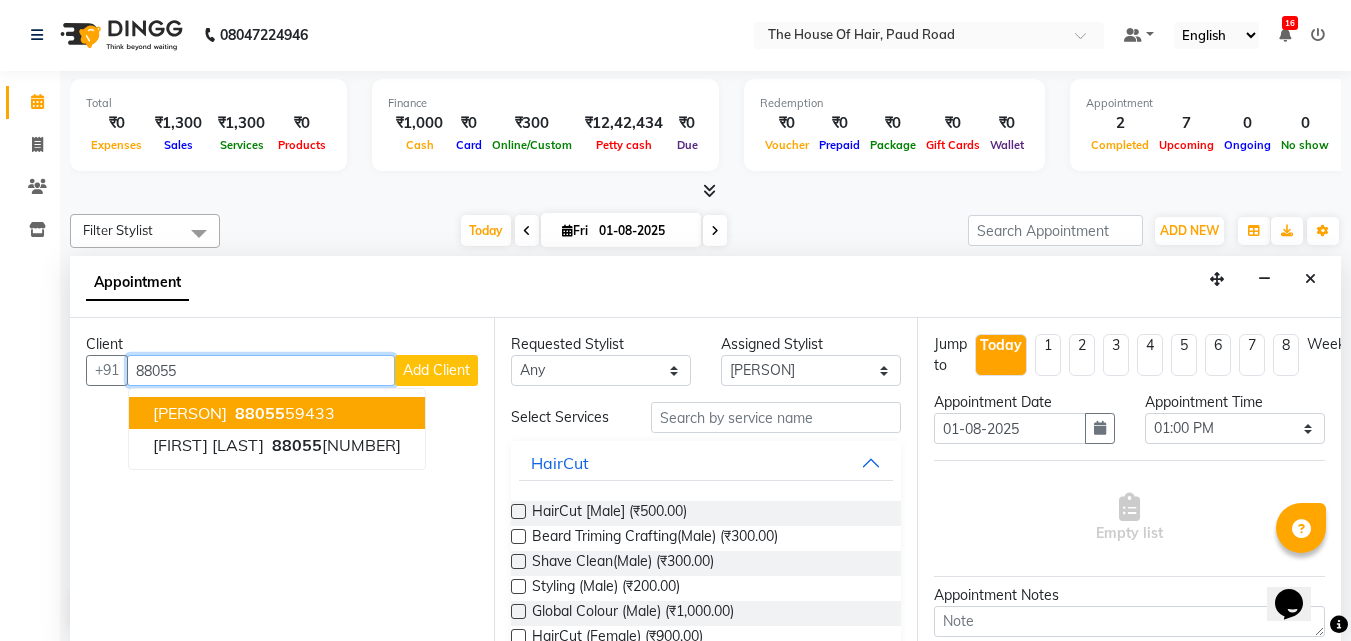 click on "[PERSON]" at bounding box center [190, 413] 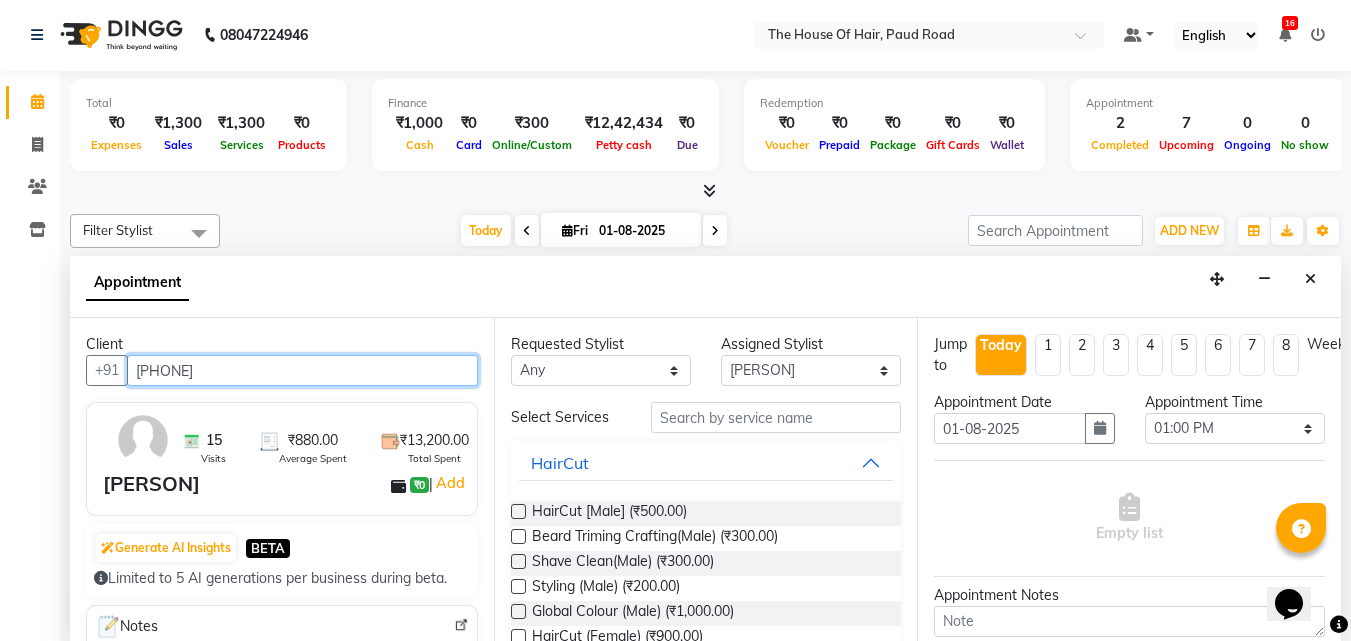 type on "[PHONE]" 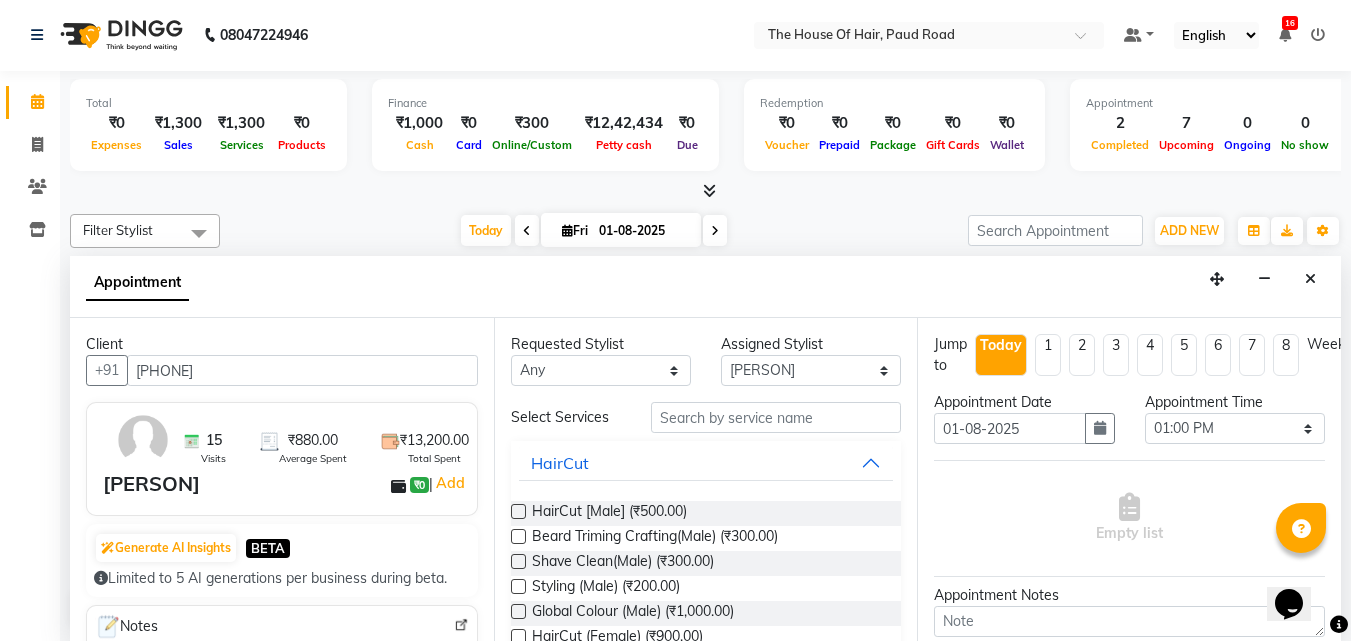 click at bounding box center (518, 511) 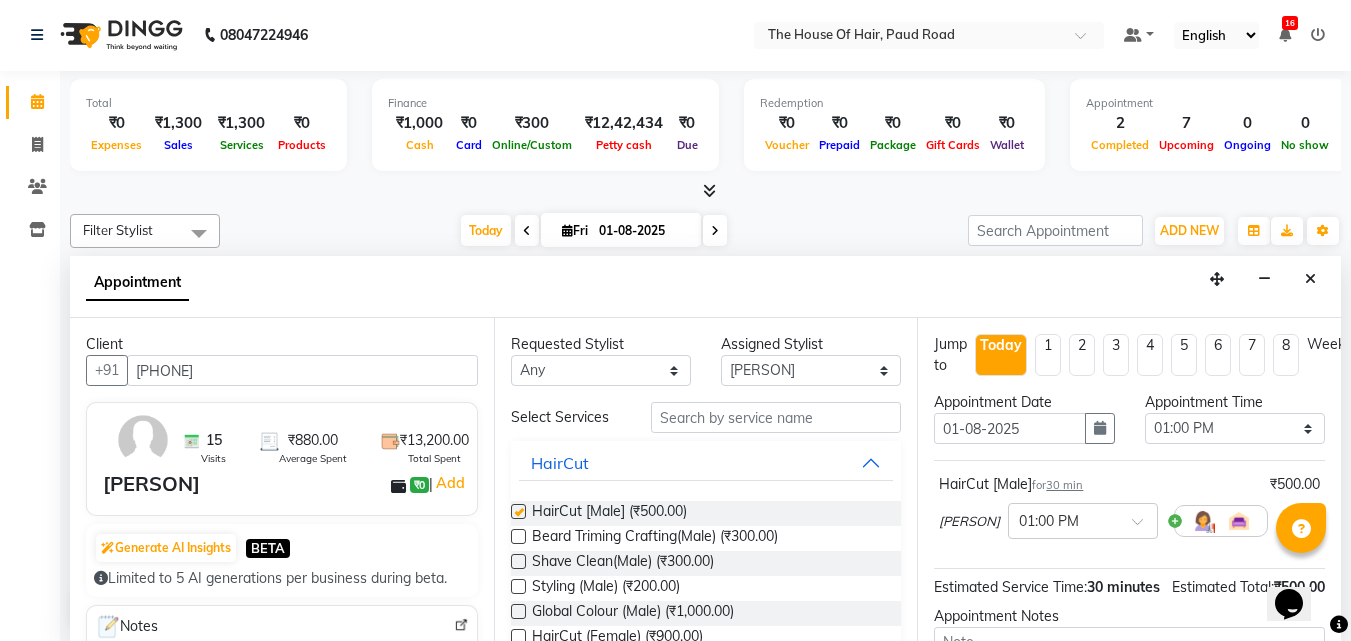 checkbox on "false" 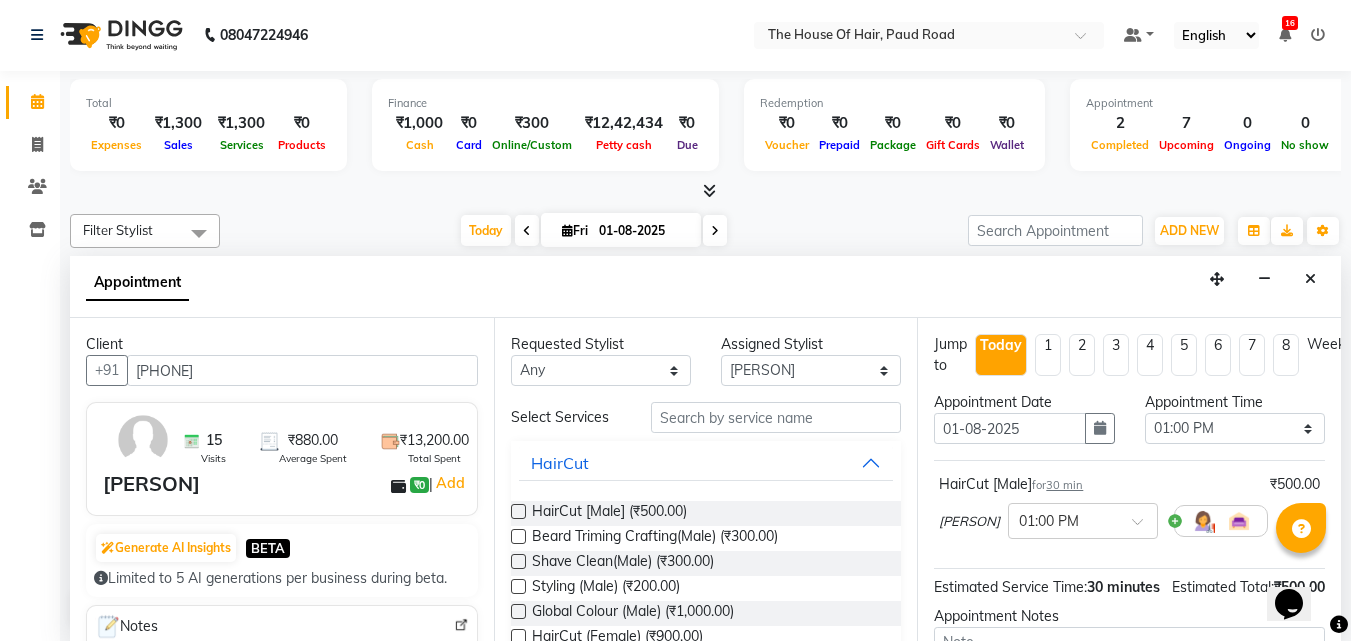 click at bounding box center (518, 536) 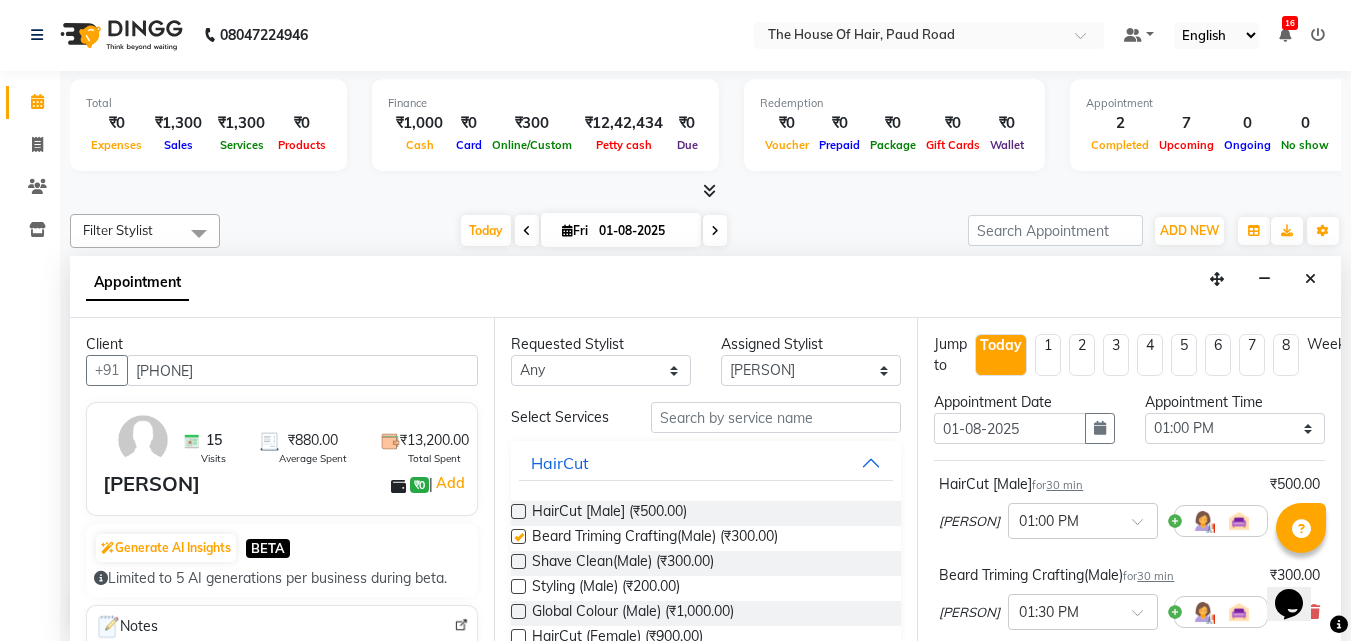 checkbox on "false" 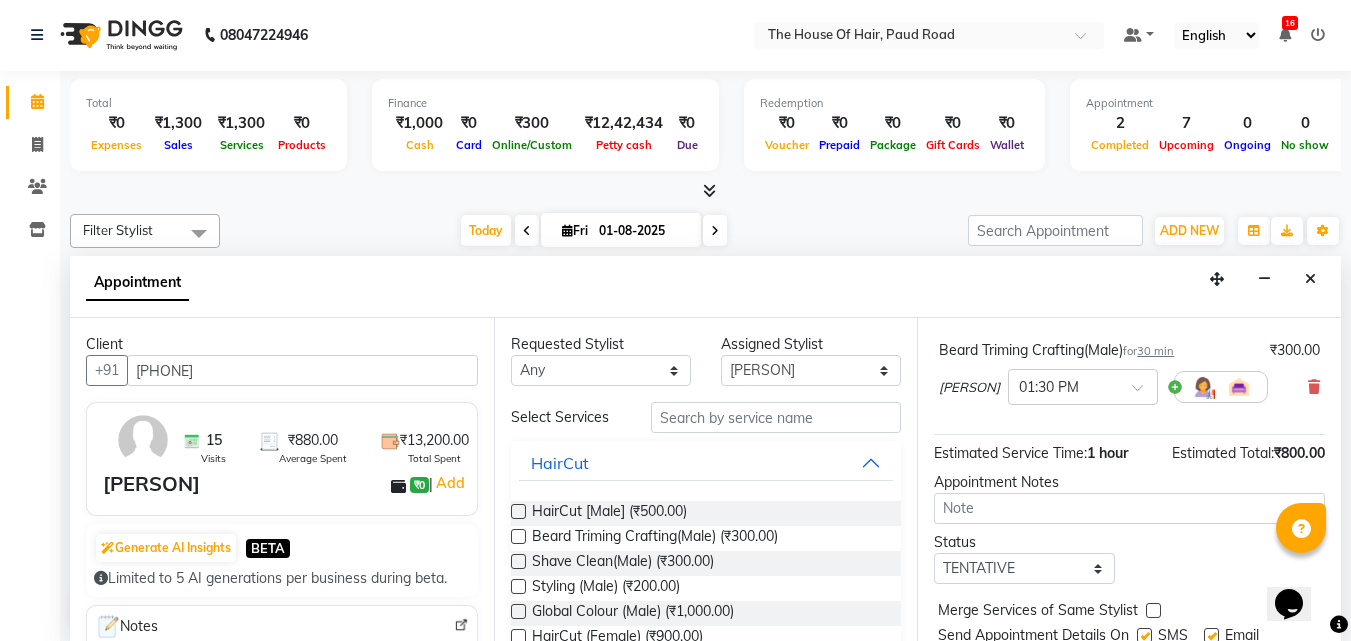 scroll, scrollTop: 309, scrollLeft: 0, axis: vertical 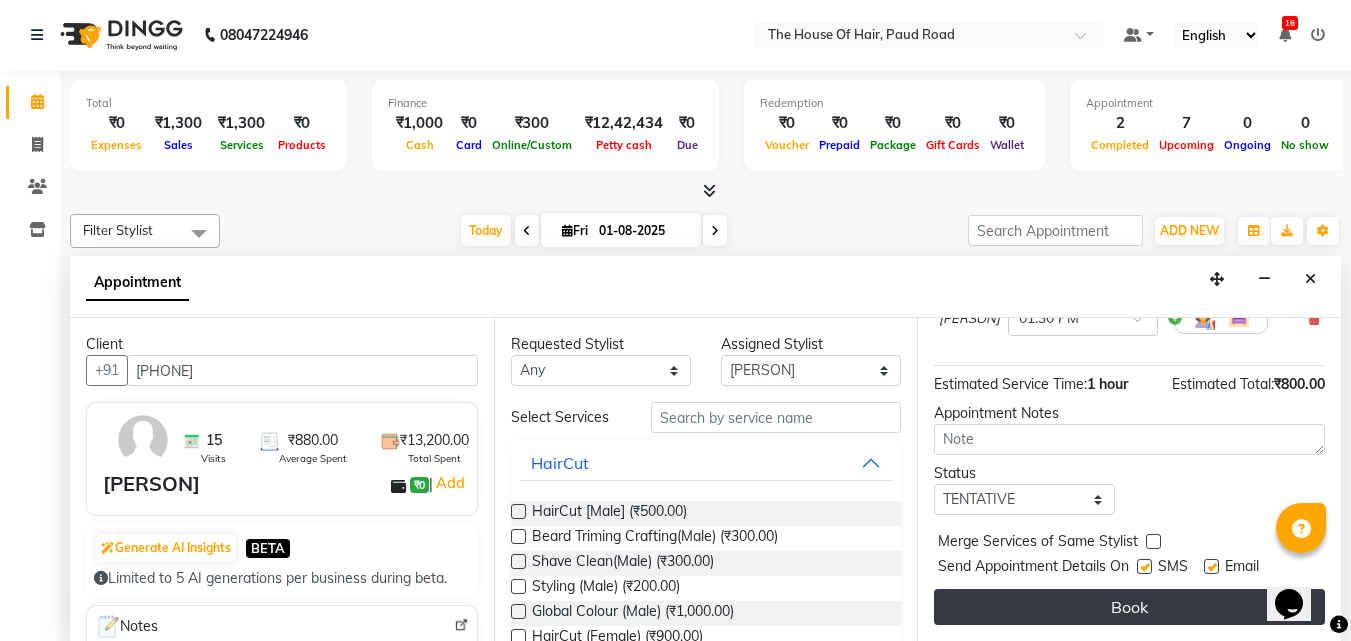click on "Book" at bounding box center (1129, 607) 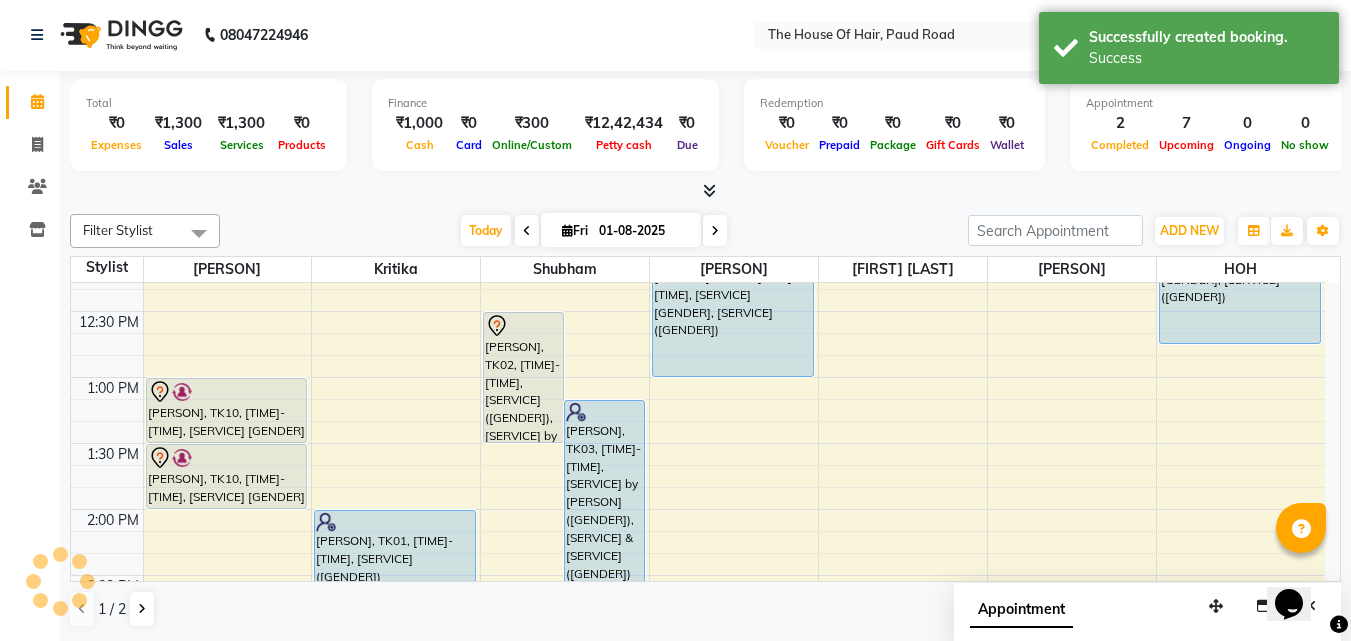 scroll, scrollTop: 0, scrollLeft: 0, axis: both 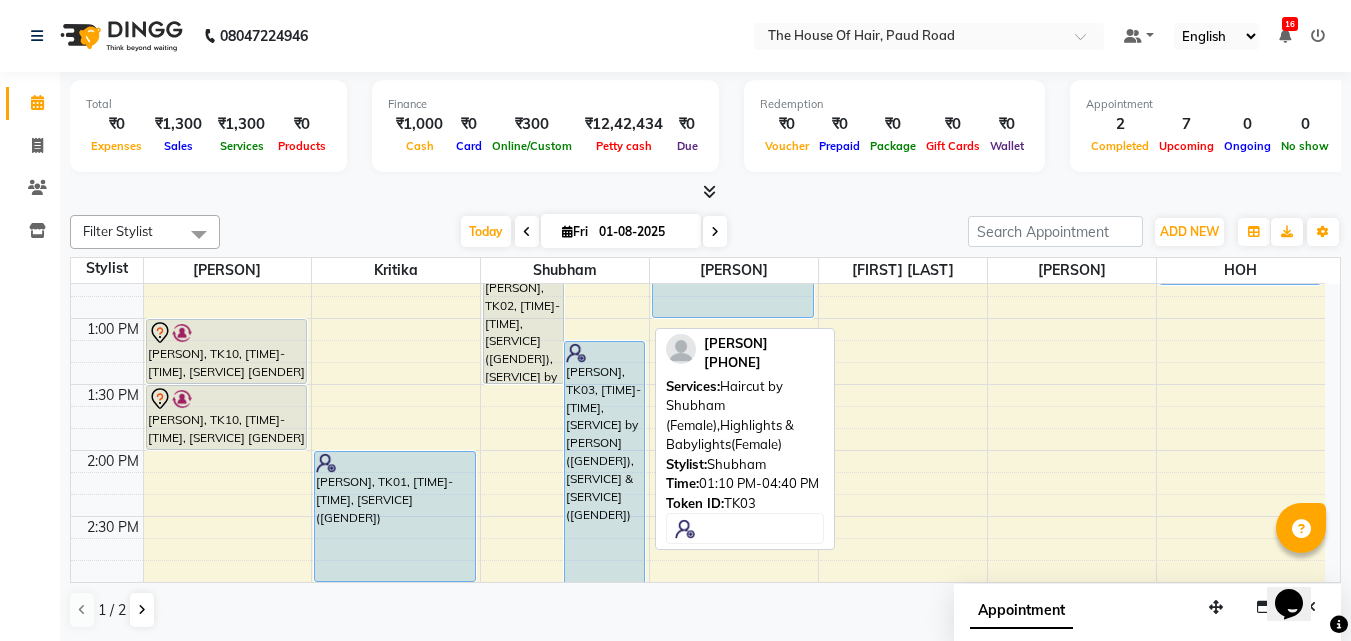 click on "[PERSON], TK03, [TIME]-[TIME], [SERVICE] by [PERSON] ([GENDER]),[SERVICE] &[SERVICE]([GENDER])" at bounding box center [604, 571] 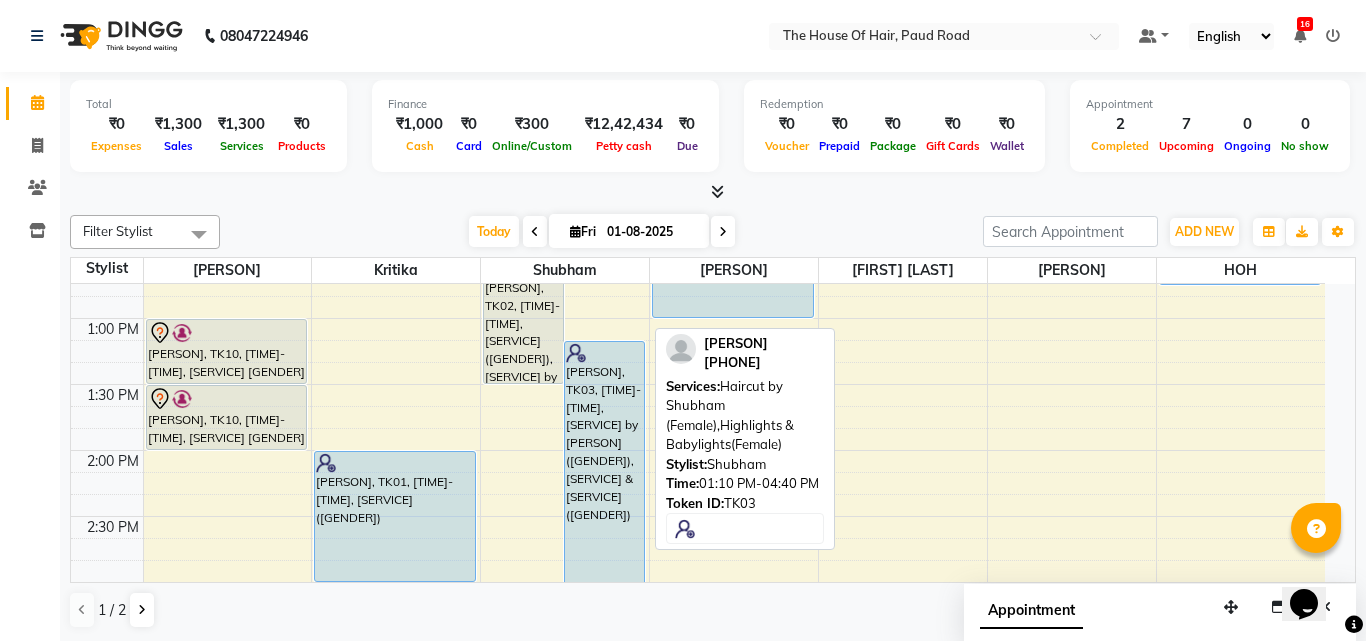 select on "5" 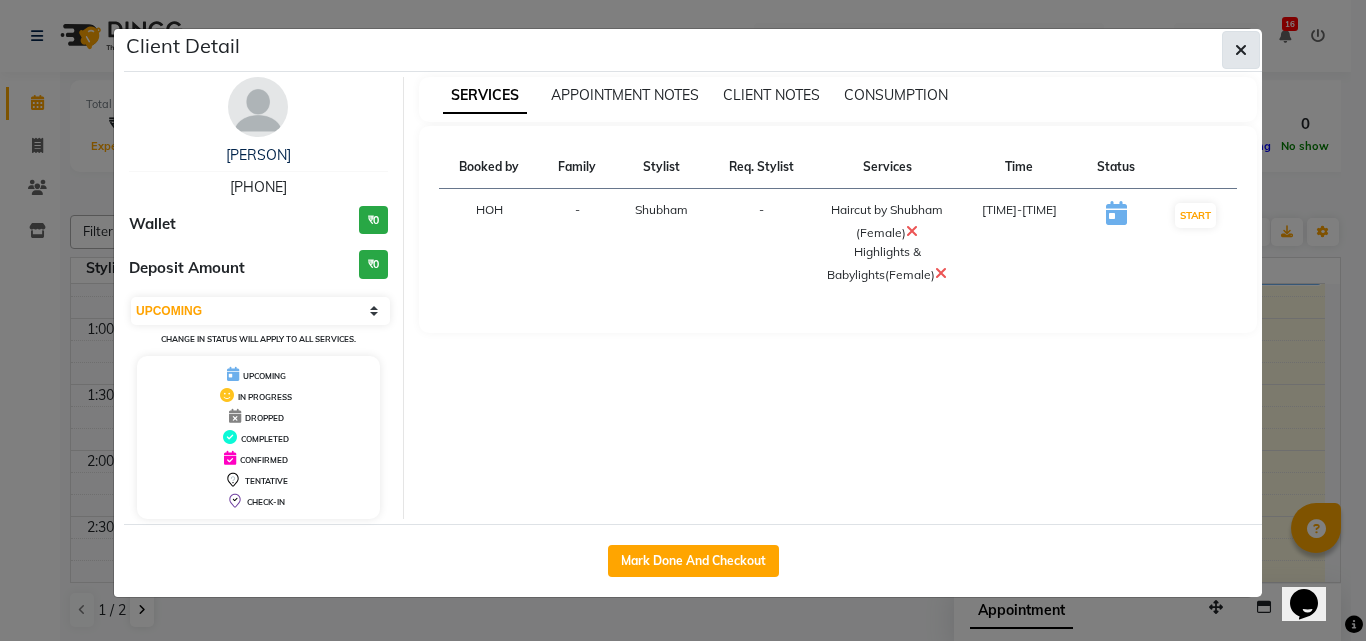 click 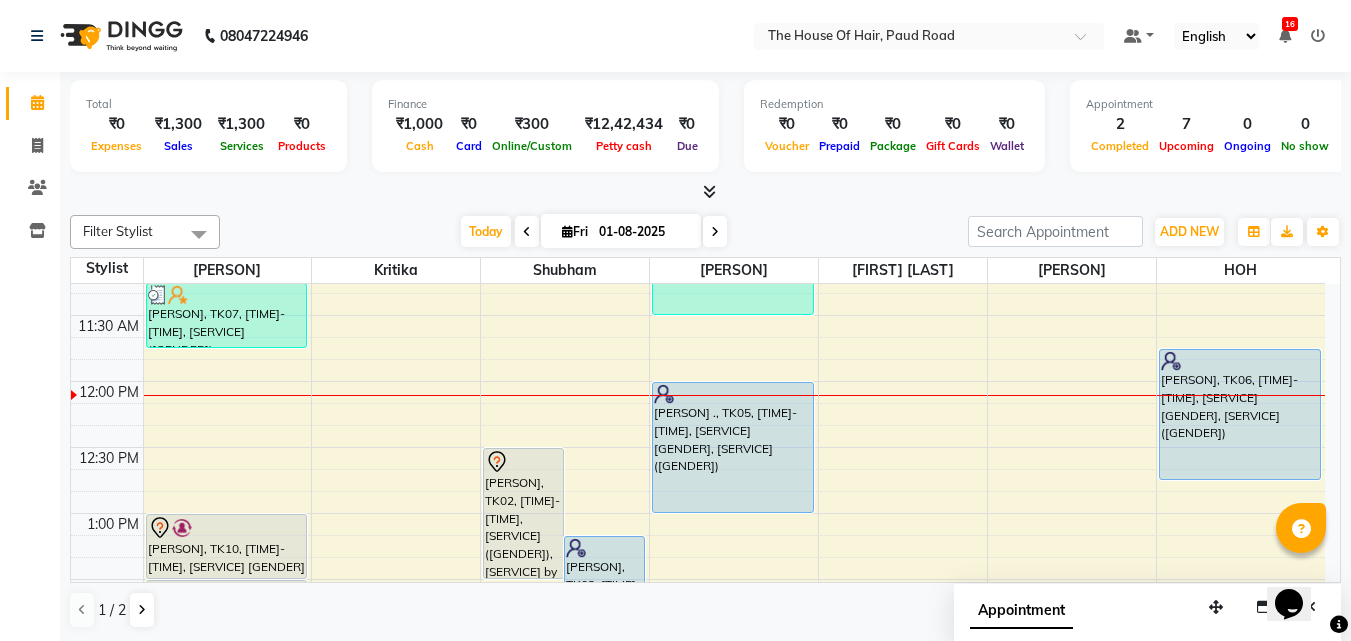 scroll, scrollTop: 427, scrollLeft: 0, axis: vertical 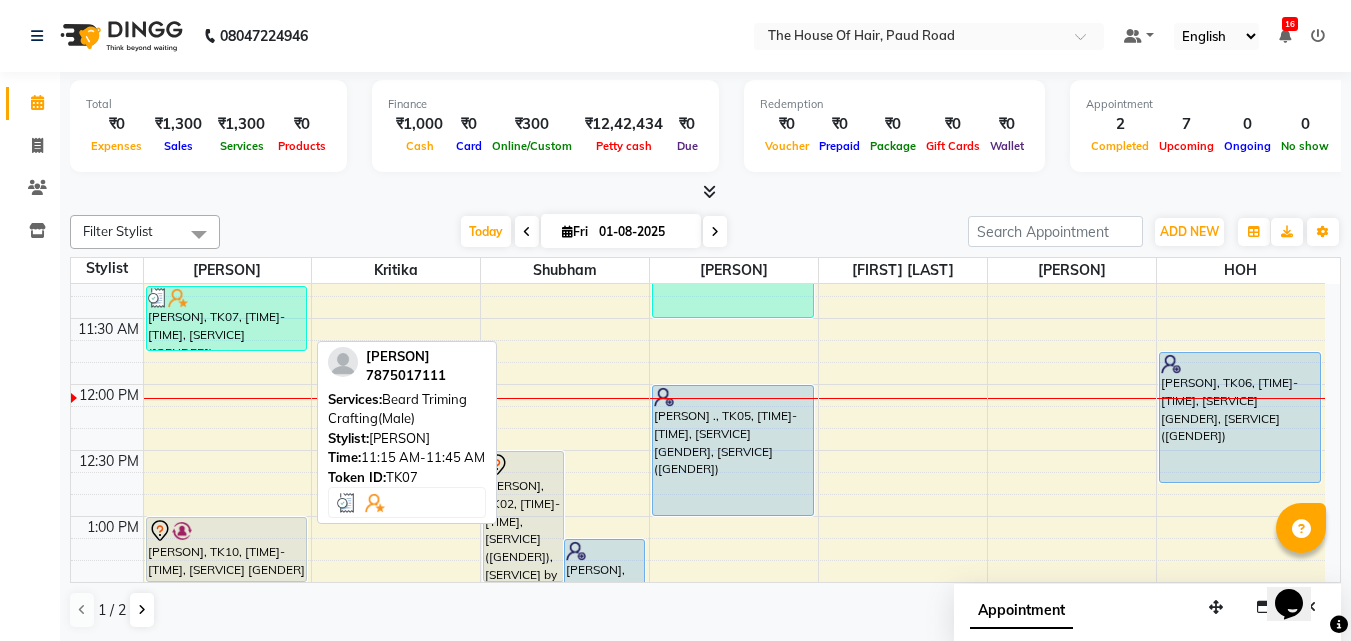 click on "[PERSON], TK07, [TIME]-[TIME], [SERVICE]([GENDER])" at bounding box center (227, 318) 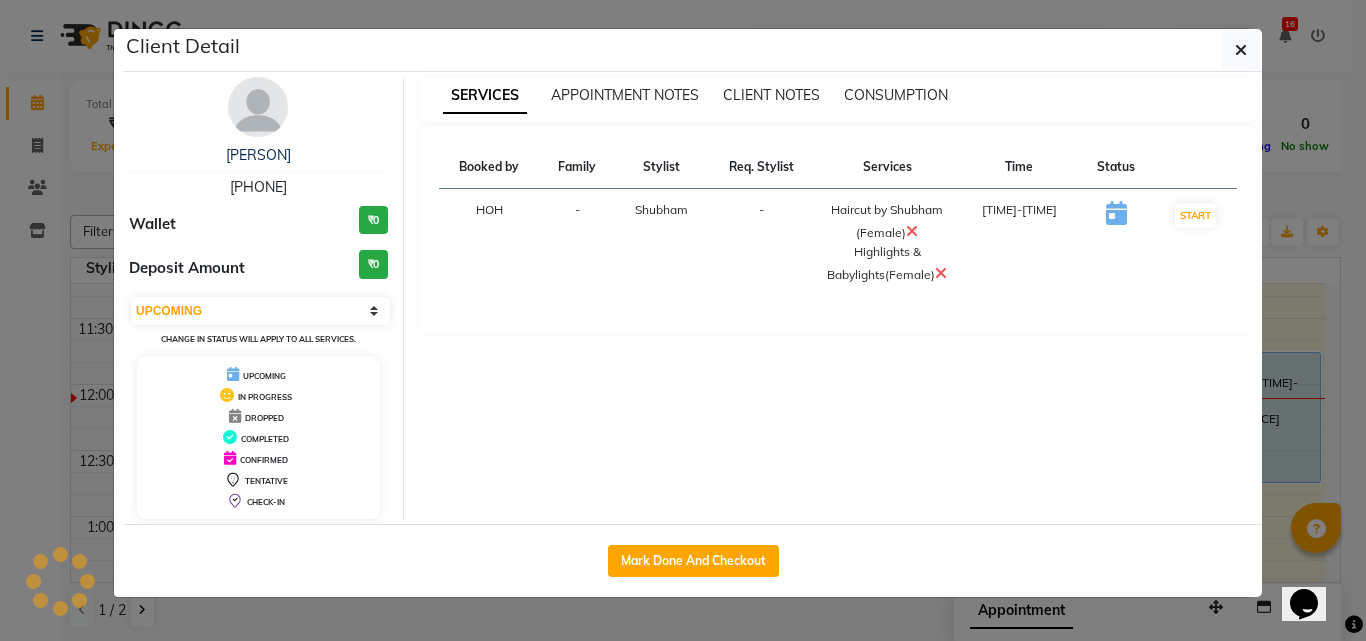 select on "3" 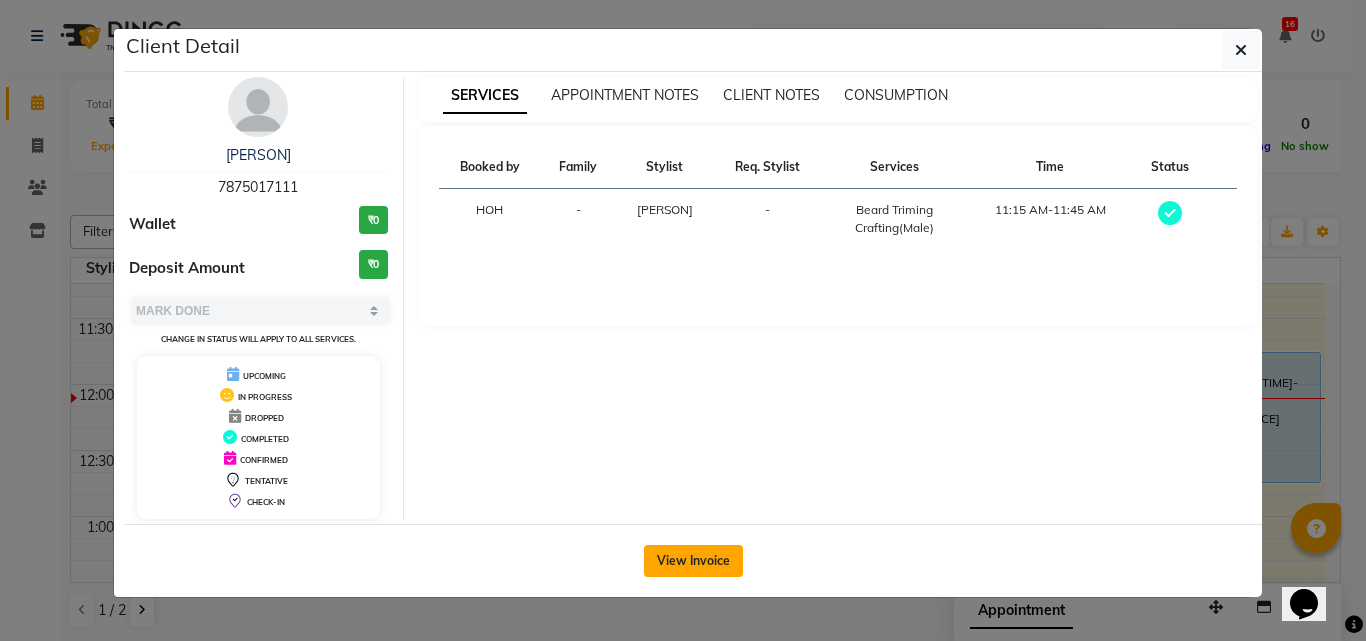 click on "View Invoice" 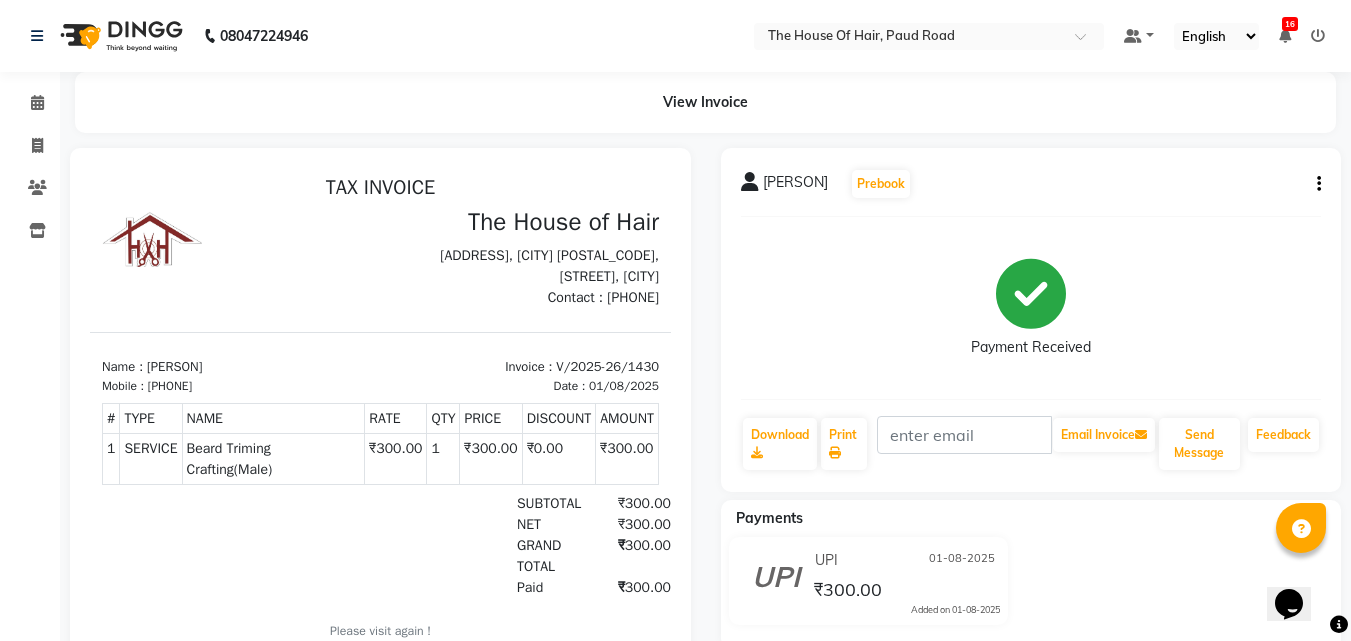 scroll, scrollTop: 0, scrollLeft: 0, axis: both 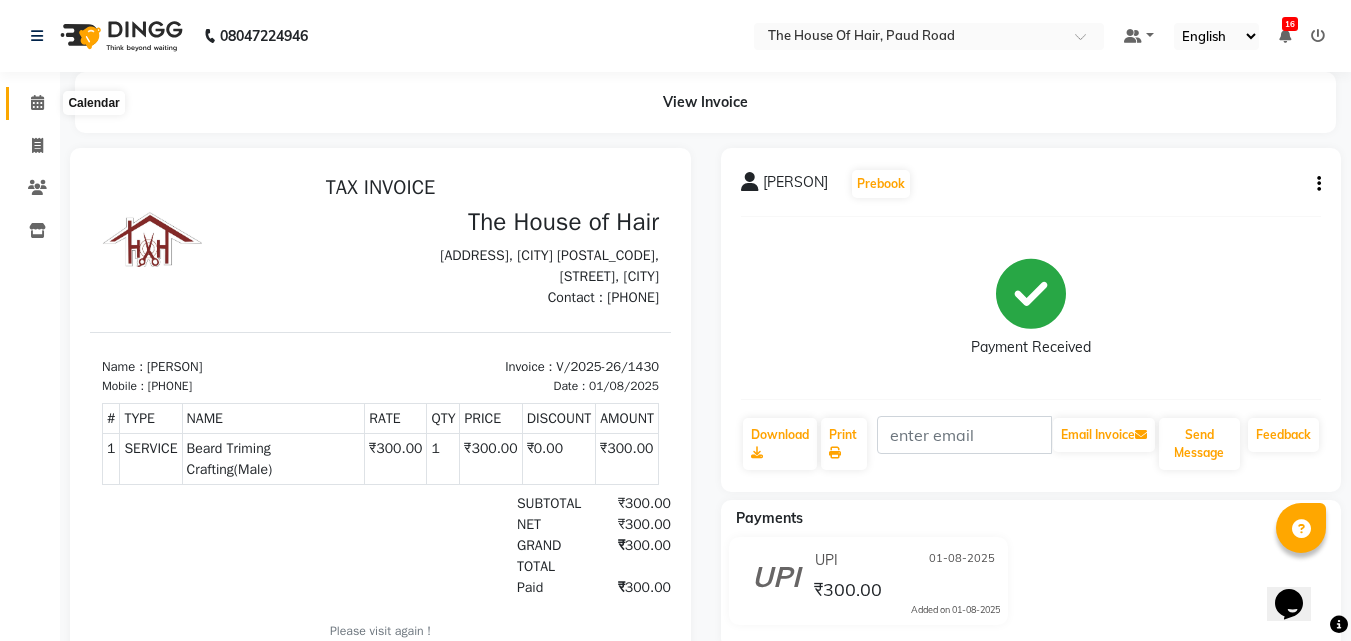 click 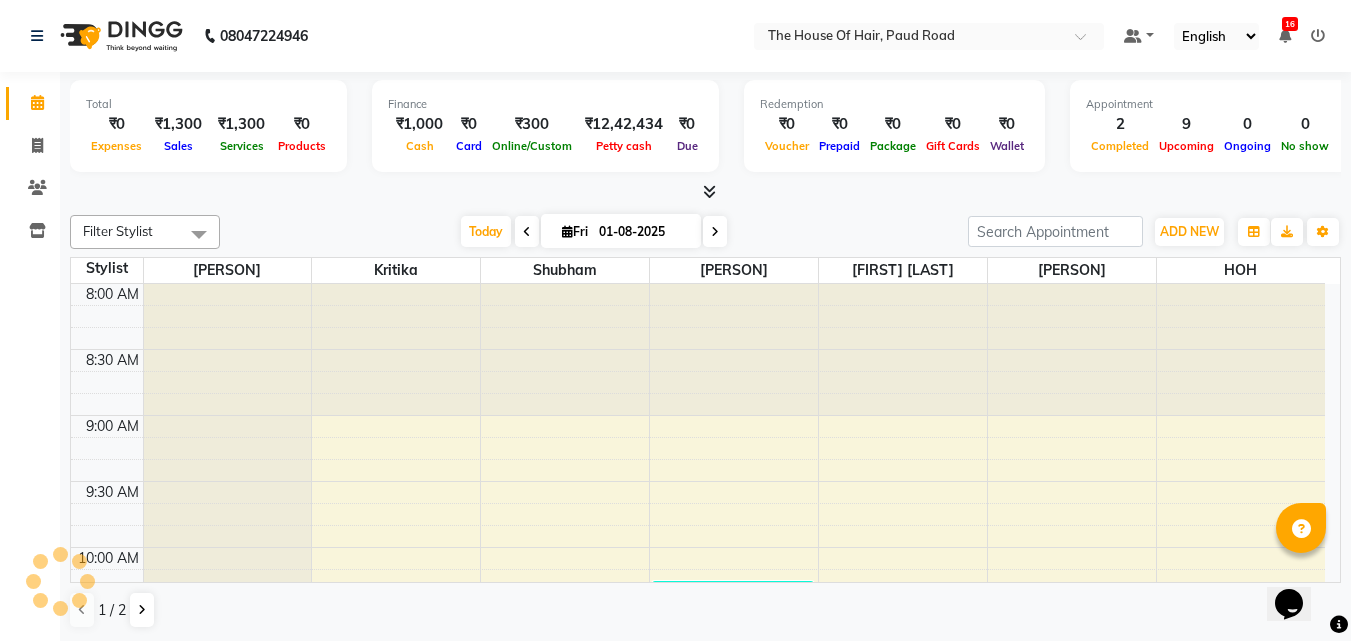 scroll, scrollTop: 0, scrollLeft: 0, axis: both 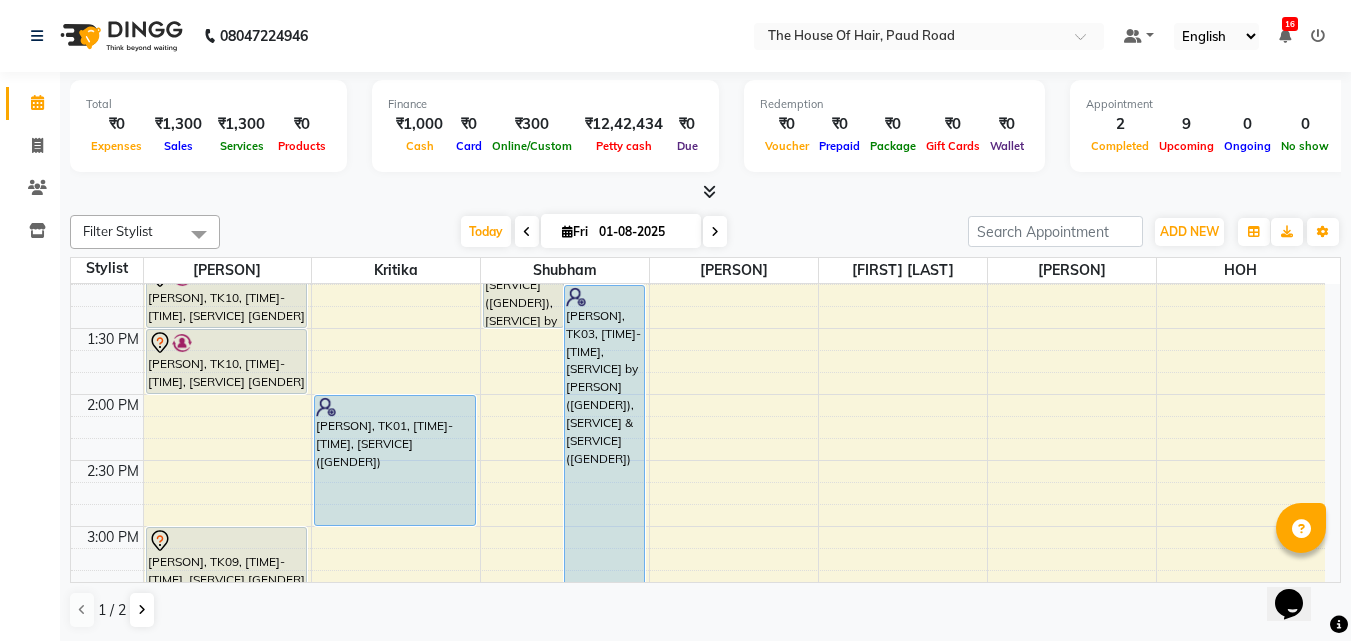 click on "Default Panel My Panel English ENGLISH Español العربية मराठी हिंदी ગુજરાતી தமிழ் 中文 16 Notifications nothing to show" at bounding box center (929, 36) 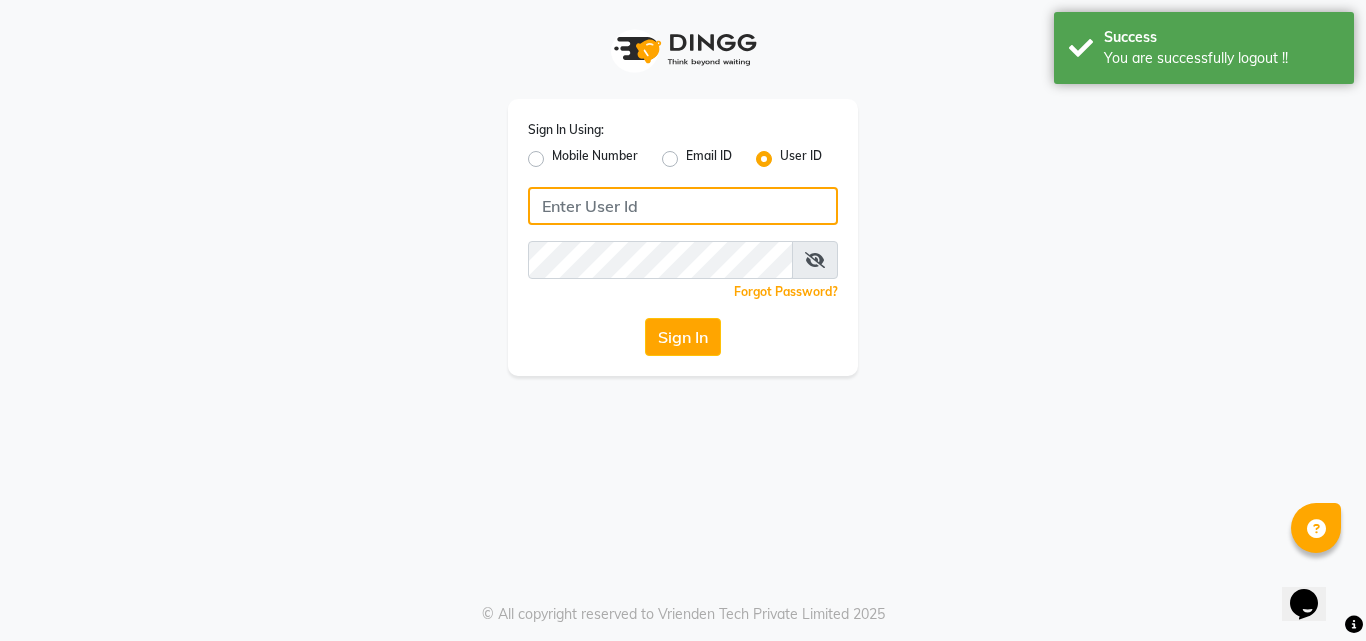 type on "8263956805" 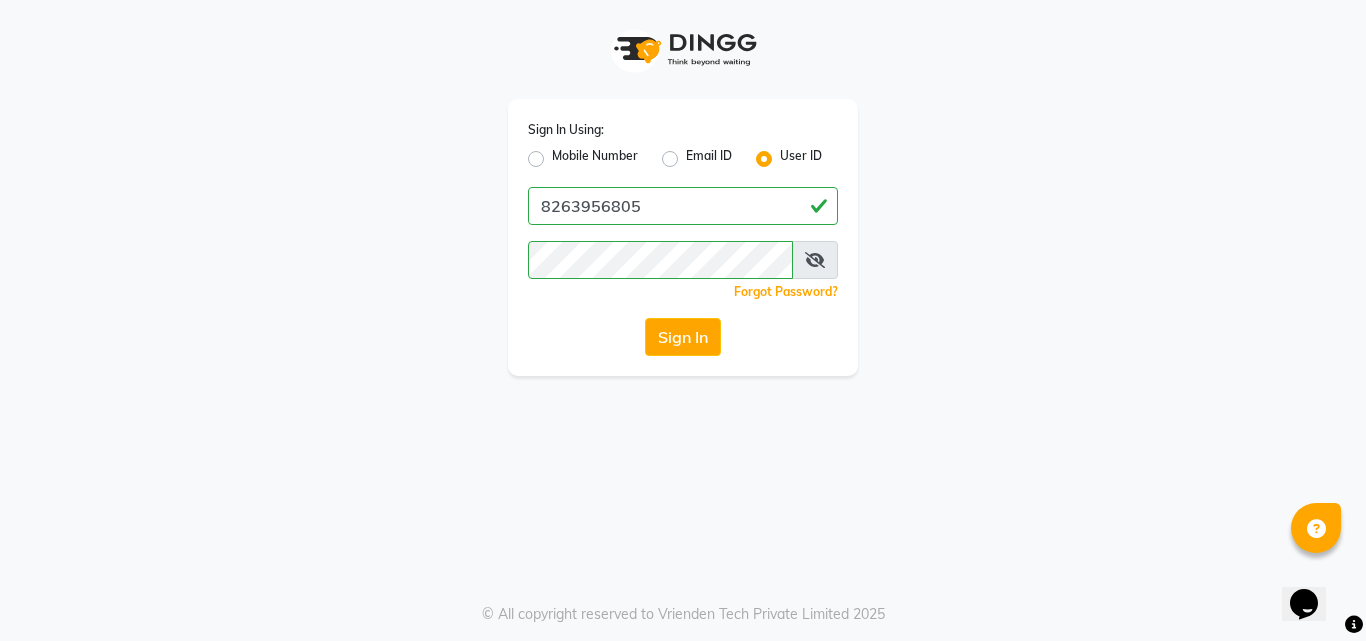 click on "Mobile Number" 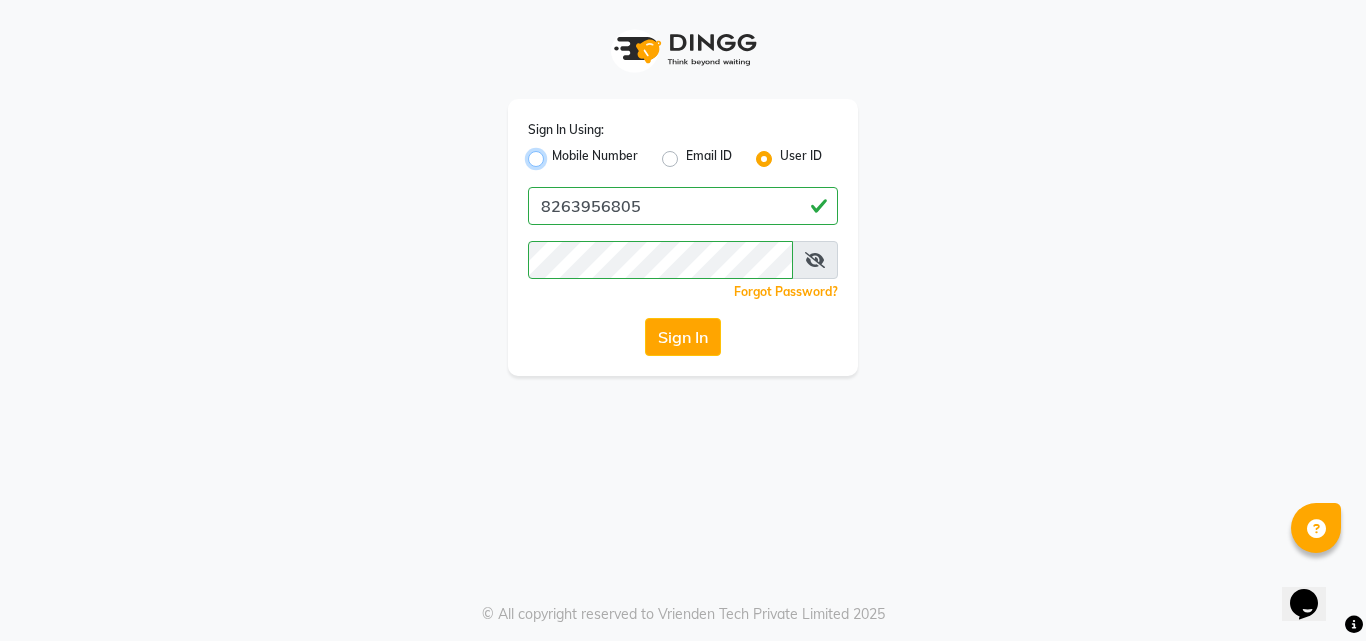 click on "Mobile Number" at bounding box center [558, 153] 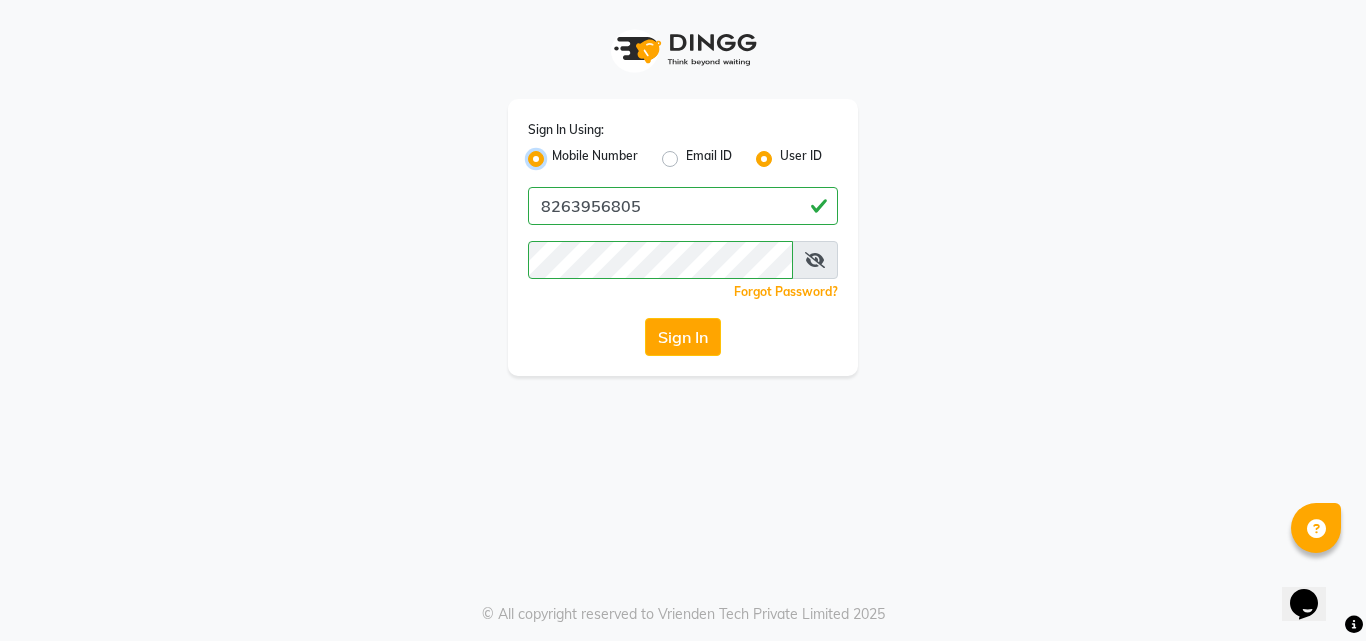 radio on "false" 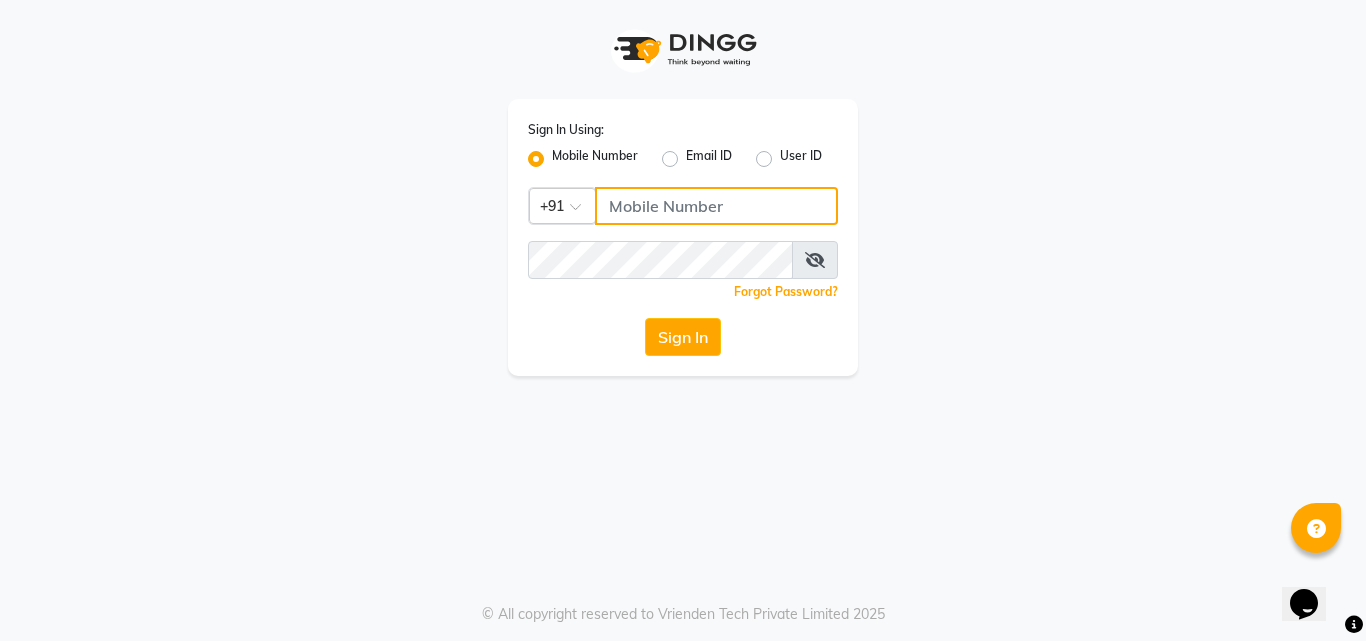 click 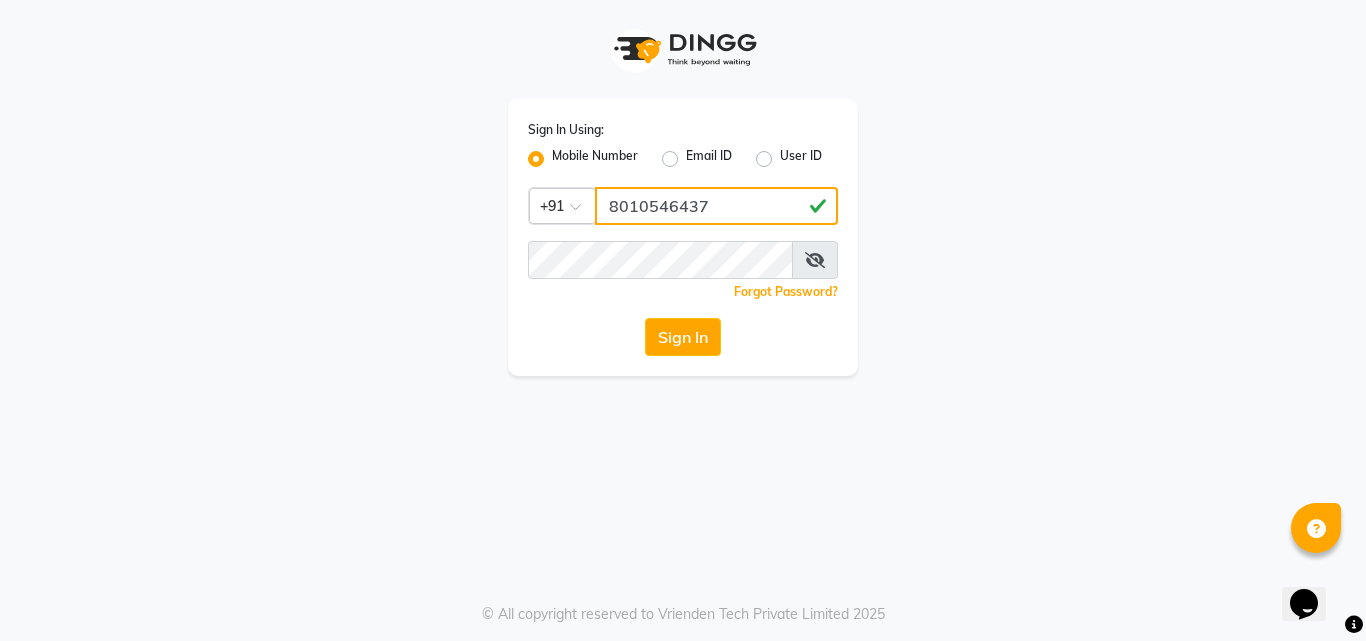 type on "8010546437" 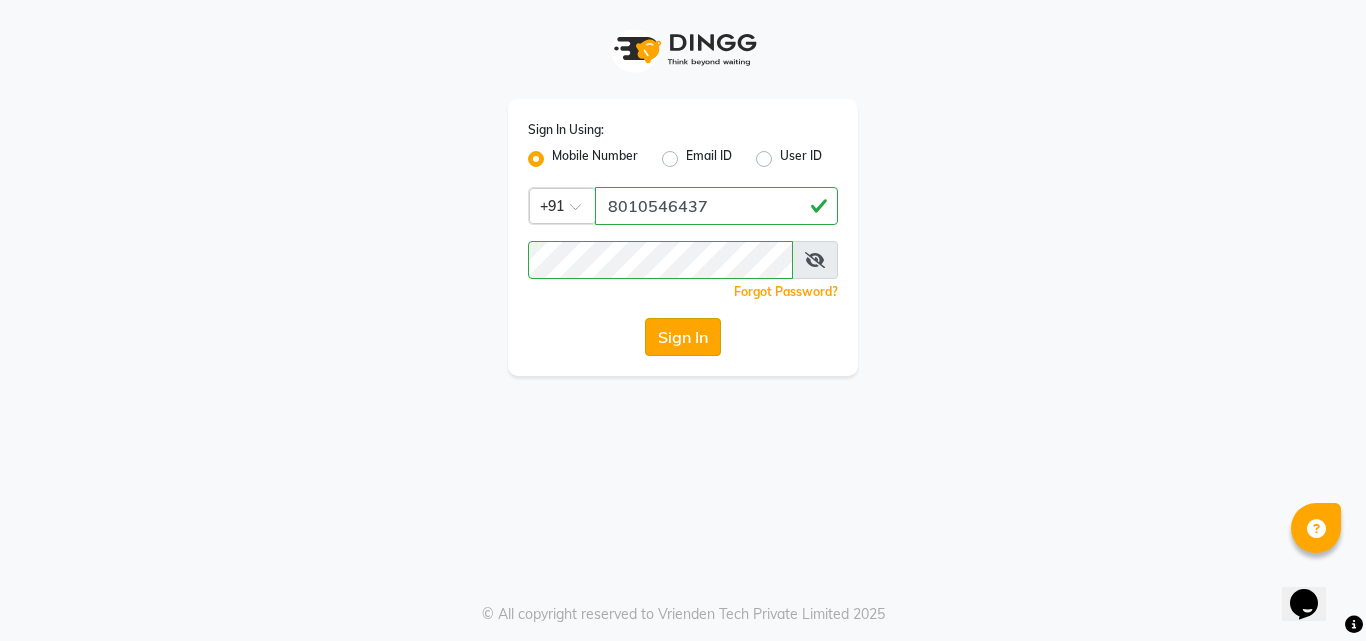 click on "Sign In" 